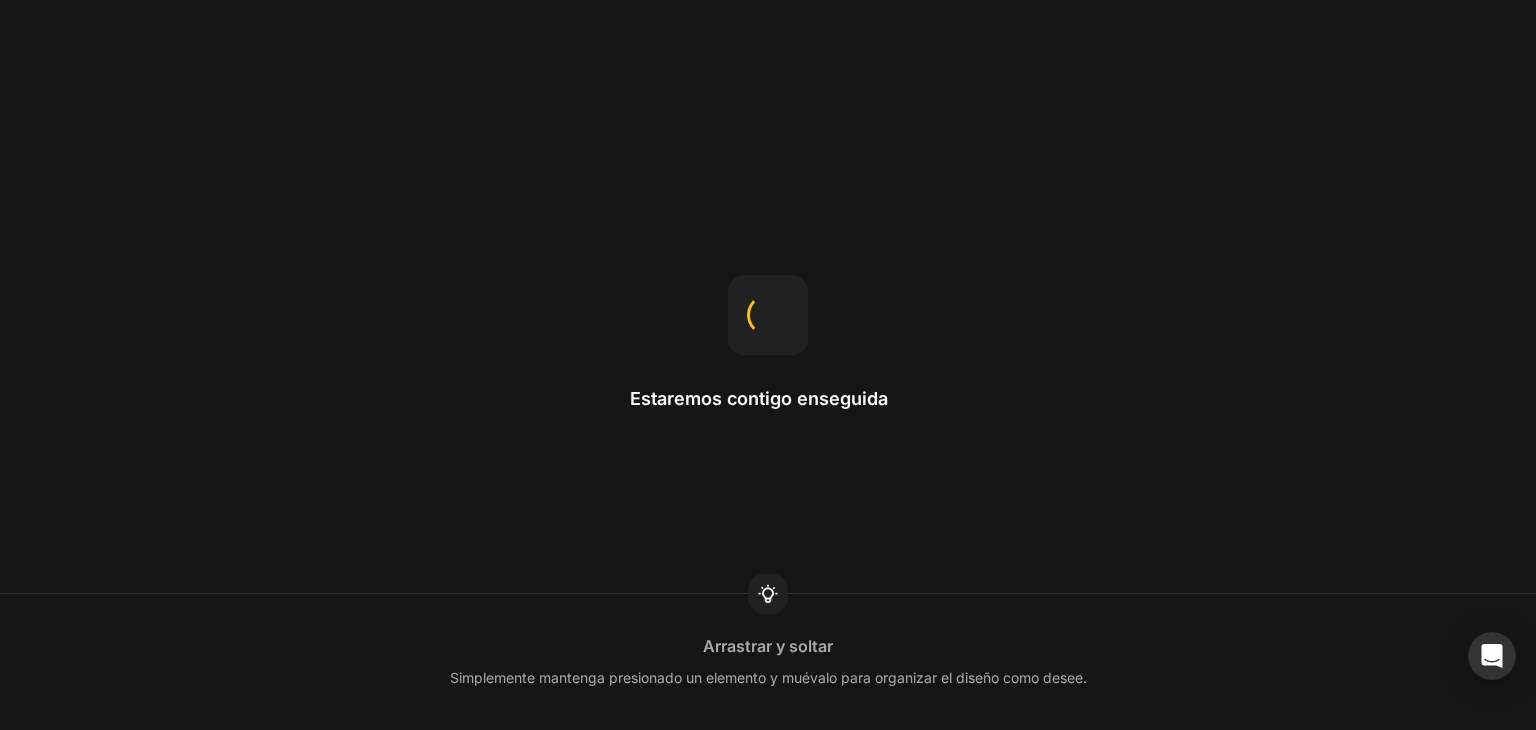 scroll, scrollTop: 0, scrollLeft: 0, axis: both 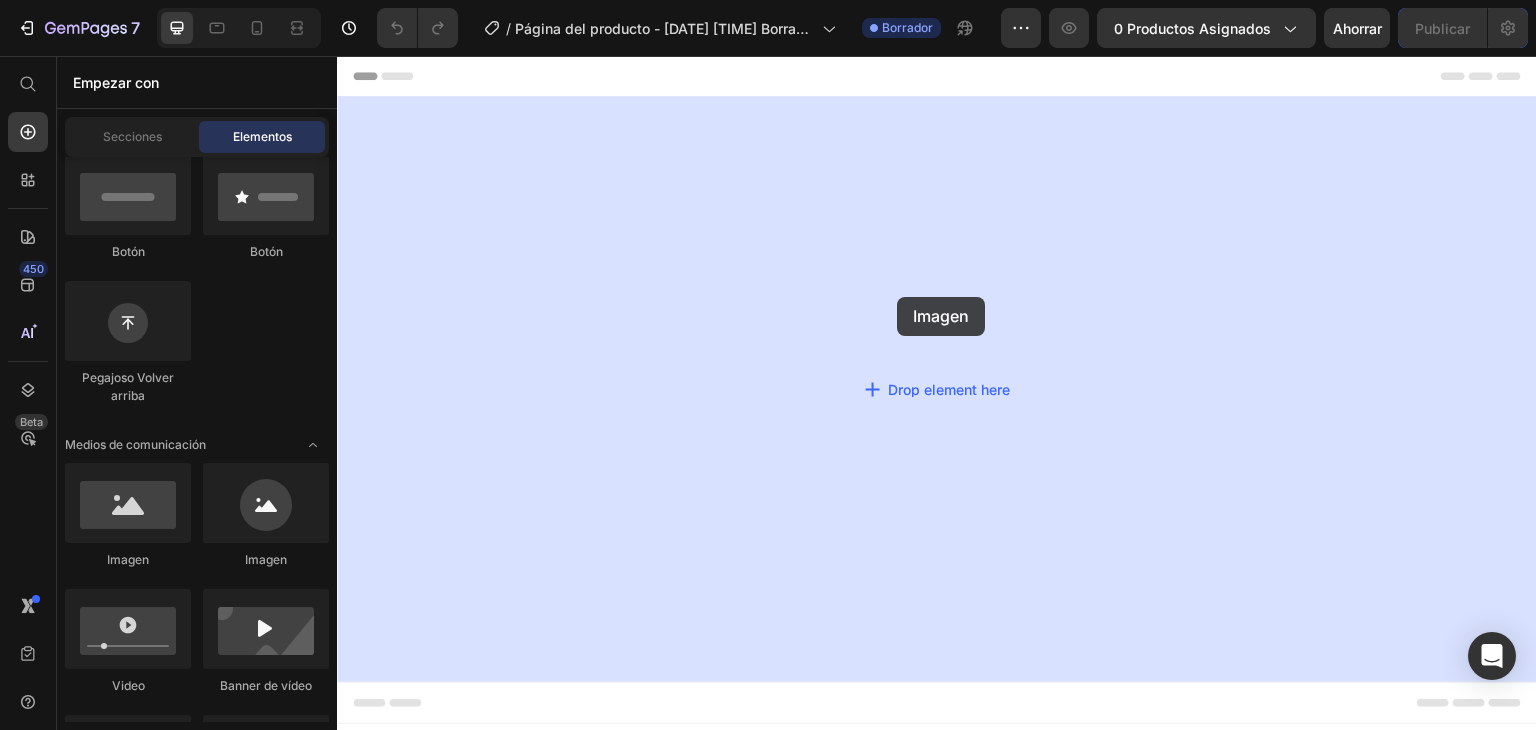 drag, startPoint x: 455, startPoint y: 589, endPoint x: 879, endPoint y: 295, distance: 515.95734 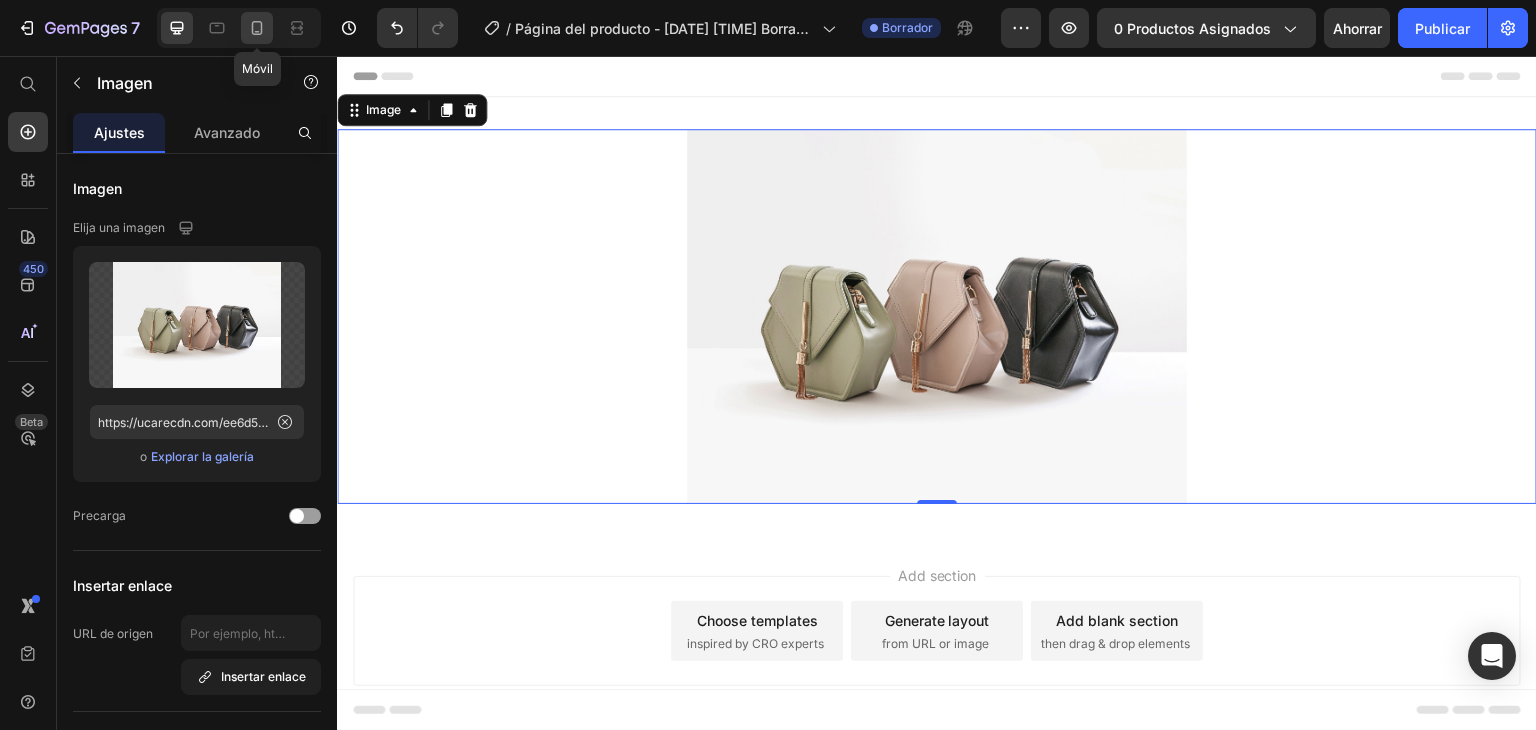 click 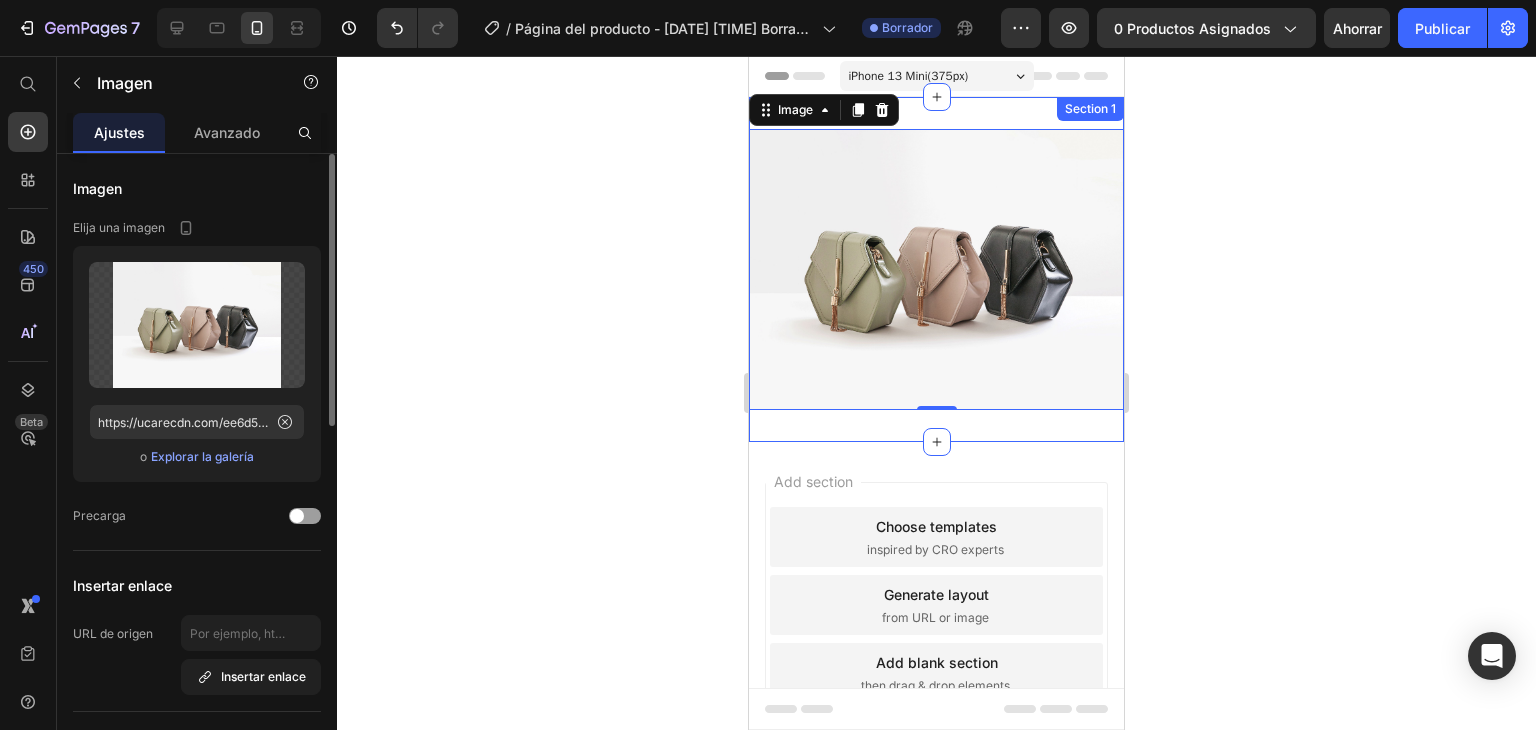 click on "Explorar la galería" at bounding box center (202, 457) 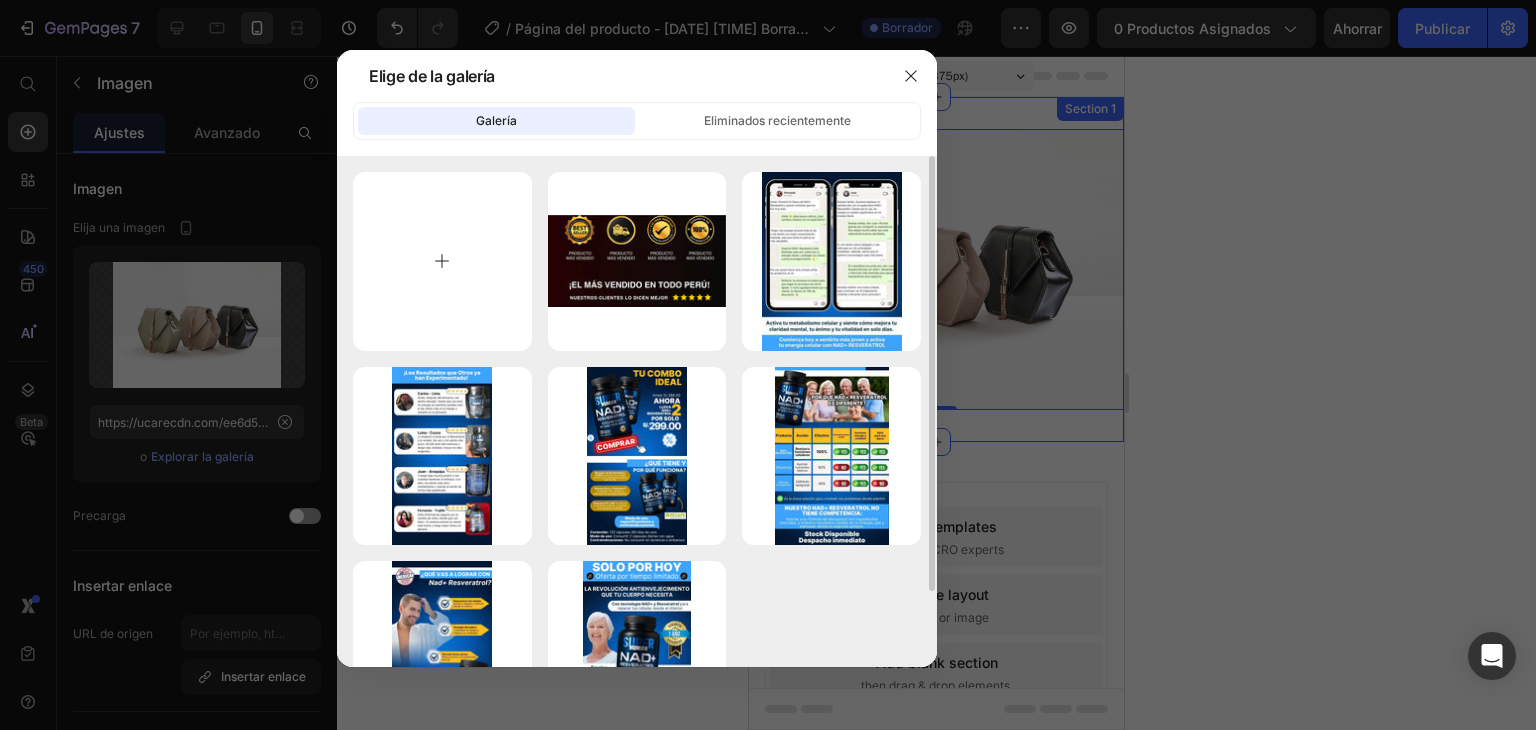 click at bounding box center (442, 261) 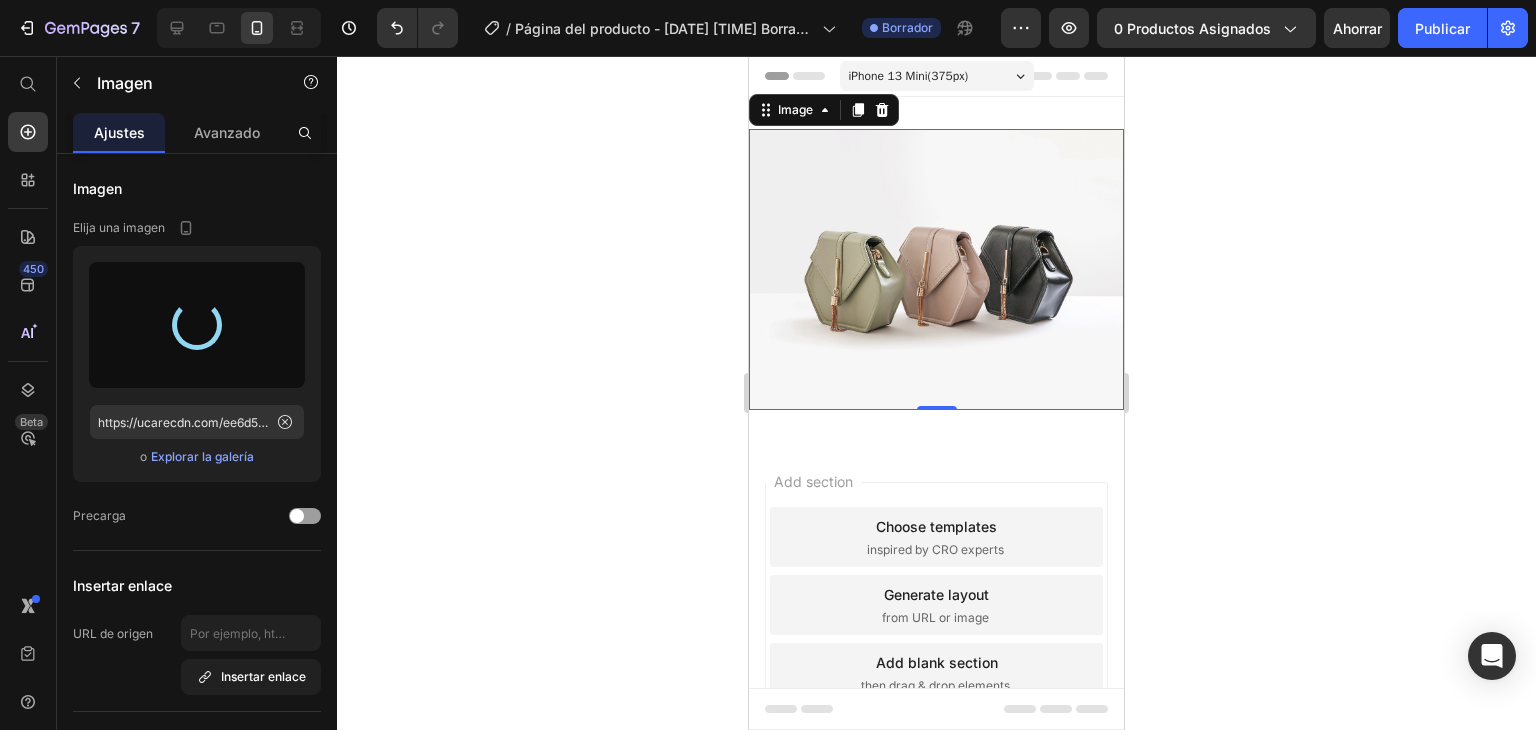 type on "https://cdn.shopify.com/s/files/1/0752/8140/0021/files/gempages_573315541746320609-9e8ca3ad-fccf-4070-a580-2e1d4ee1ce13.png" 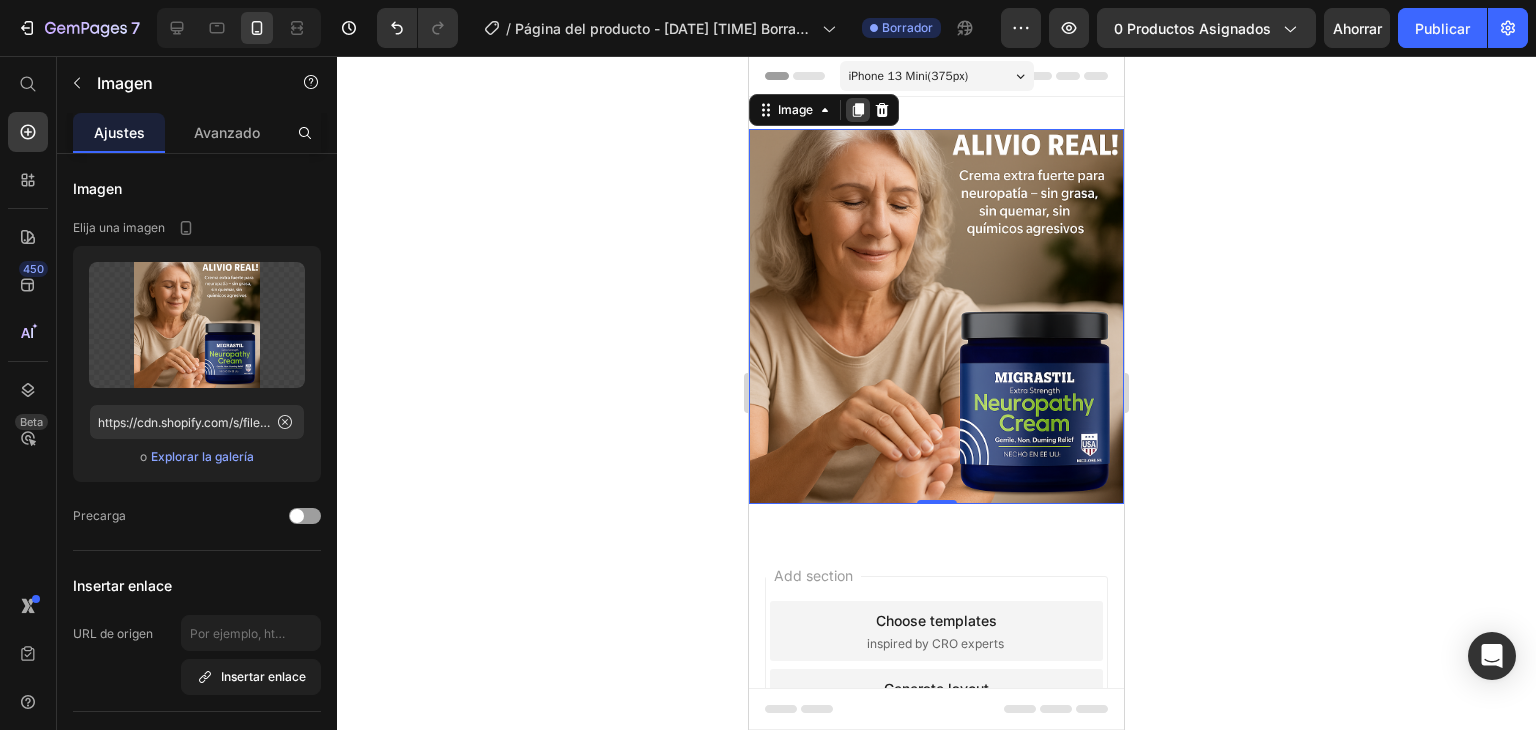 click 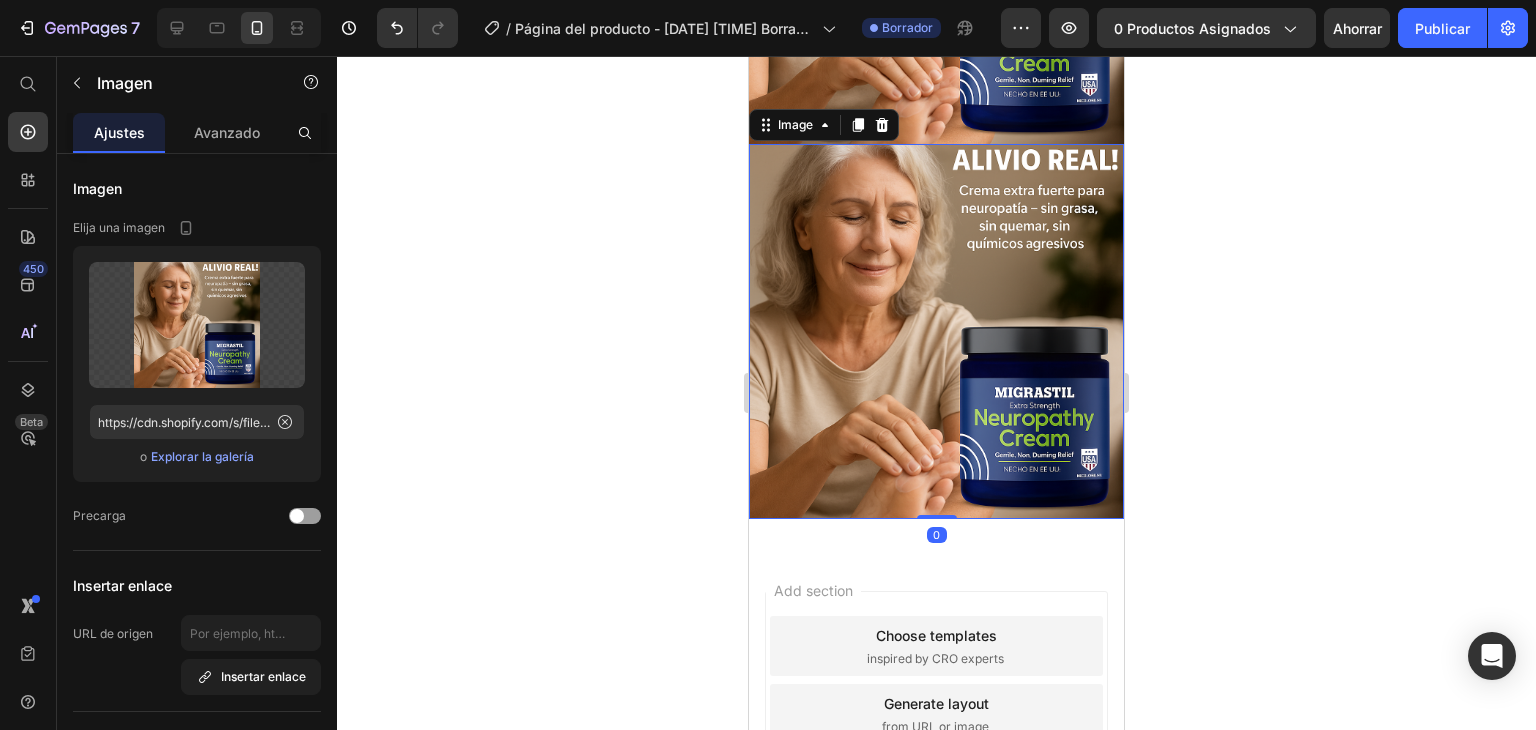 scroll, scrollTop: 363, scrollLeft: 0, axis: vertical 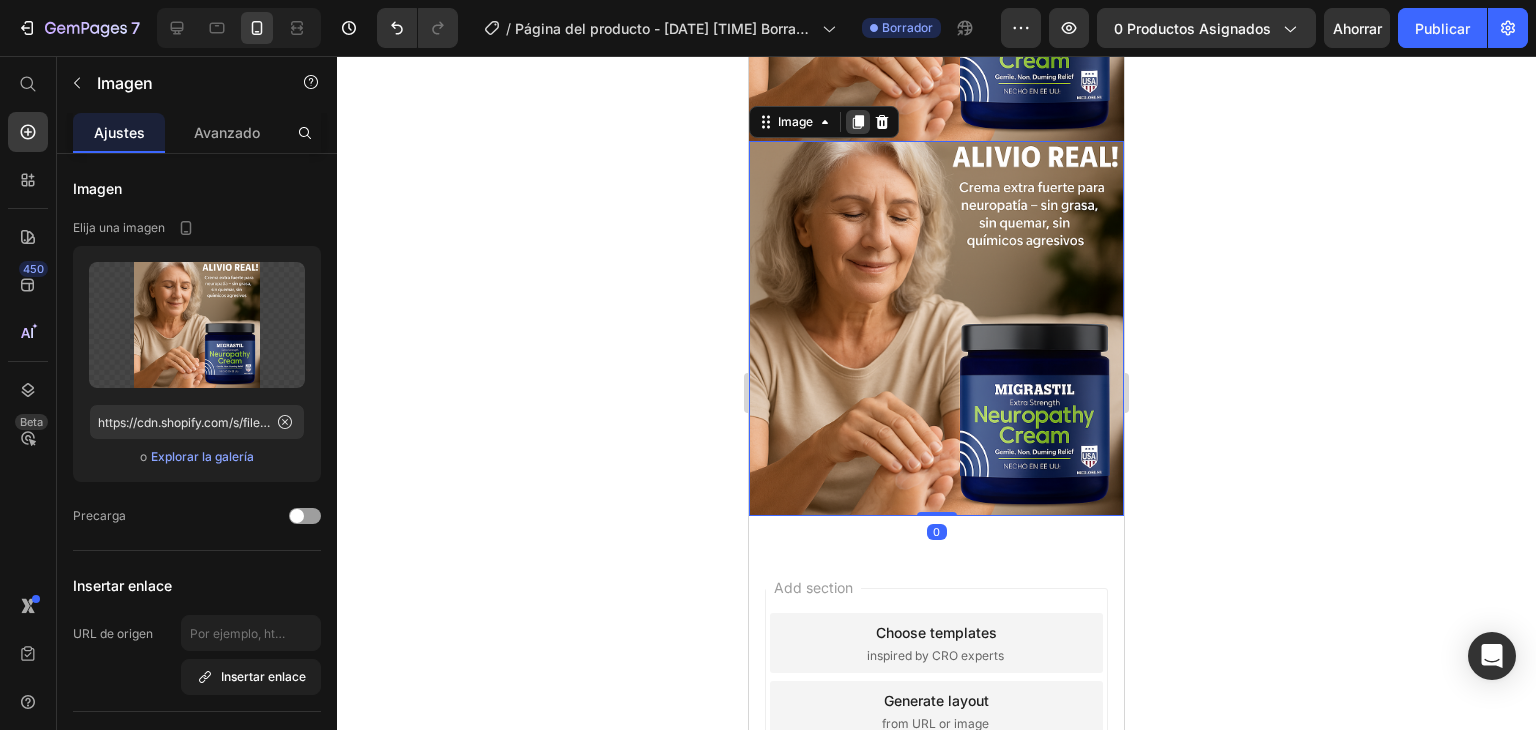 click 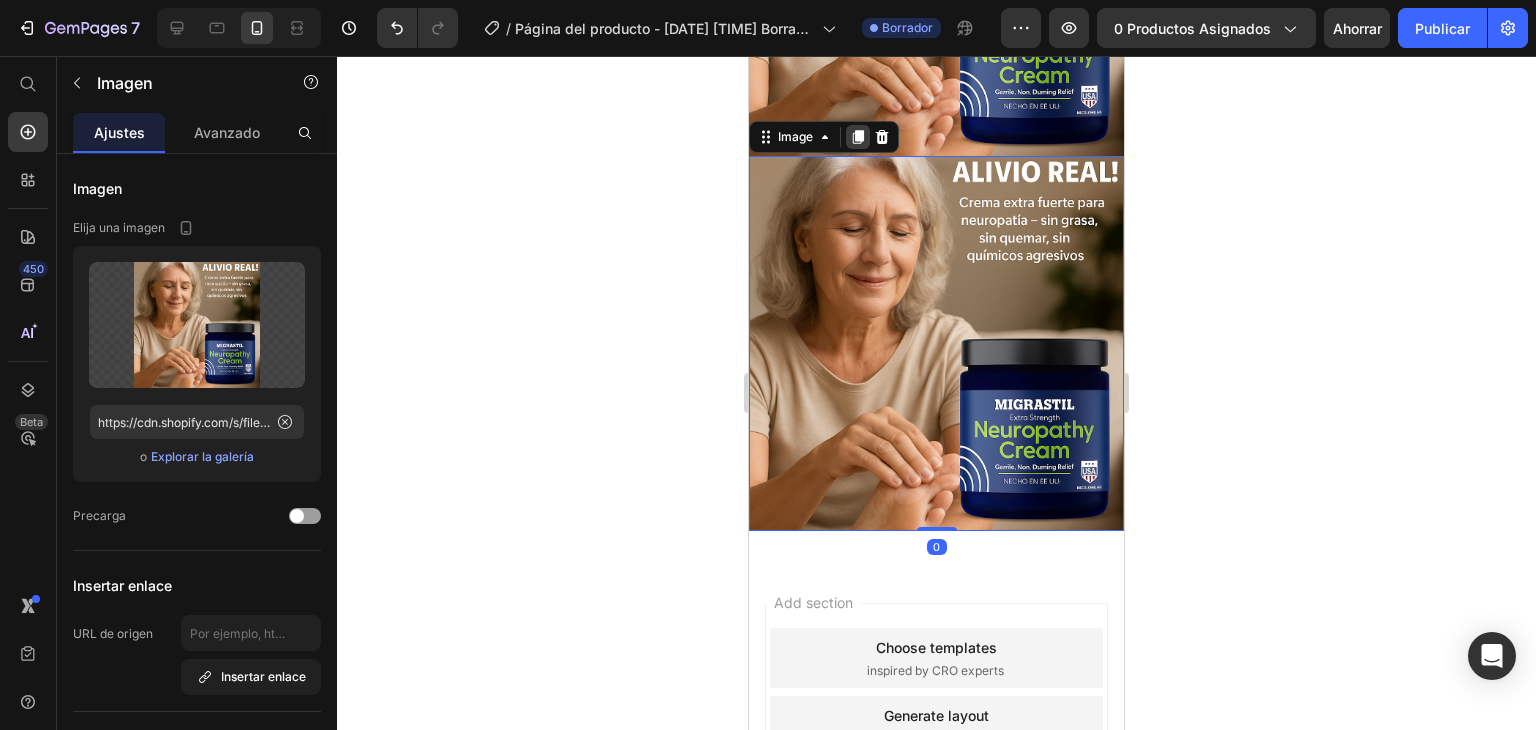click at bounding box center (858, 137) 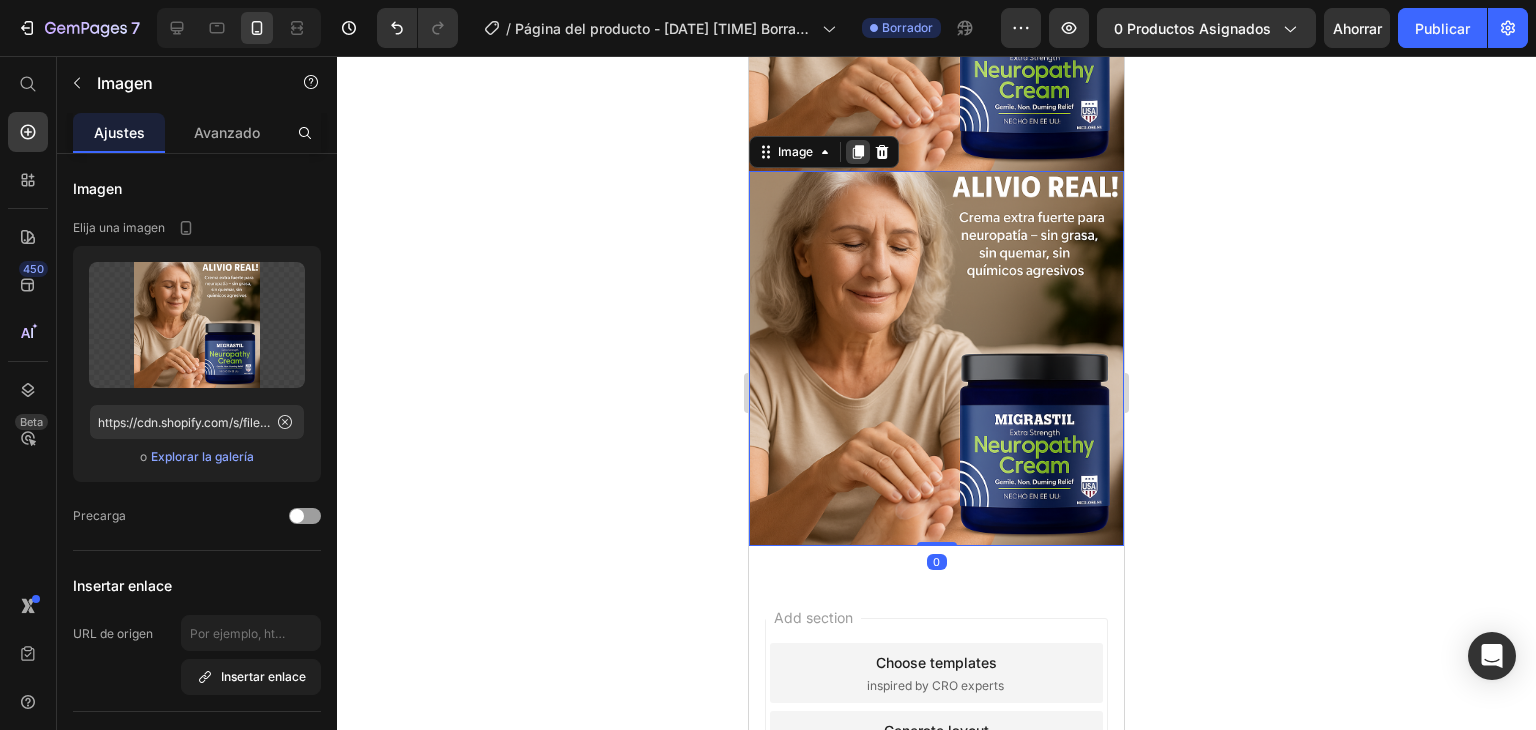 click 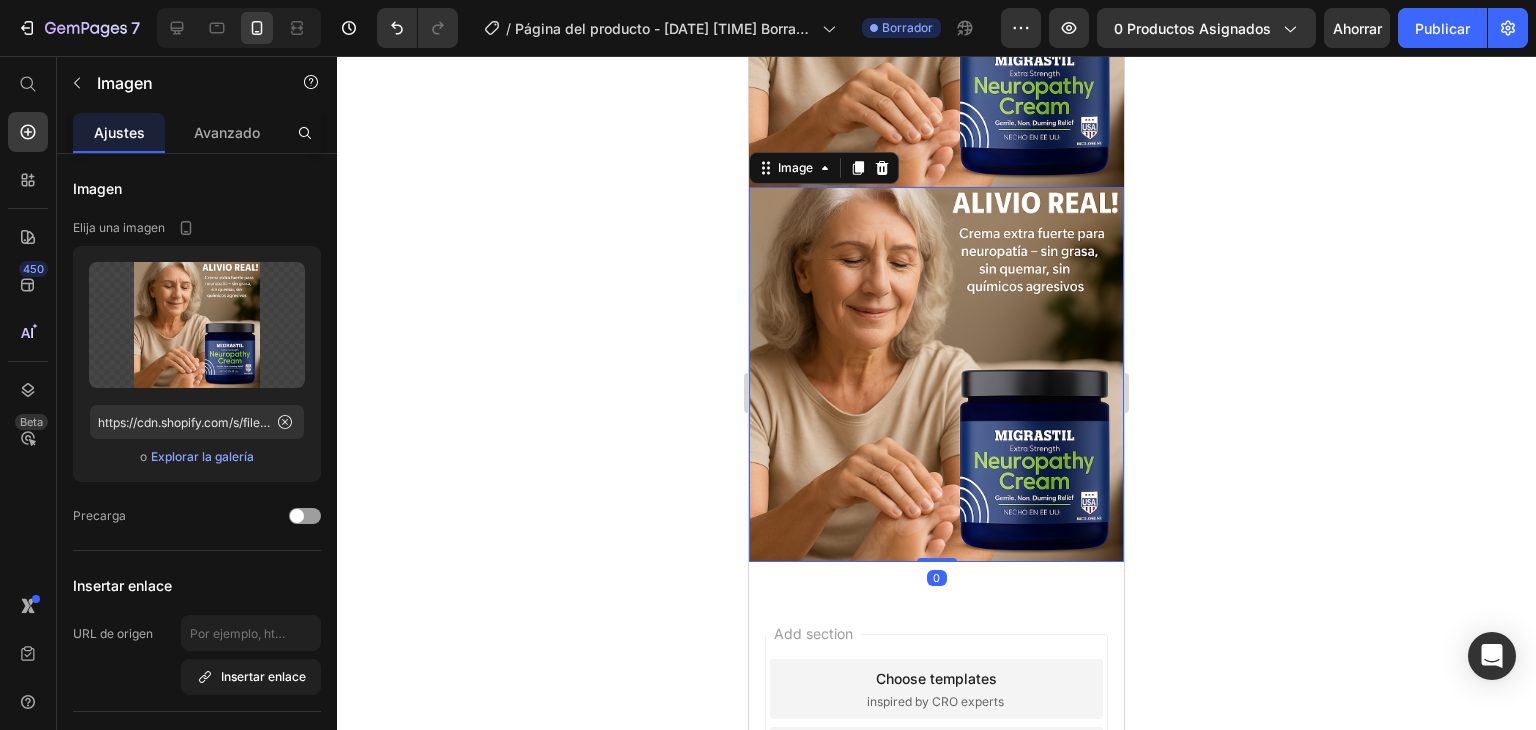 click 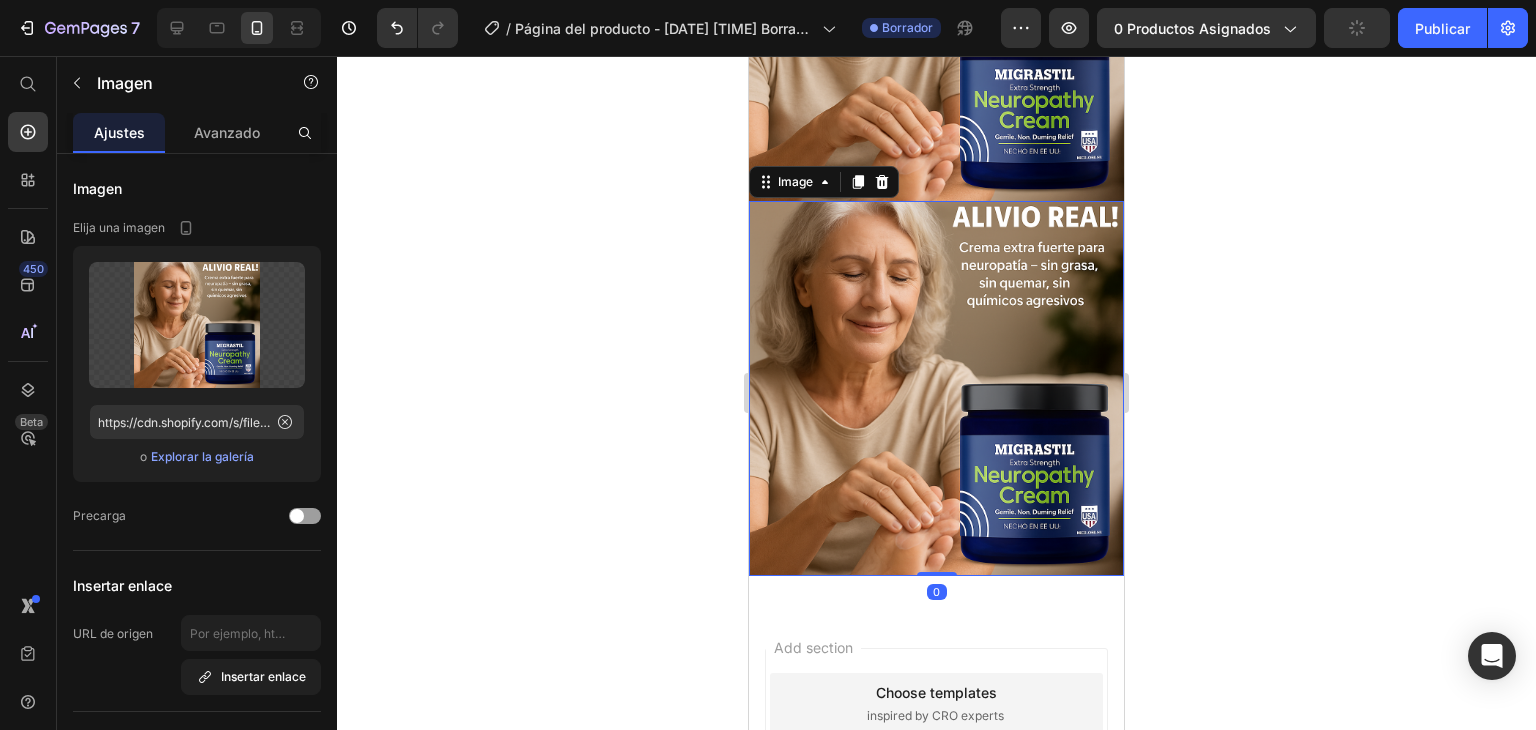 click 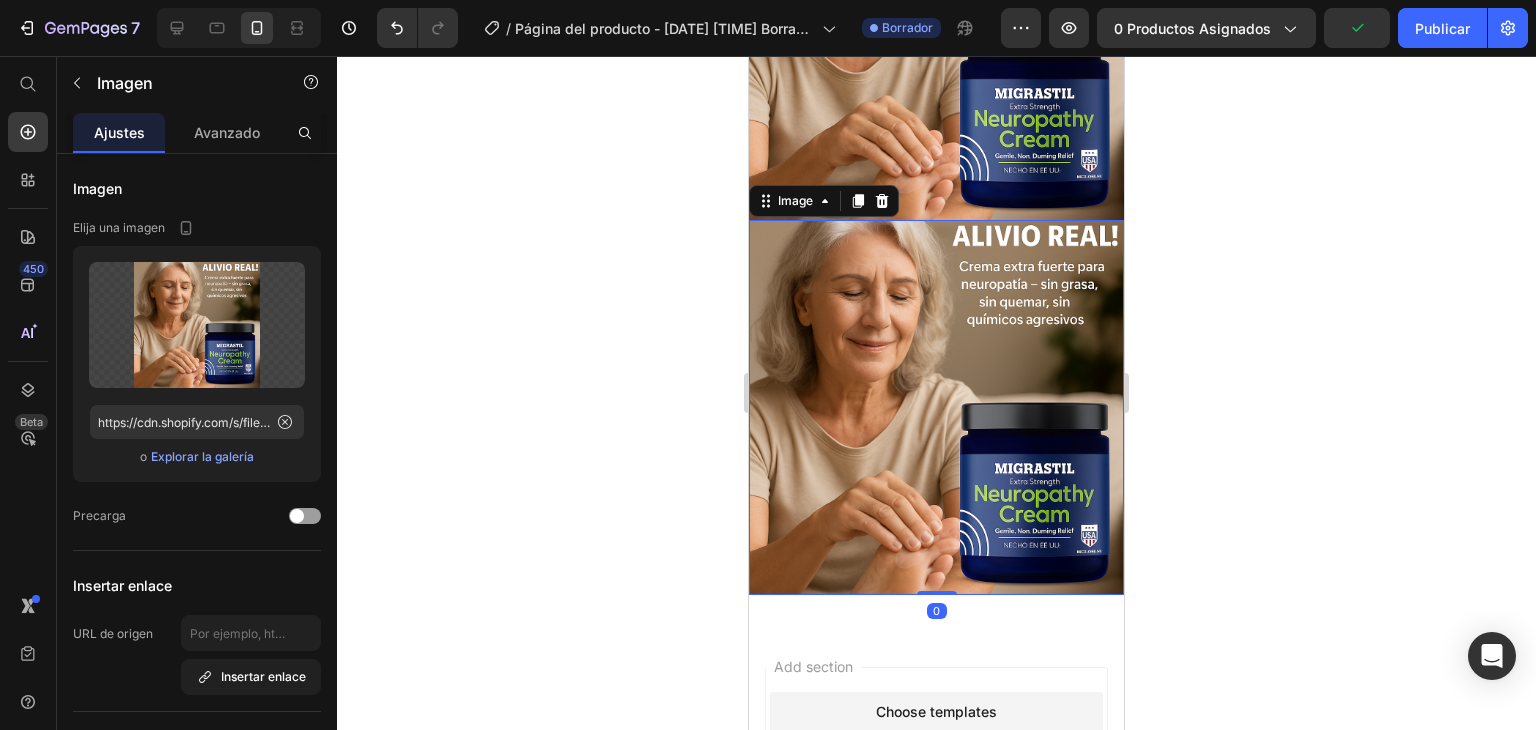 scroll, scrollTop: 2163, scrollLeft: 0, axis: vertical 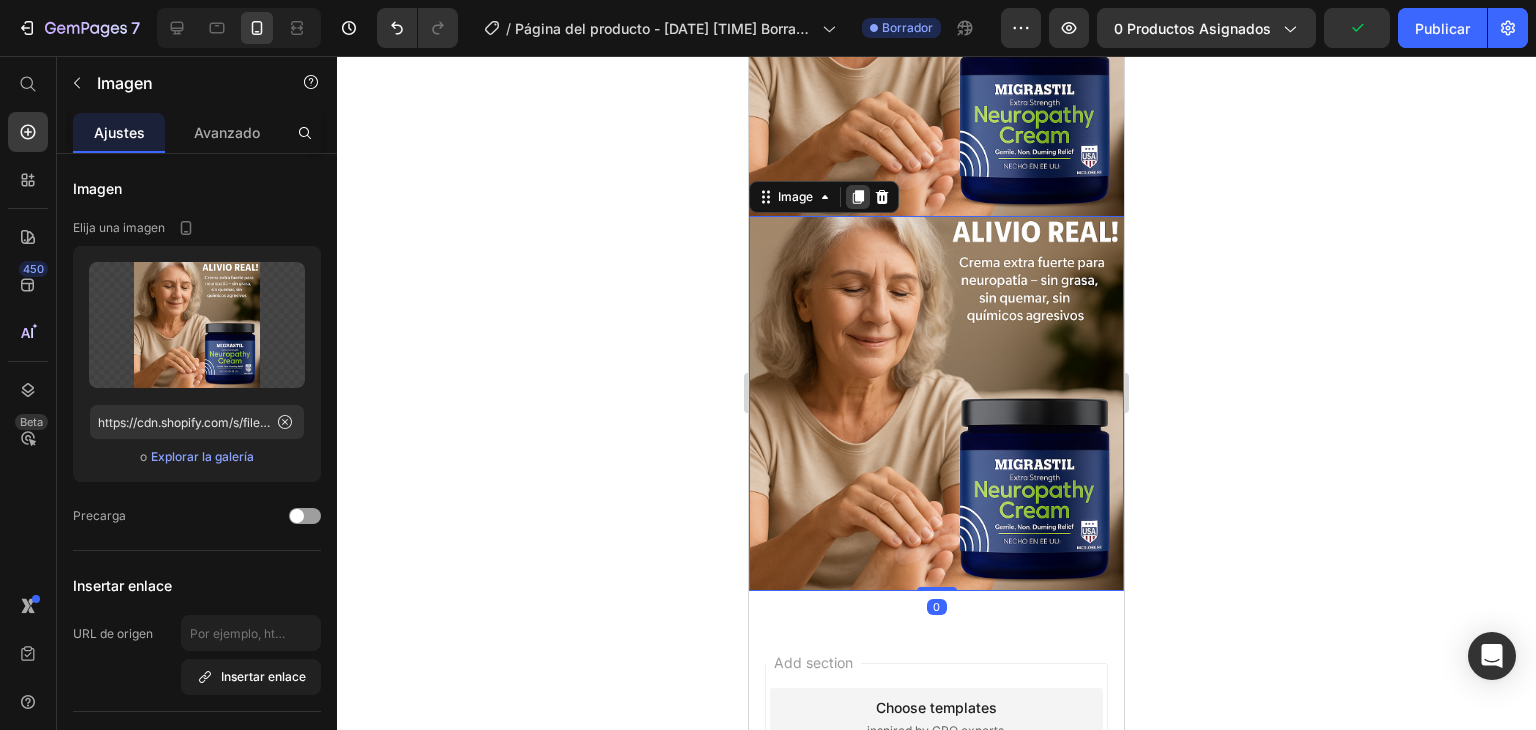 click 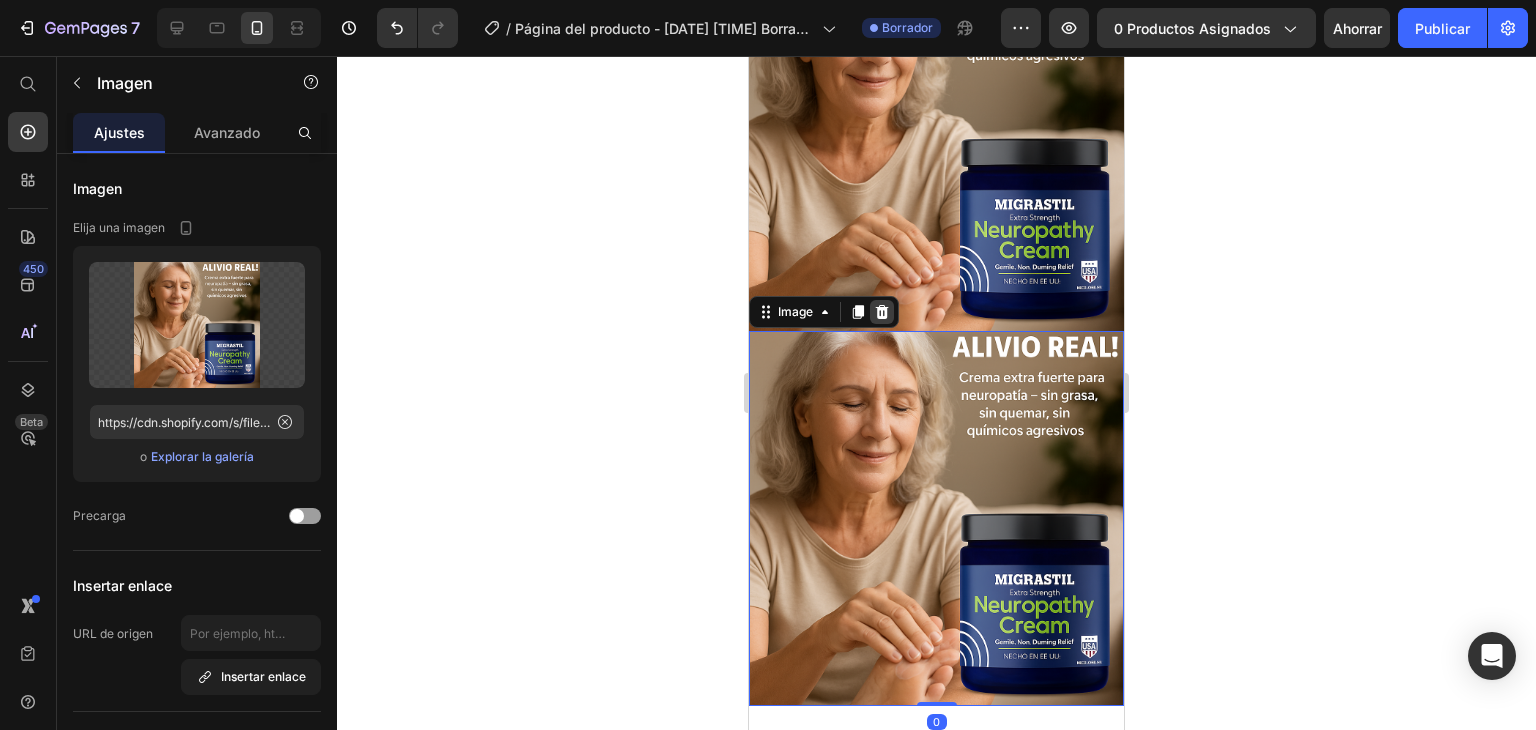 click 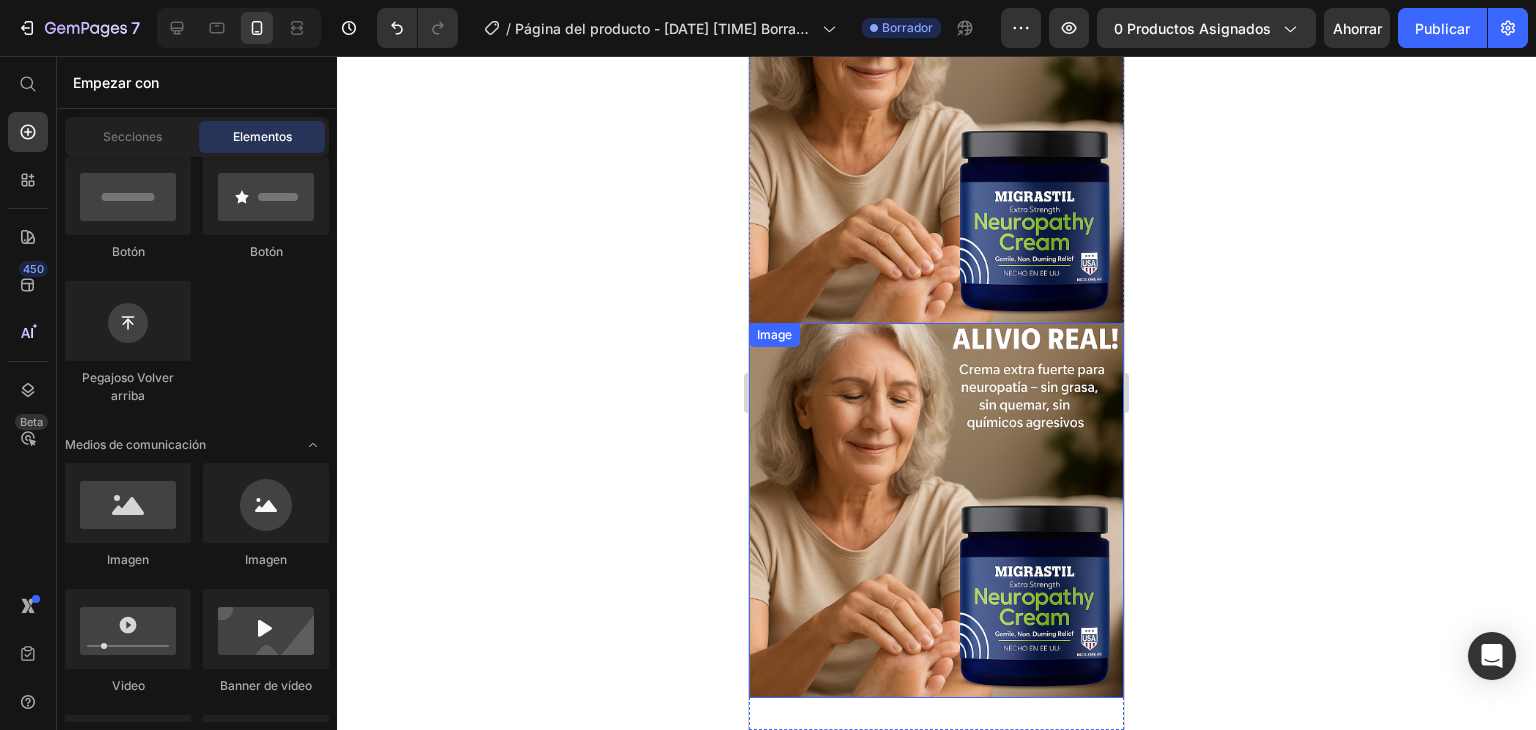 scroll, scrollTop: 2038, scrollLeft: 0, axis: vertical 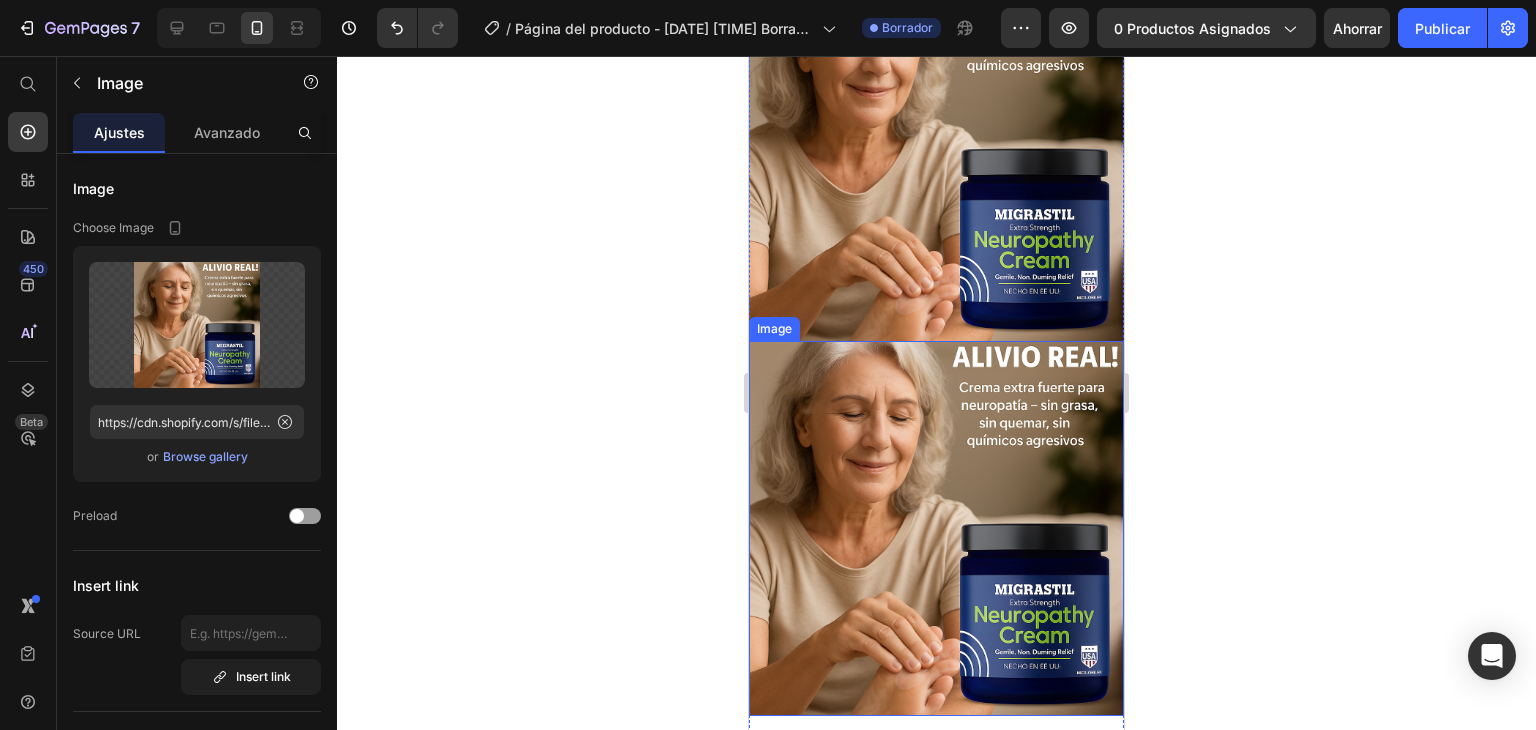 click at bounding box center [936, 528] 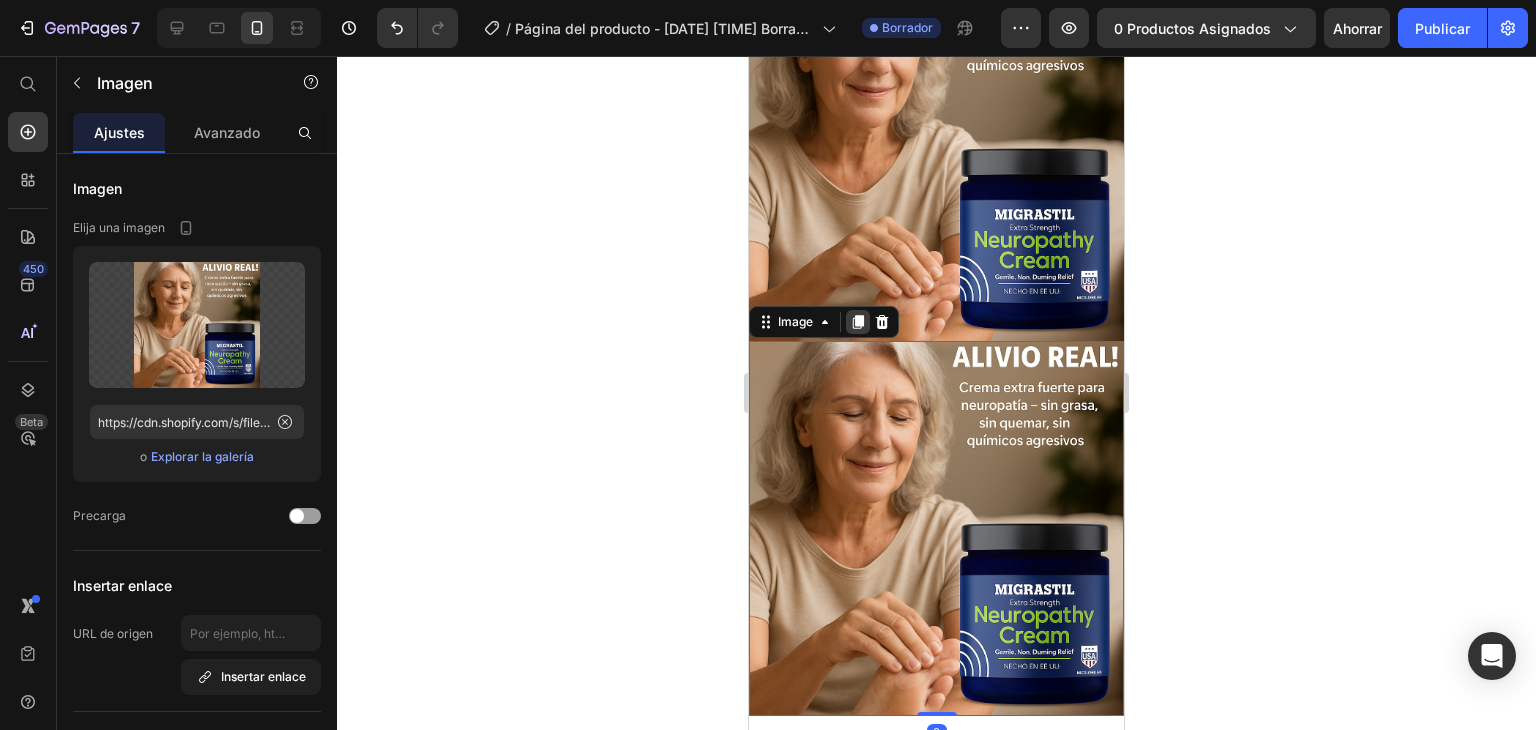 click 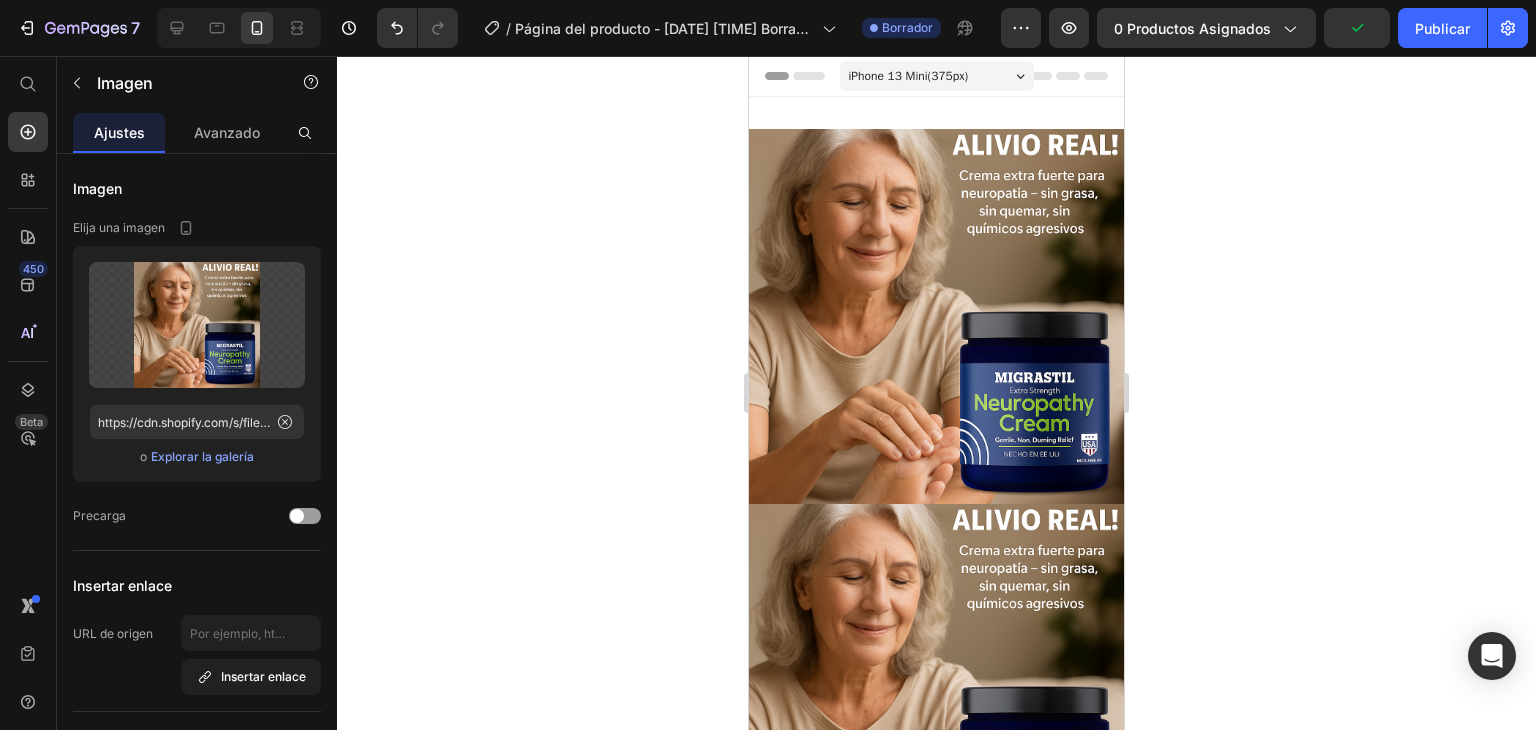 scroll, scrollTop: 0, scrollLeft: 0, axis: both 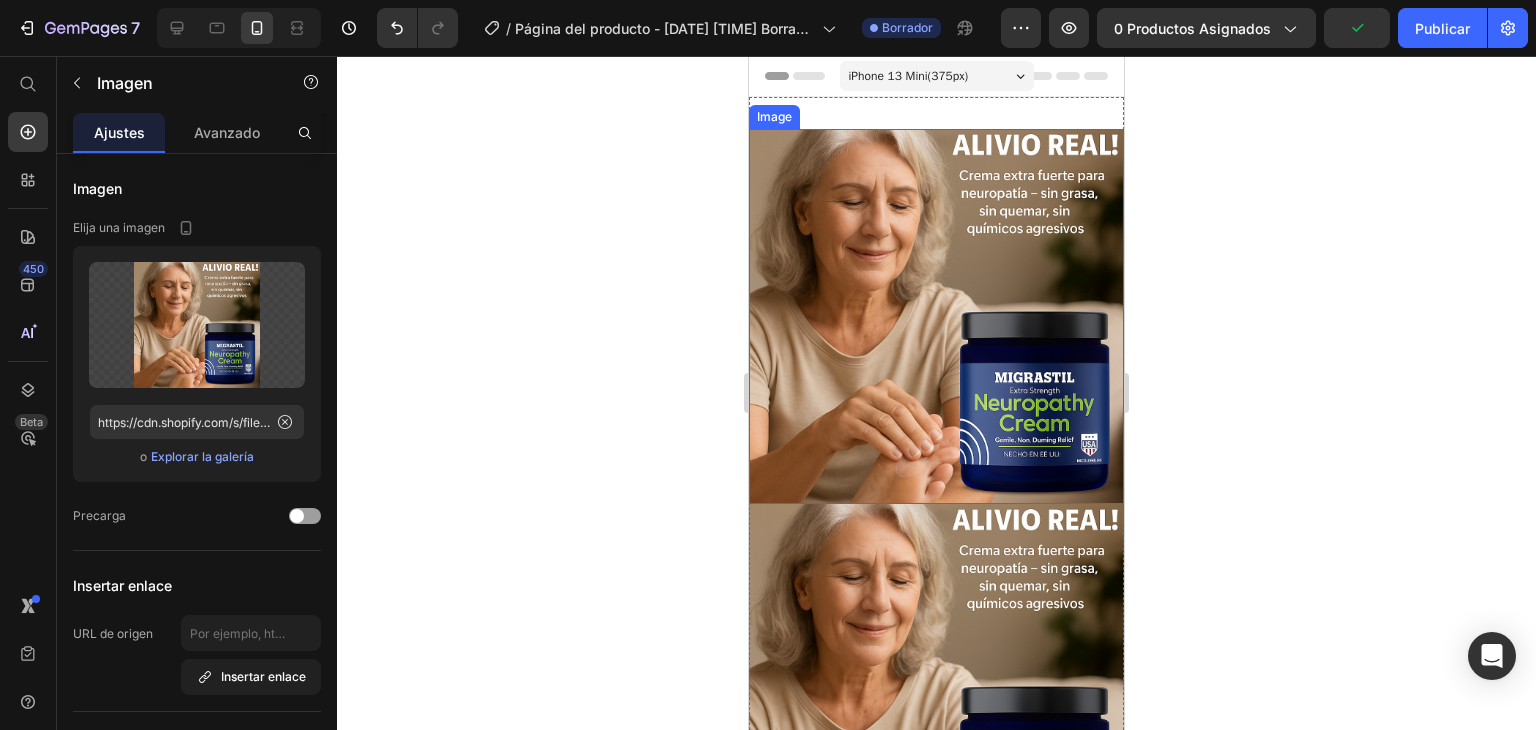 click at bounding box center [936, 316] 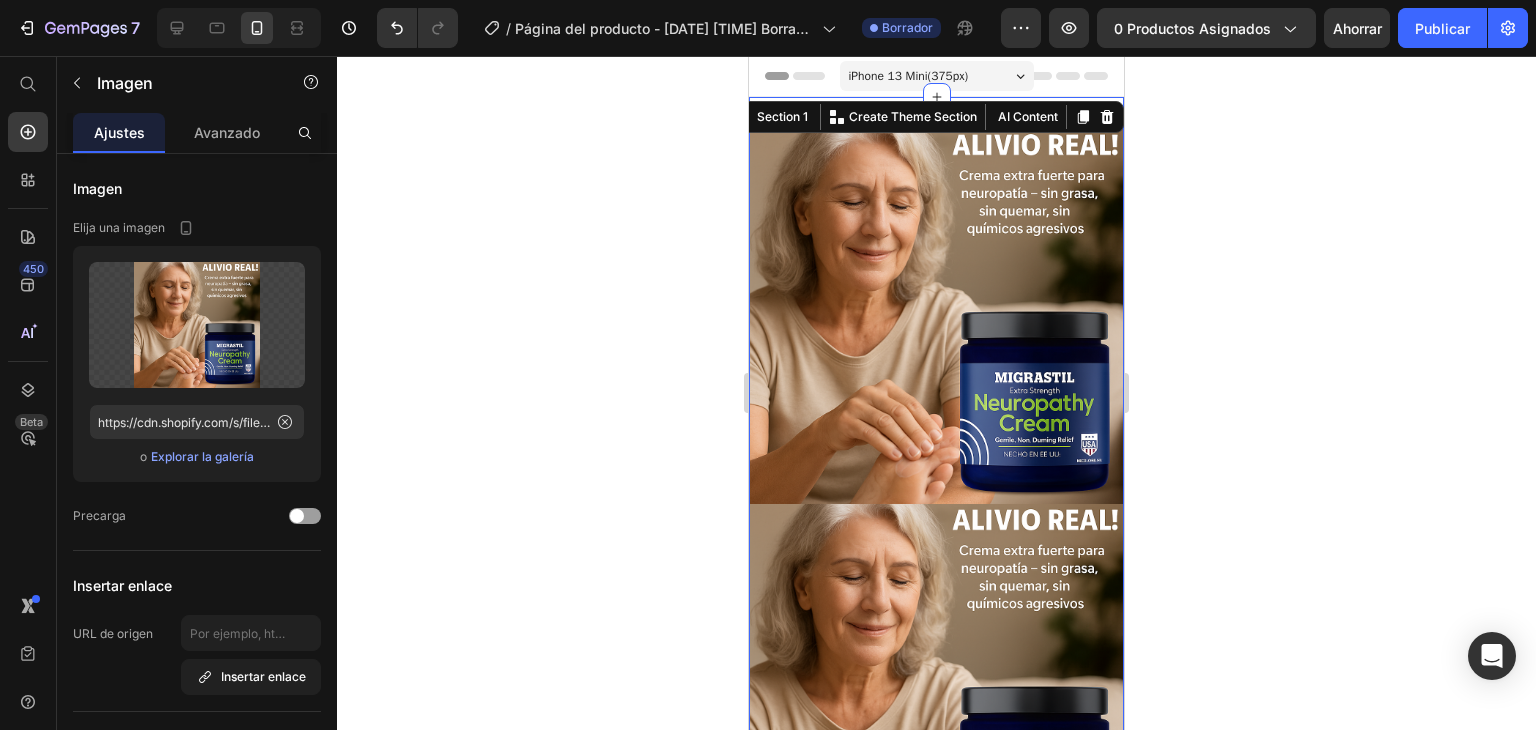 click on "Image Image Image Image Image Image Image Image Section 1   You can create reusable sections Create Theme Section AI Content Write with GemAI What would you like to describe here? Tone and Voice Persuasive Product Getting products... Show more Generate" at bounding box center [936, 1629] 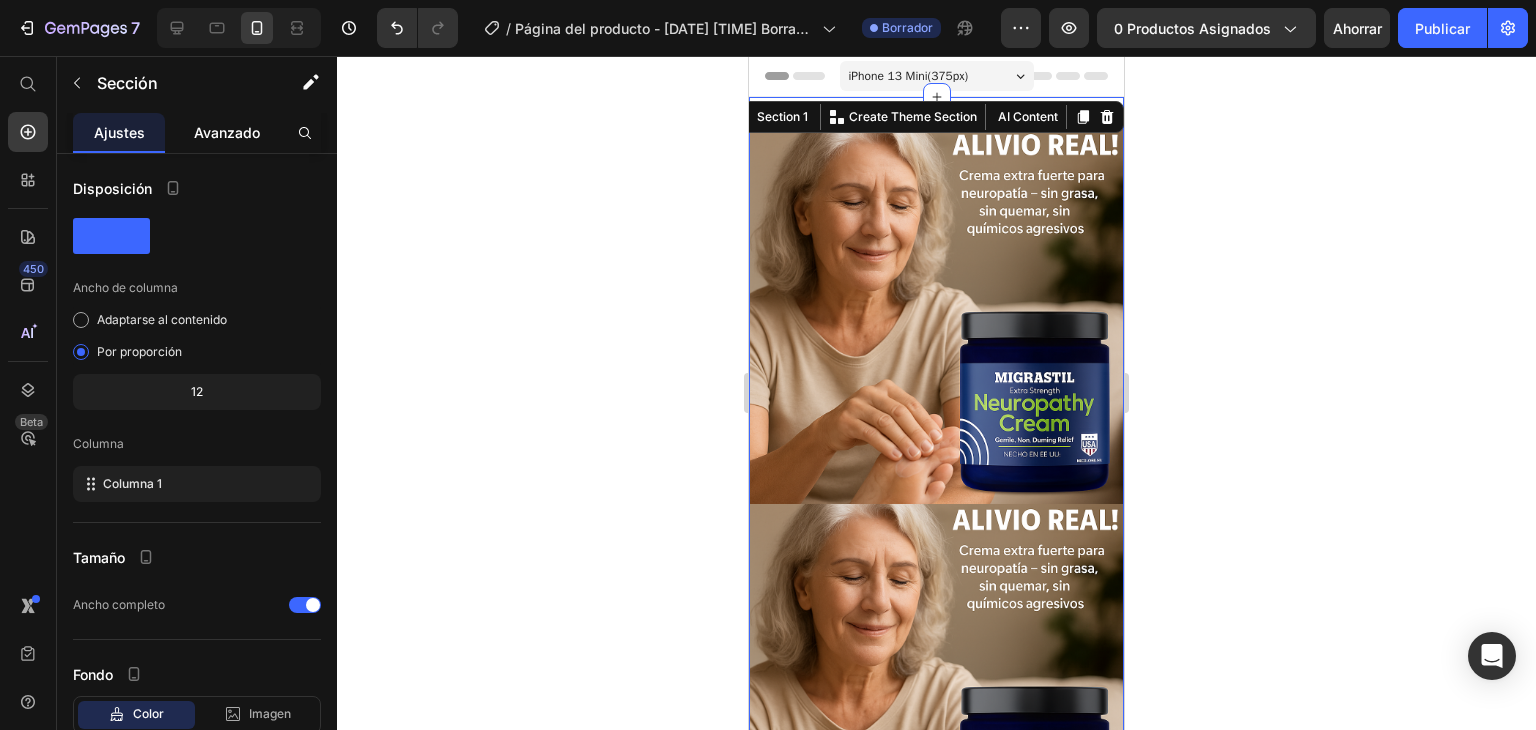 click on "Avanzado" 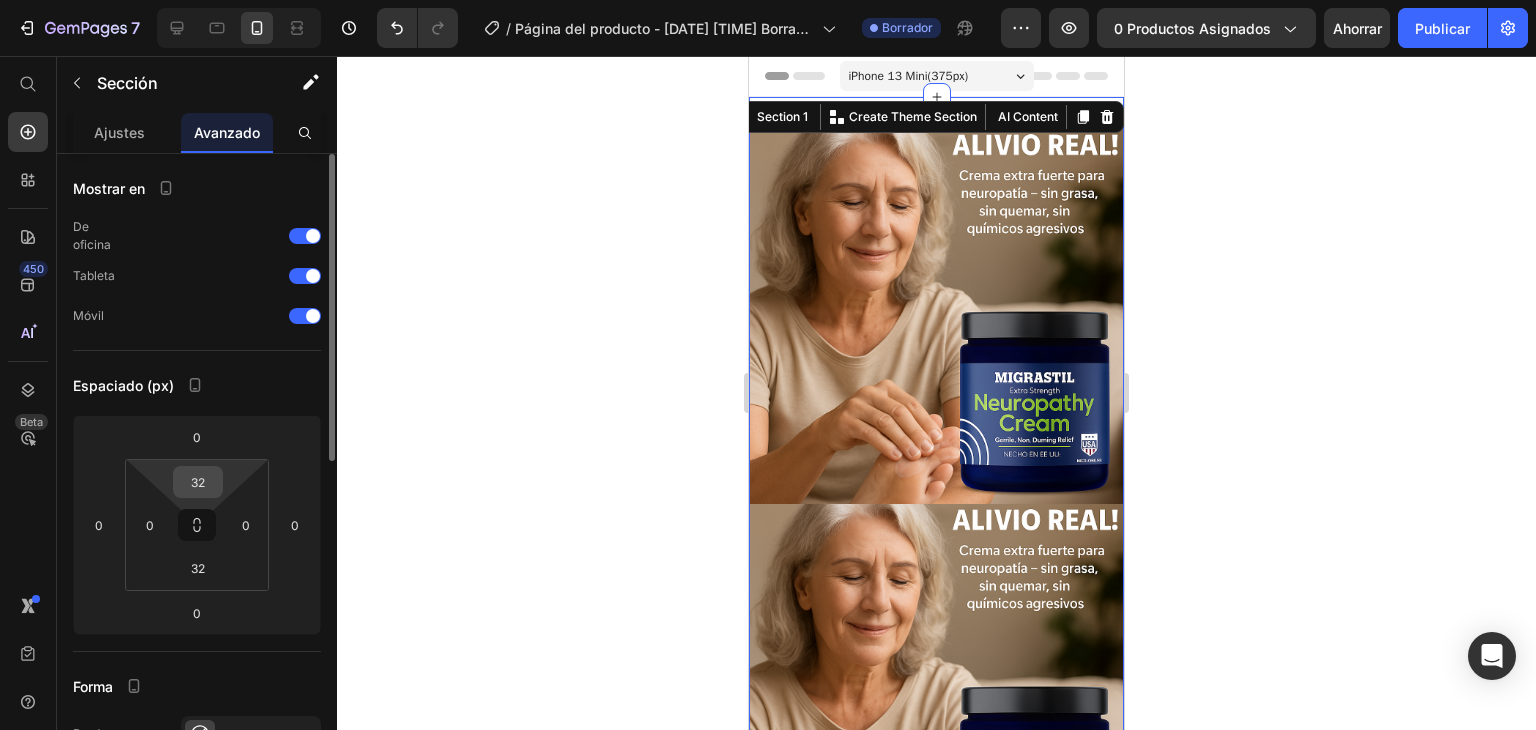 click on "32" at bounding box center [198, 482] 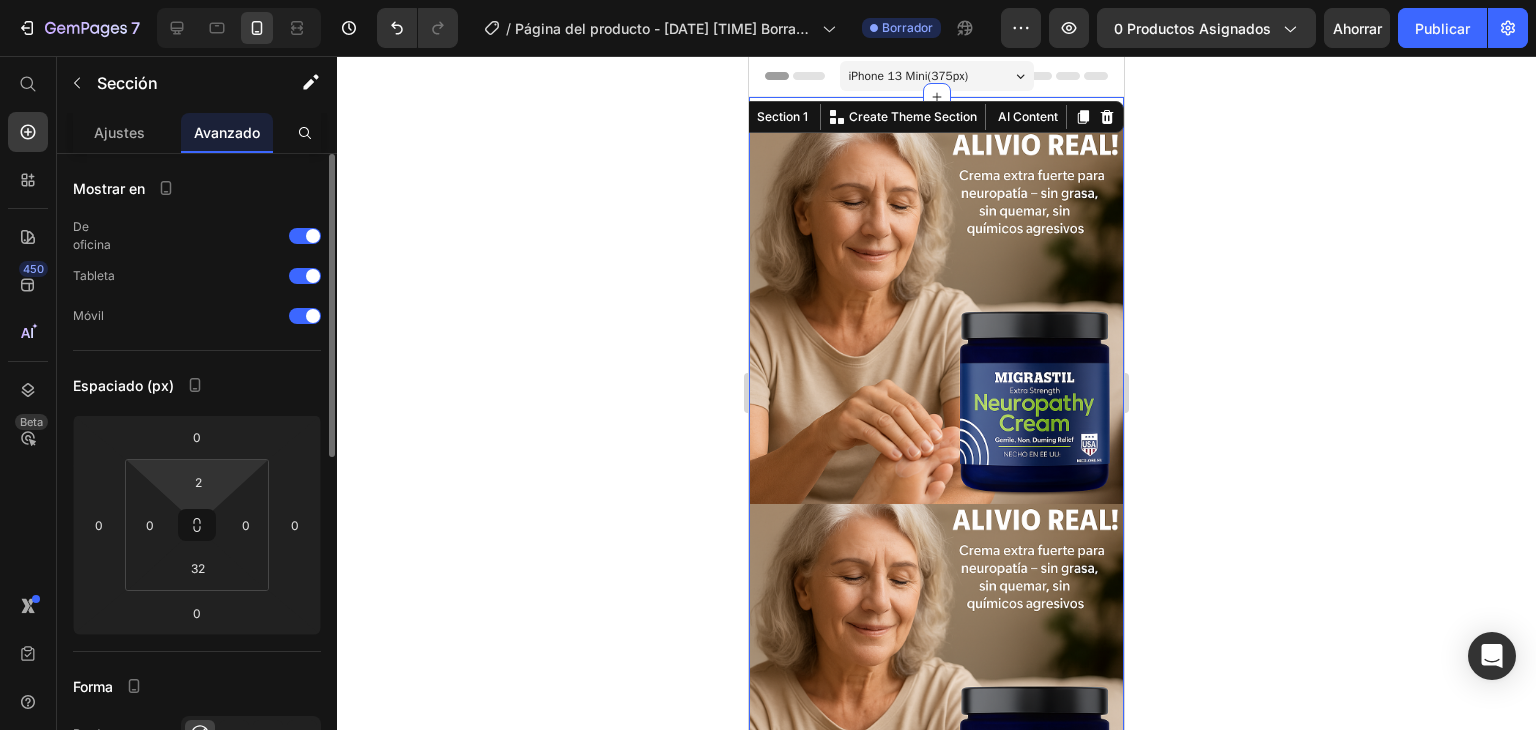 click on "Espaciado (px)" at bounding box center [197, 385] 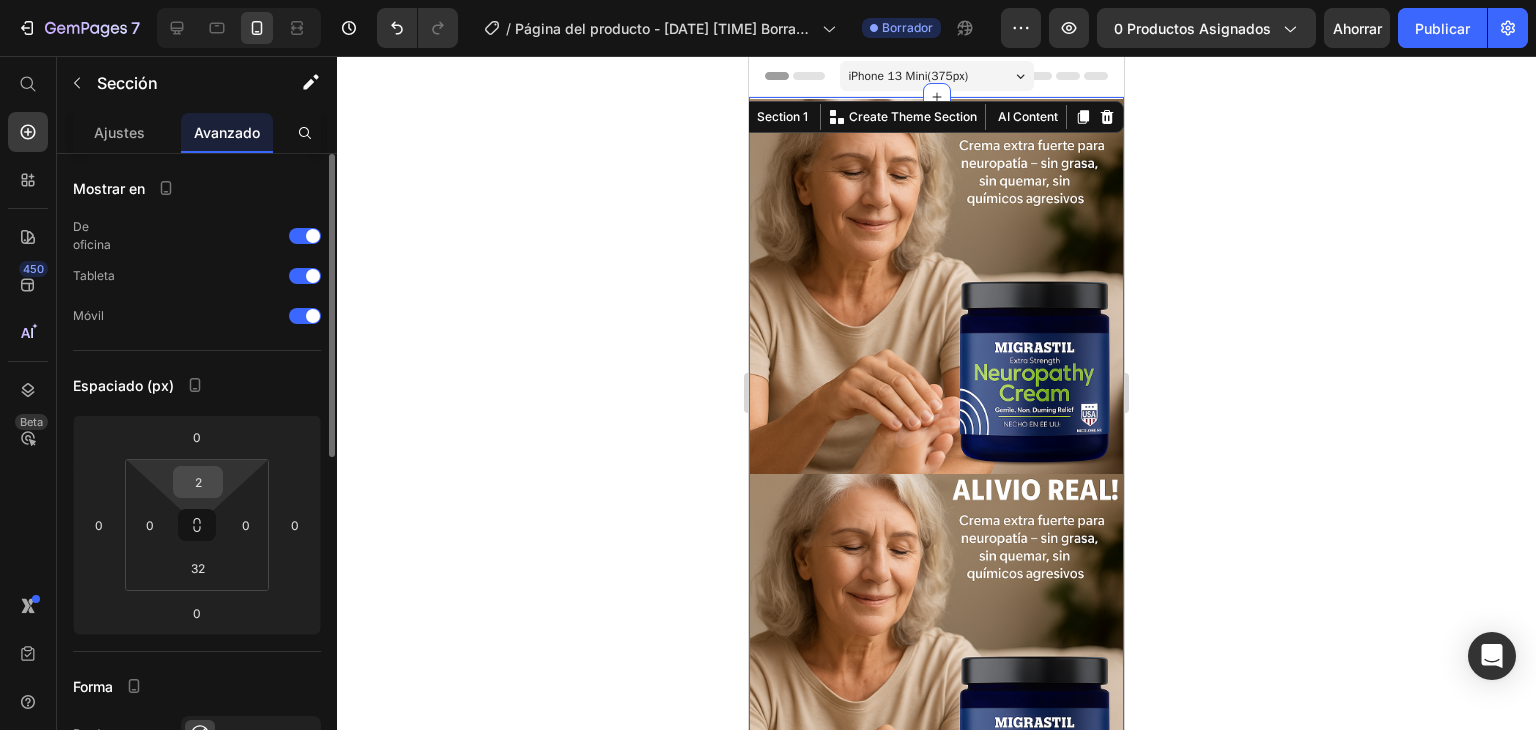 click on "2" at bounding box center [198, 482] 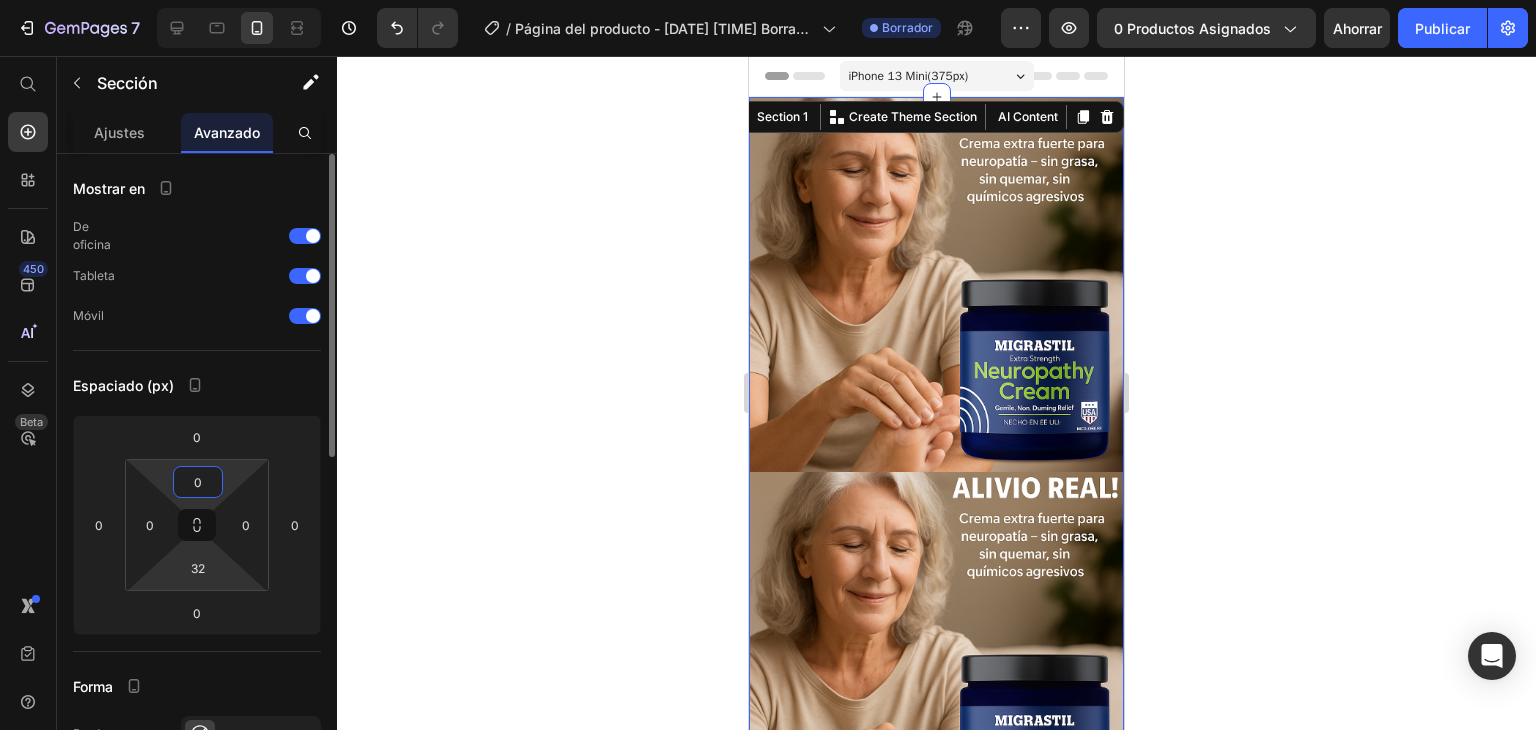 type on "0" 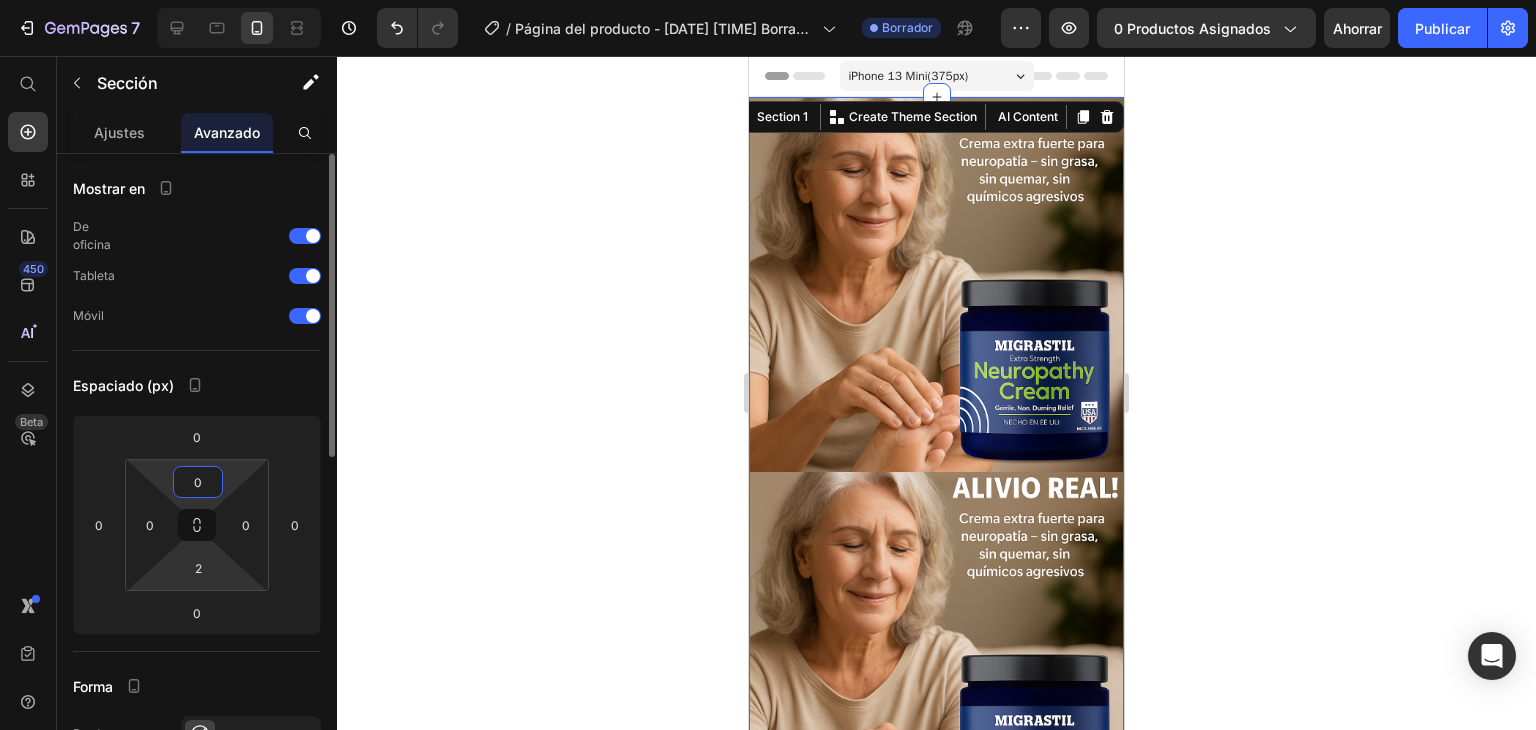 click on "7 / Página del producto - [DATE] [TIME] Borrador Avance 0 productos asignados Ahorrar Publicar 450 Beta Empezar con Secciones Elementos Hero Section Product Detail Brands Trusted Badges Guarantee Product Breakdown How to use Testimonials Compare Bundle FAQs Social Proof Brand Story Product List Blog List Contact Sticky Add to Cart Custom Footer Explorar la biblioteca 450 Disposición
Fila
Fila
Fila
Fila Texto
Título
Bloque de texto Botón
Botón
Botón
Pegajoso Volver arriba Medios de comunicación" at bounding box center (768, 0) 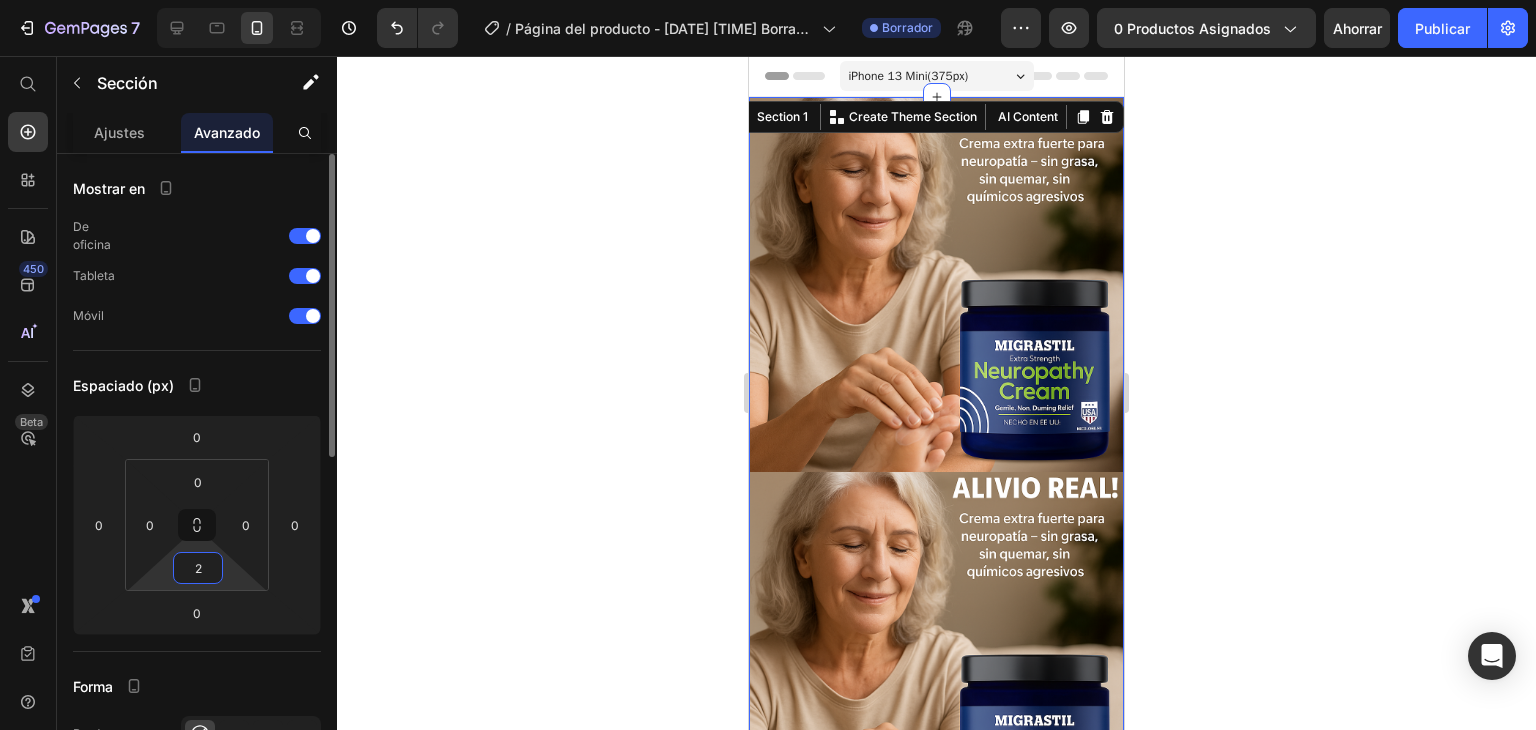 click on "2" at bounding box center [198, 568] 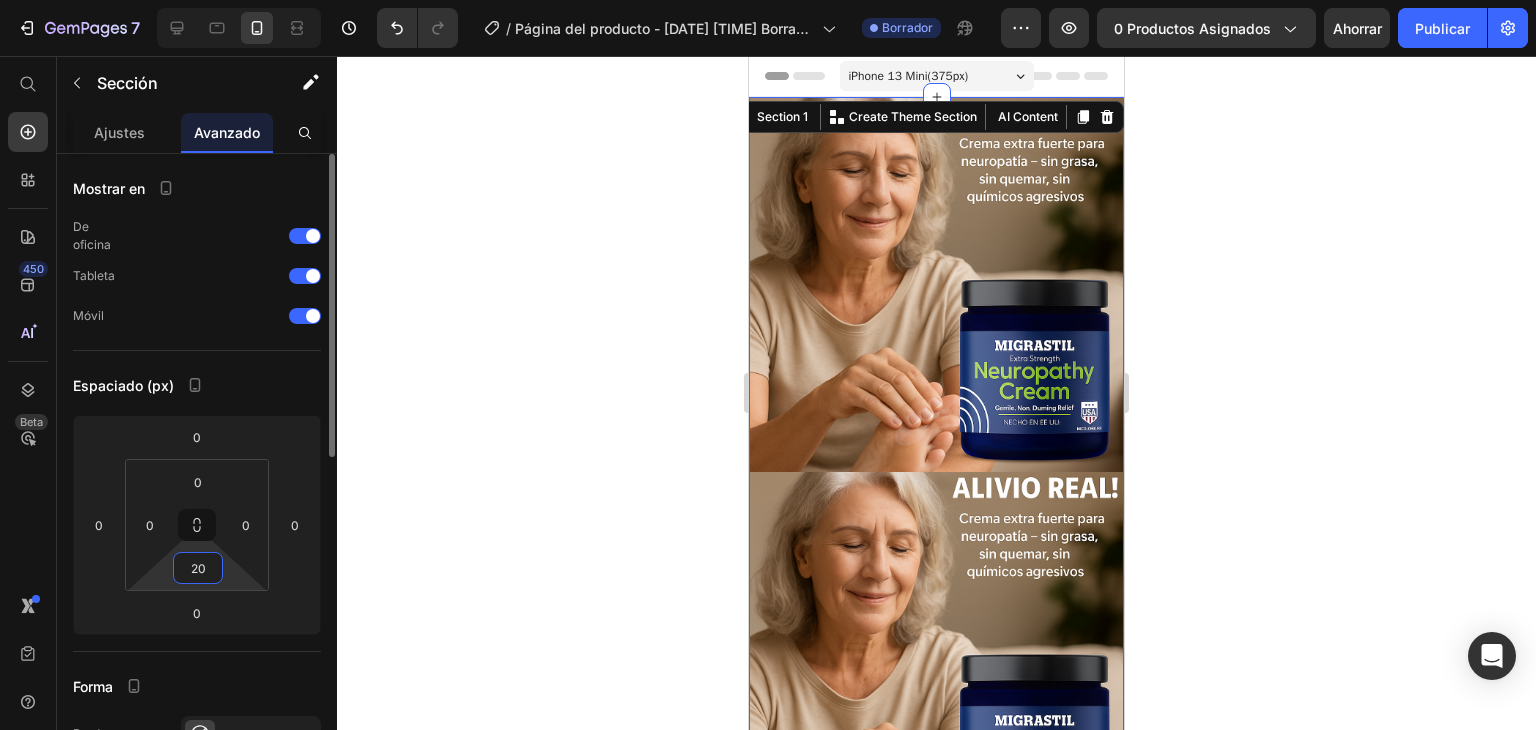 type on "2" 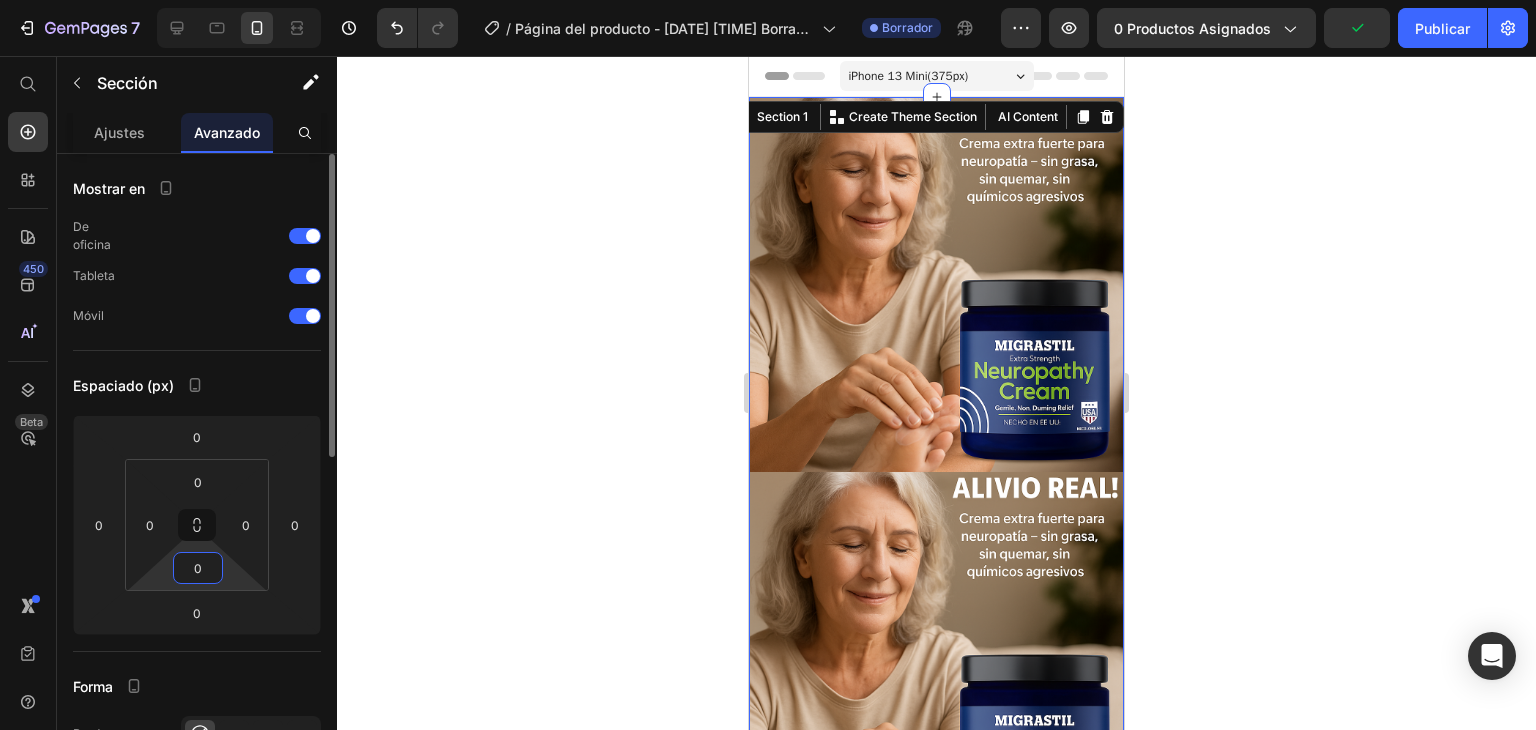 type on "0" 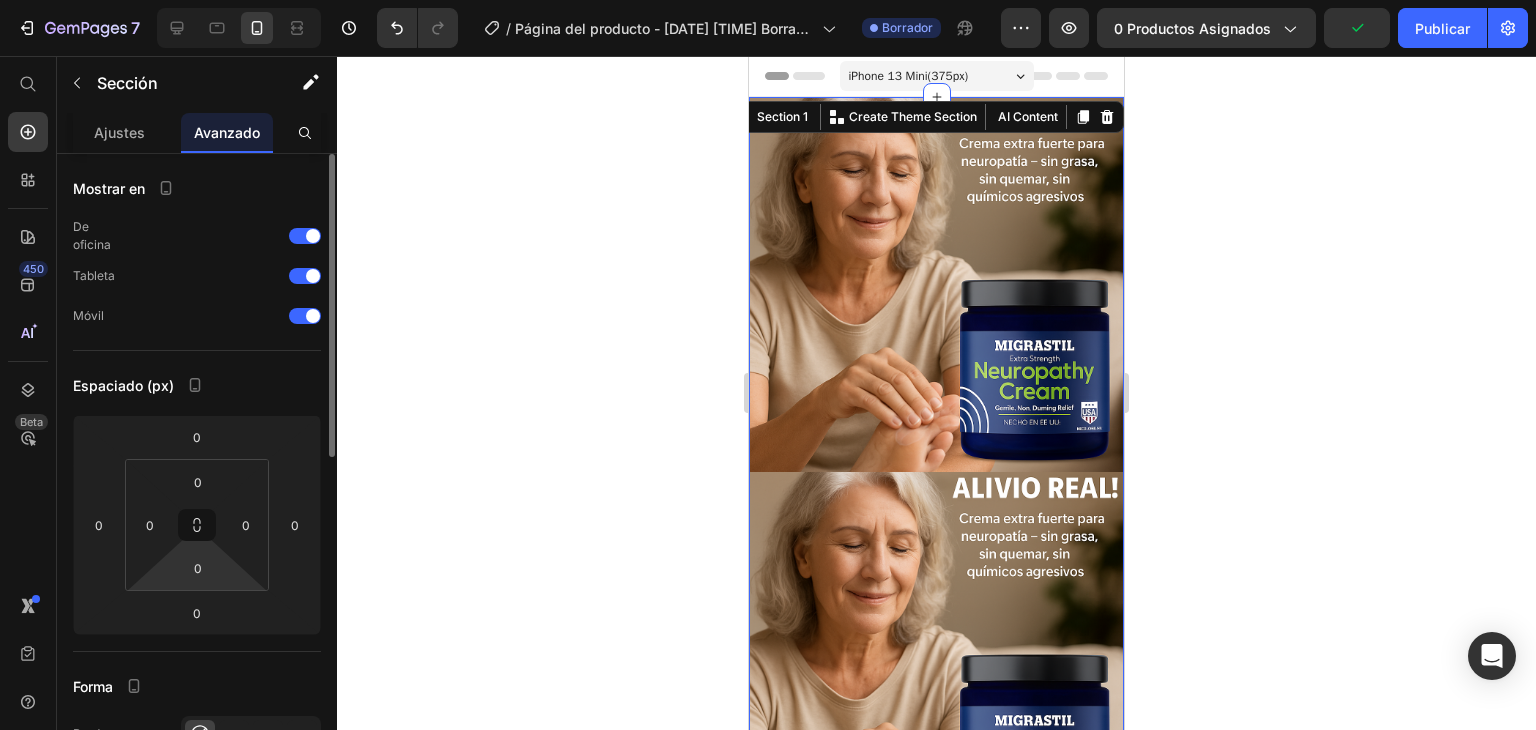 click on "Forma" at bounding box center [197, 686] 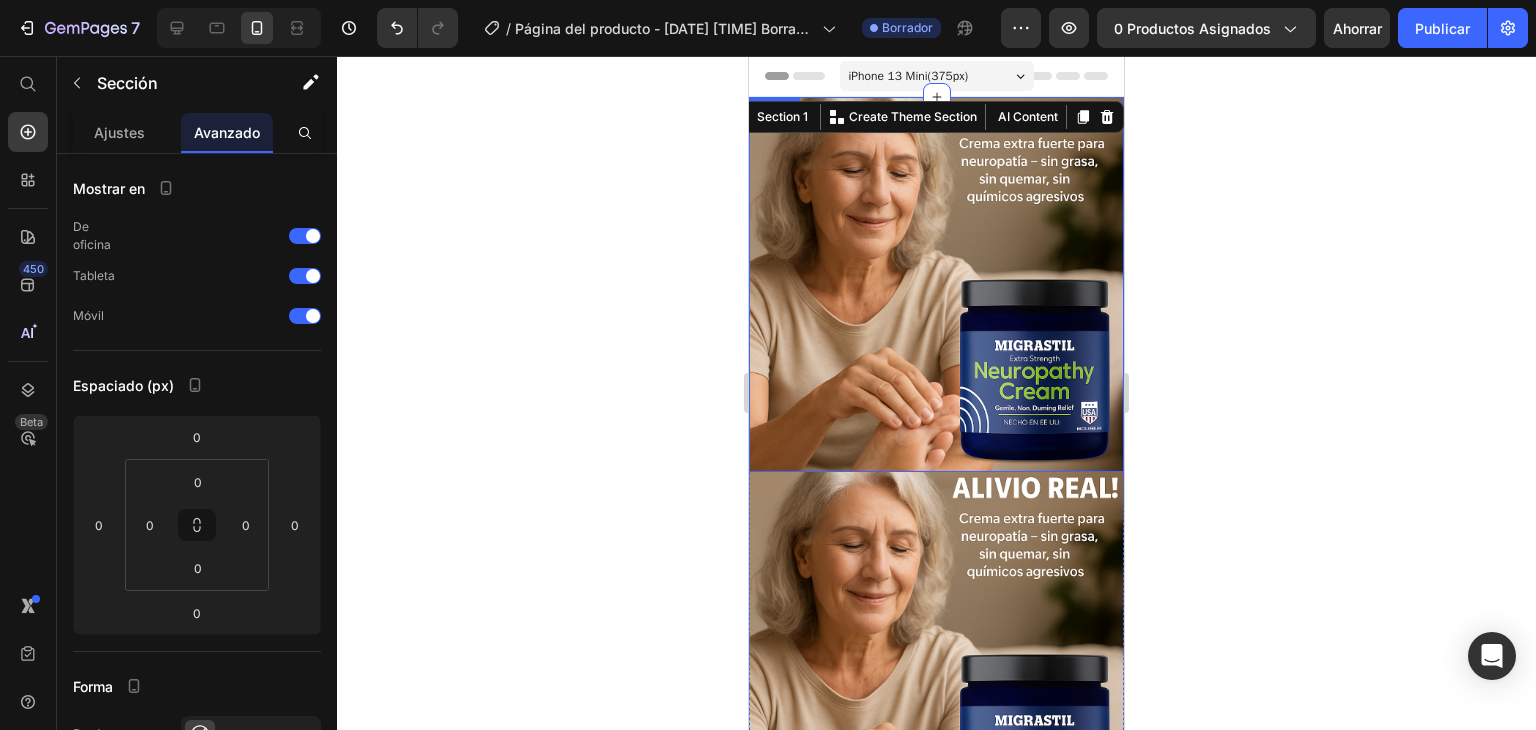 click at bounding box center [936, 284] 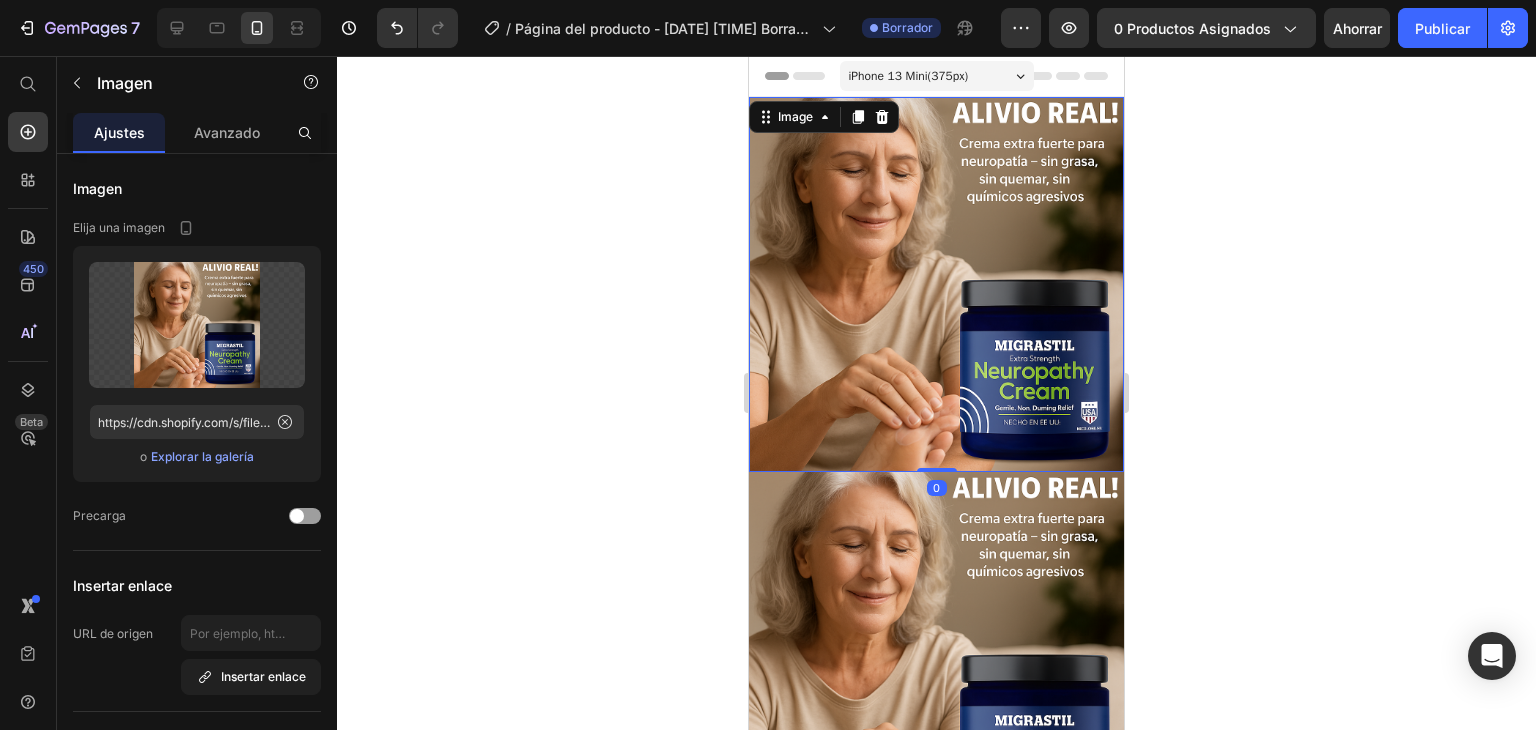 click 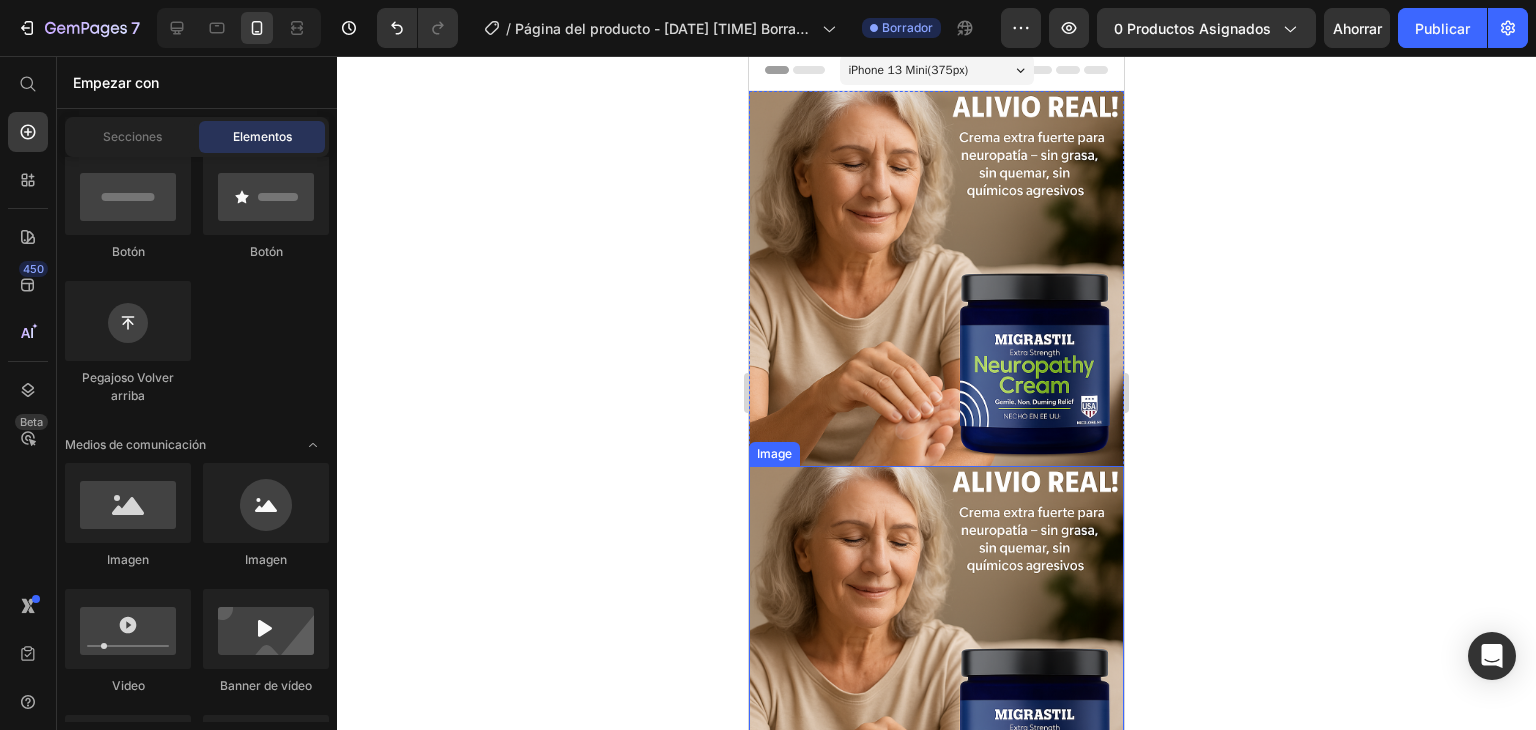 scroll, scrollTop: 0, scrollLeft: 0, axis: both 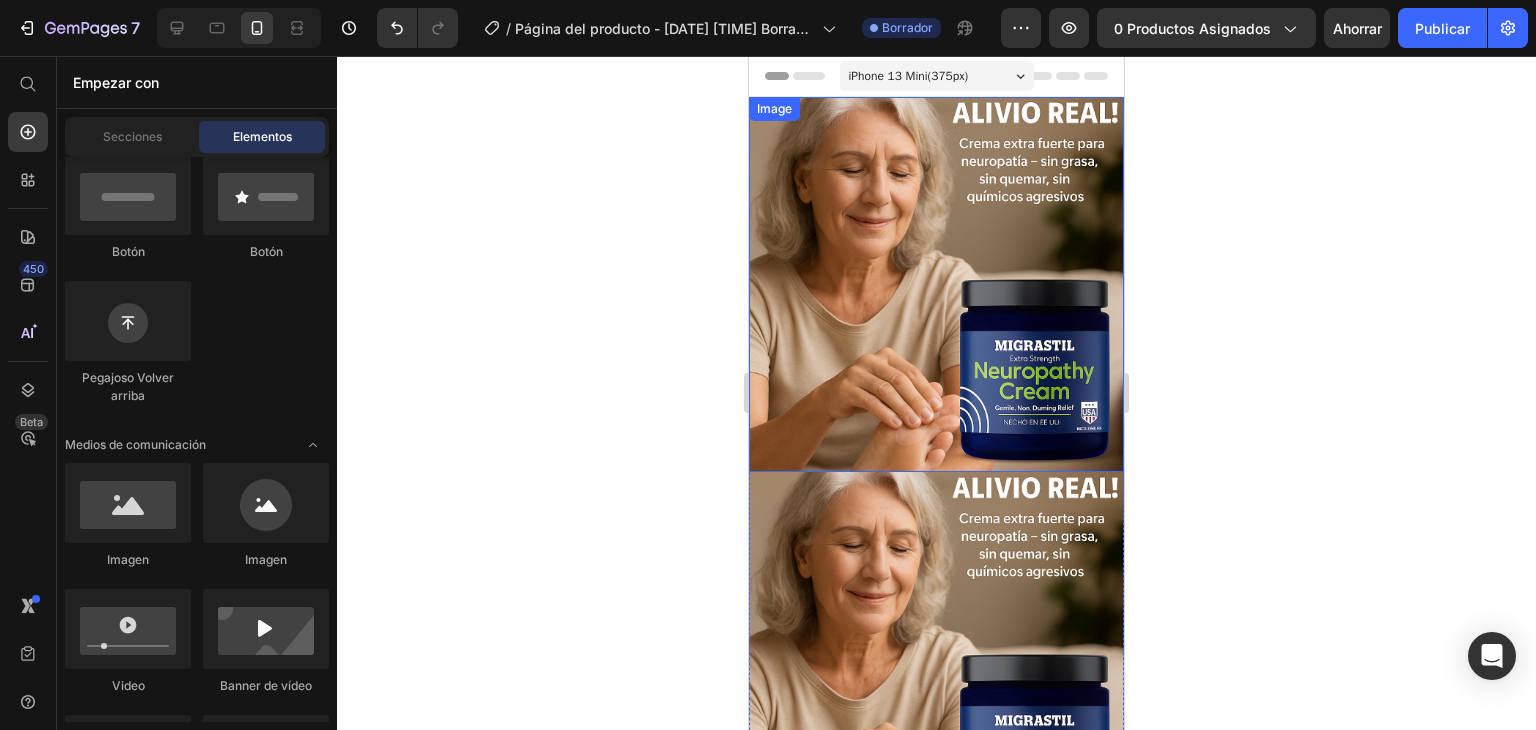 click at bounding box center (936, 284) 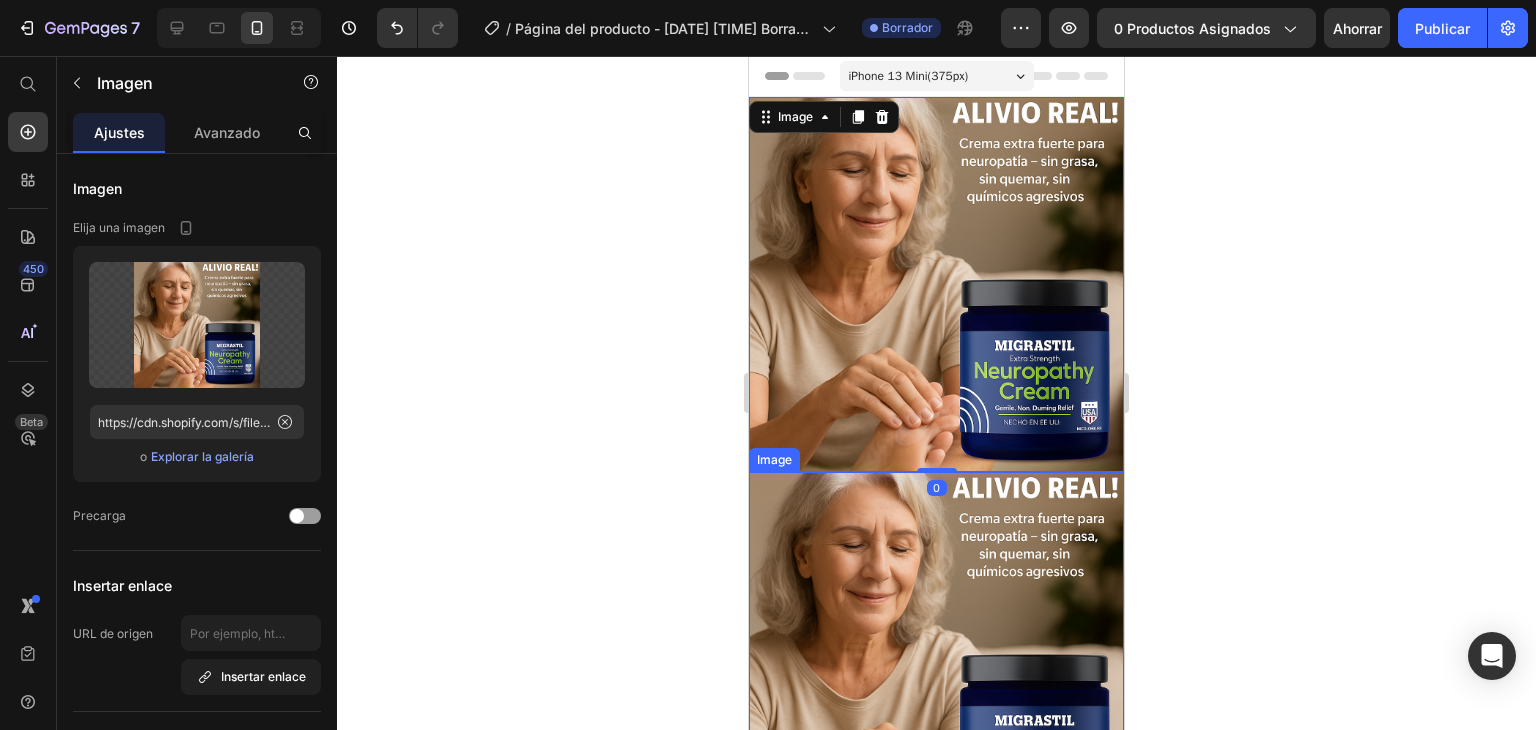 click at bounding box center [936, 659] 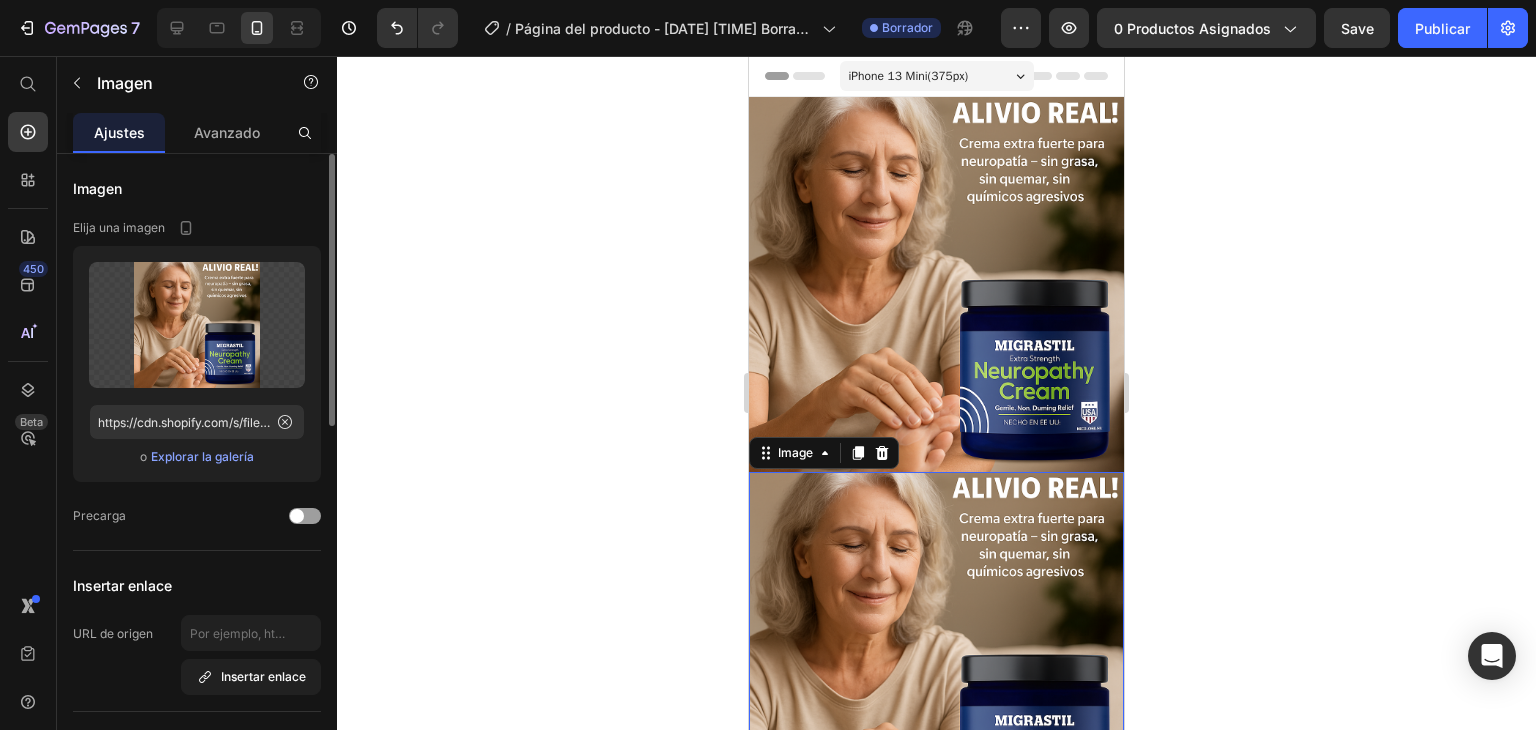 click on "Explorar la galería" at bounding box center (202, 456) 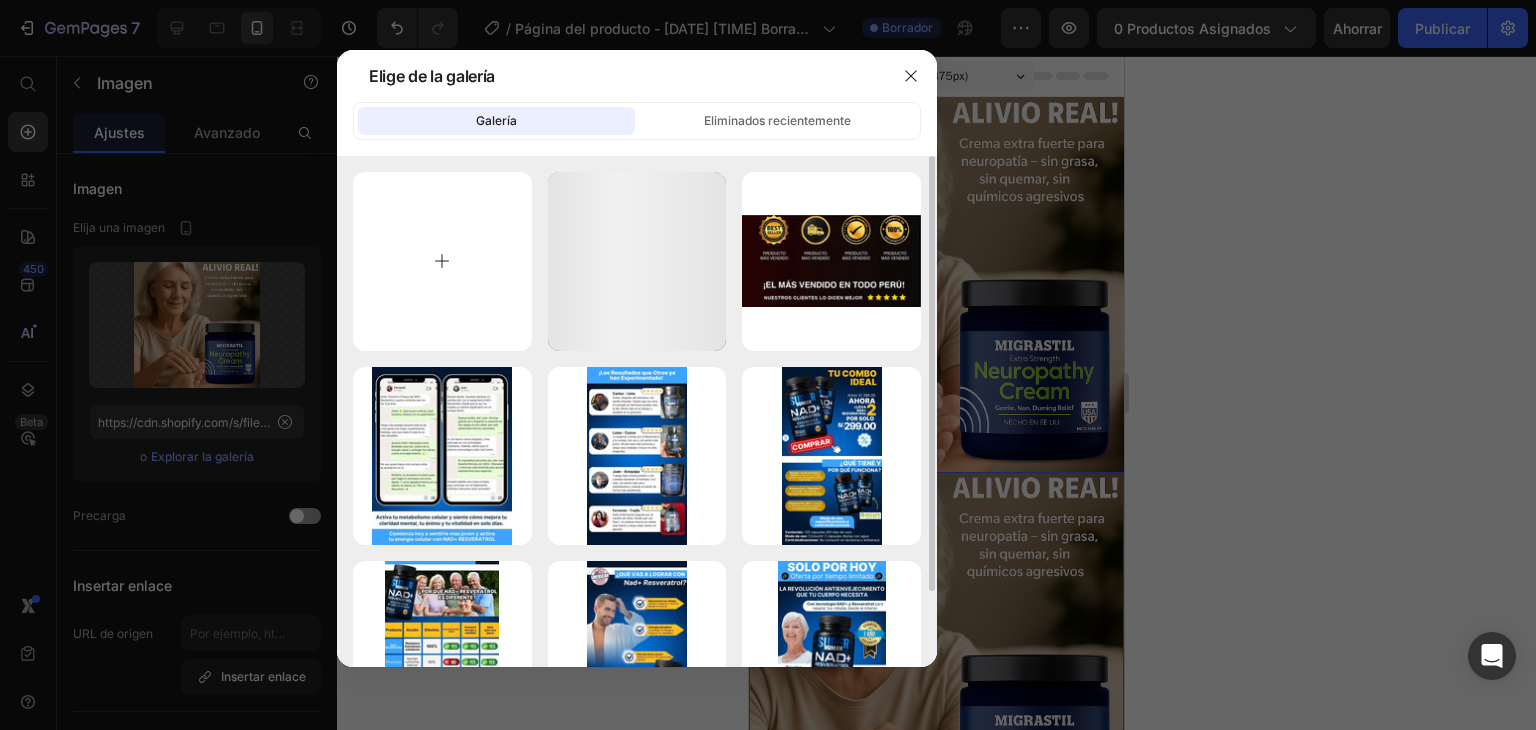 click at bounding box center [442, 261] 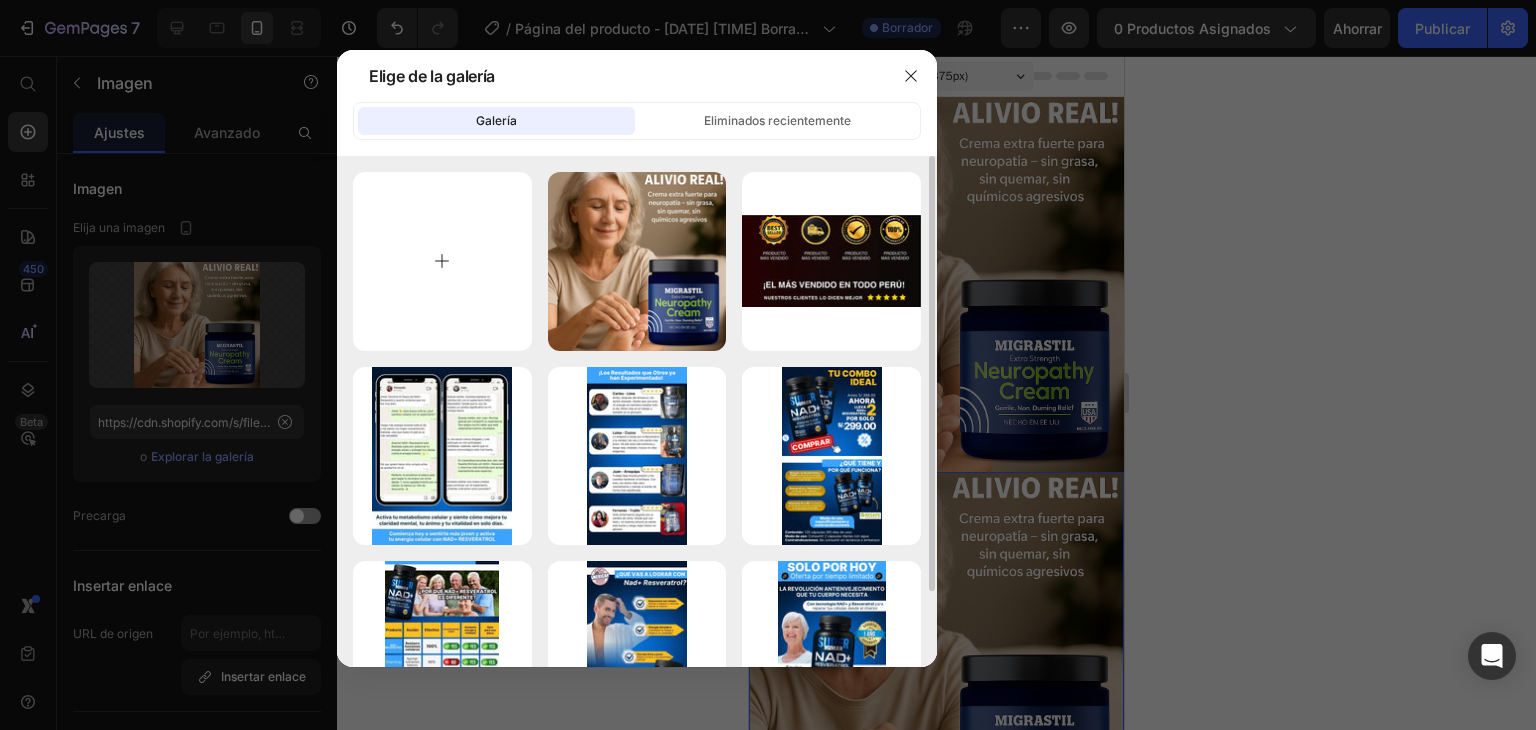 type on "C:\fakepath\MIGRASTIL PAG 2.png" 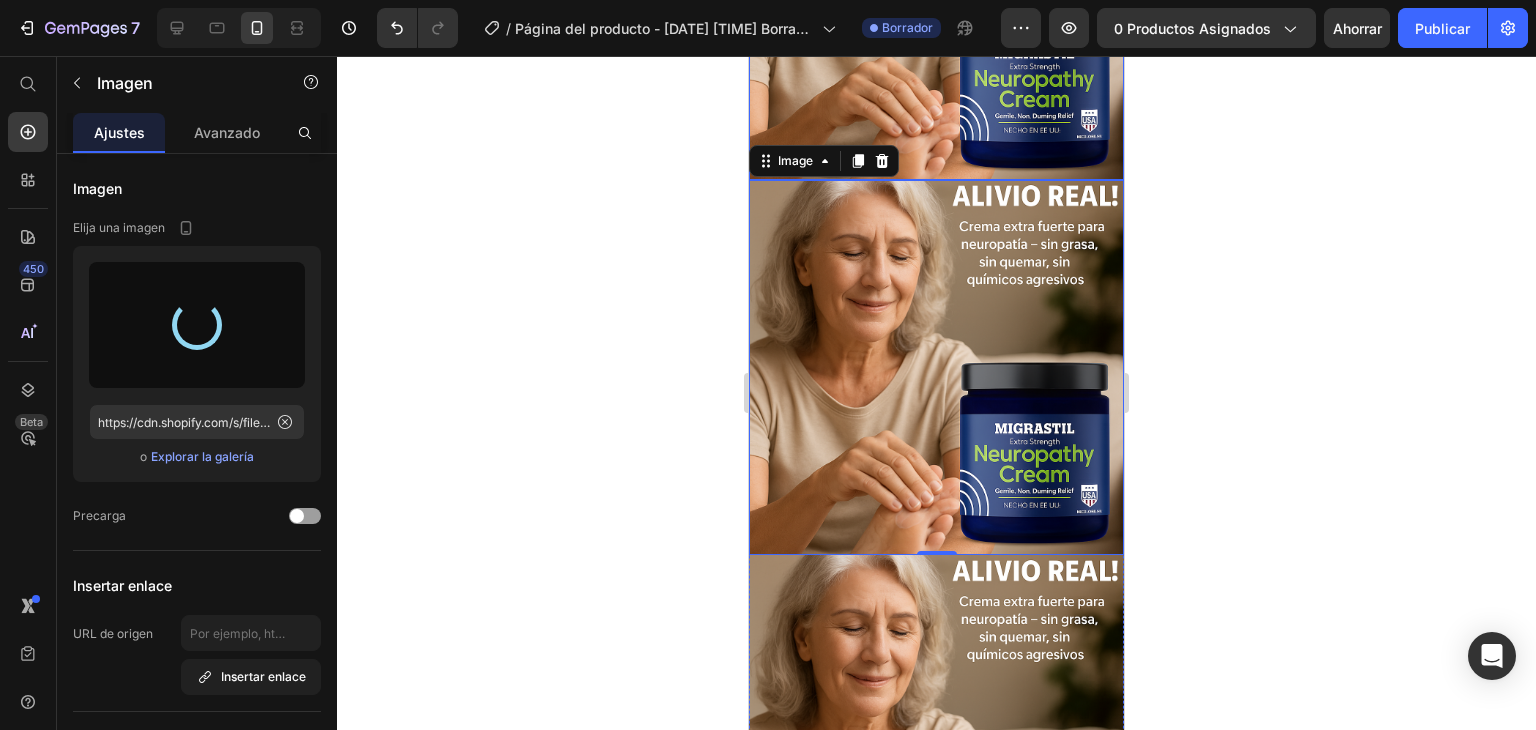 scroll, scrollTop: 300, scrollLeft: 0, axis: vertical 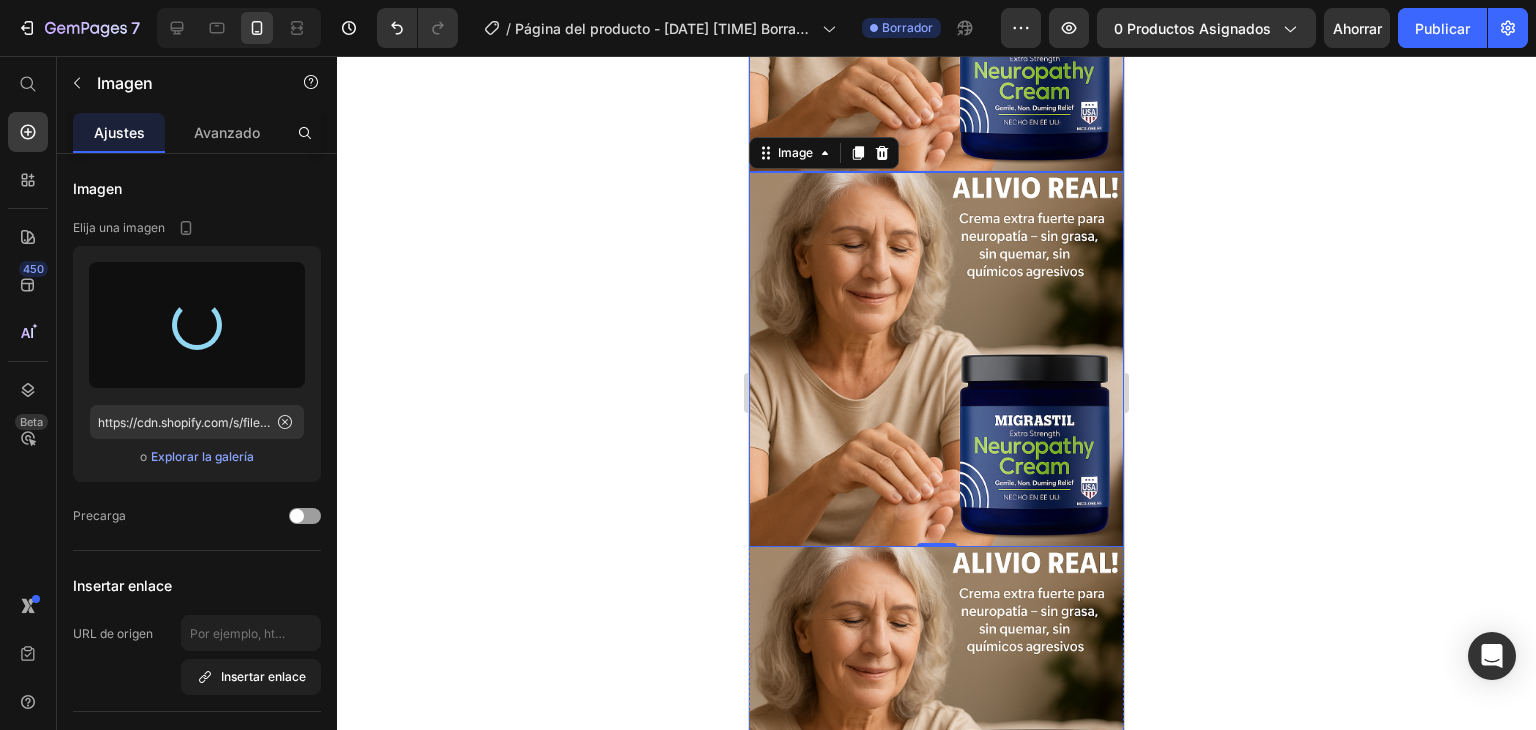 type on "https://cdn.shopify.com/s/files/1/0752/8140/0021/files/gempages_573315541746320609-095aff4a-0a5b-443a-b98c-57dc0d78c0b7.png" 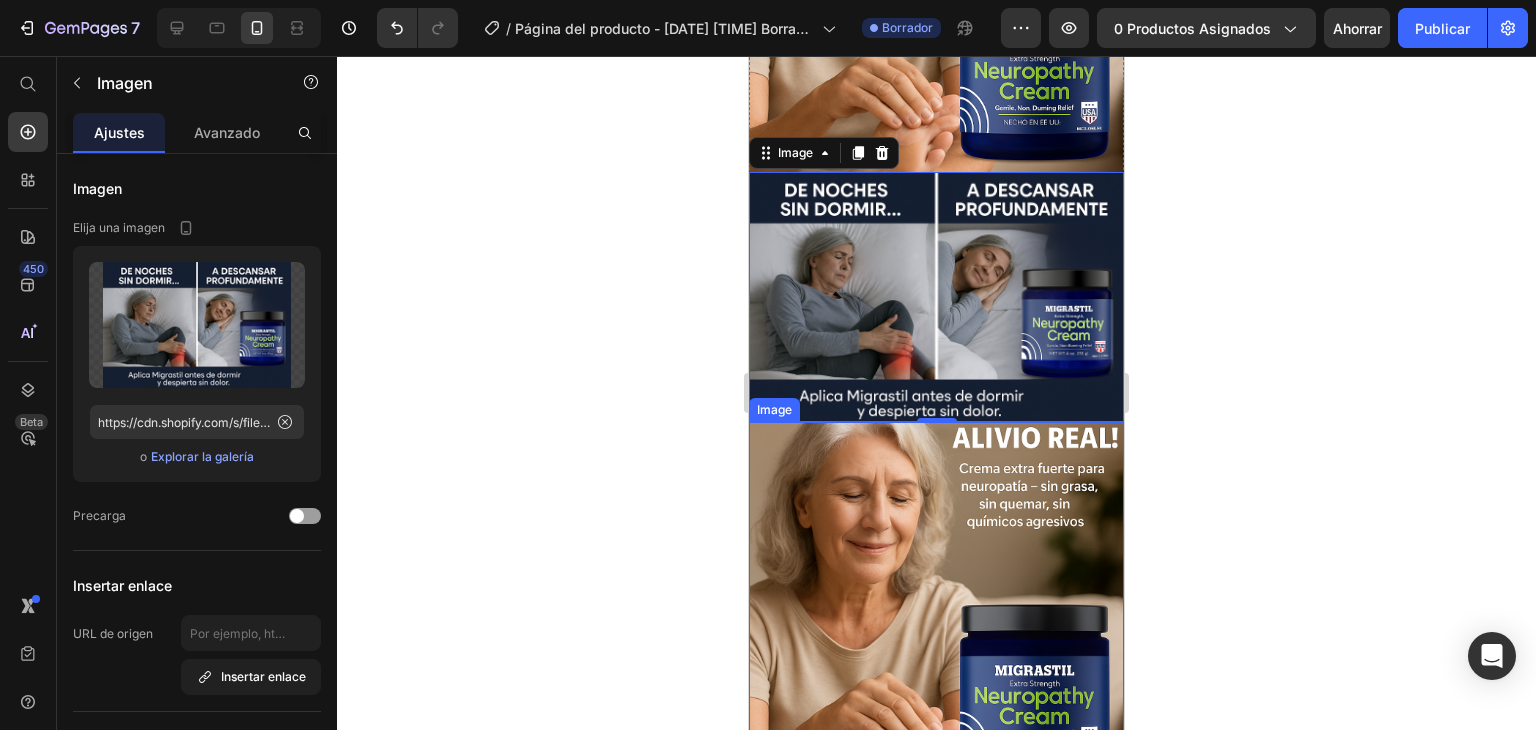 click at bounding box center (936, 609) 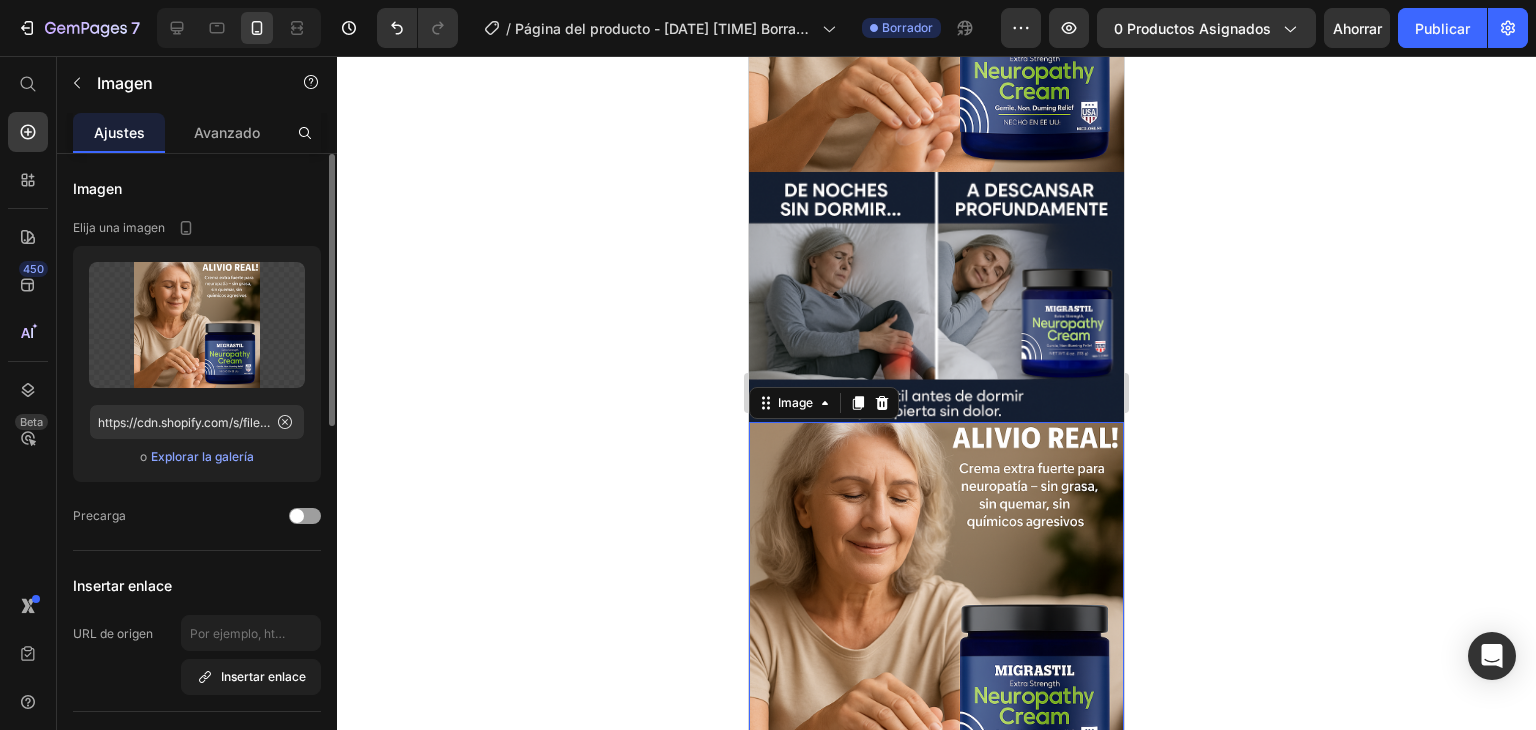 click on "o Explorar la galería" at bounding box center (197, 457) 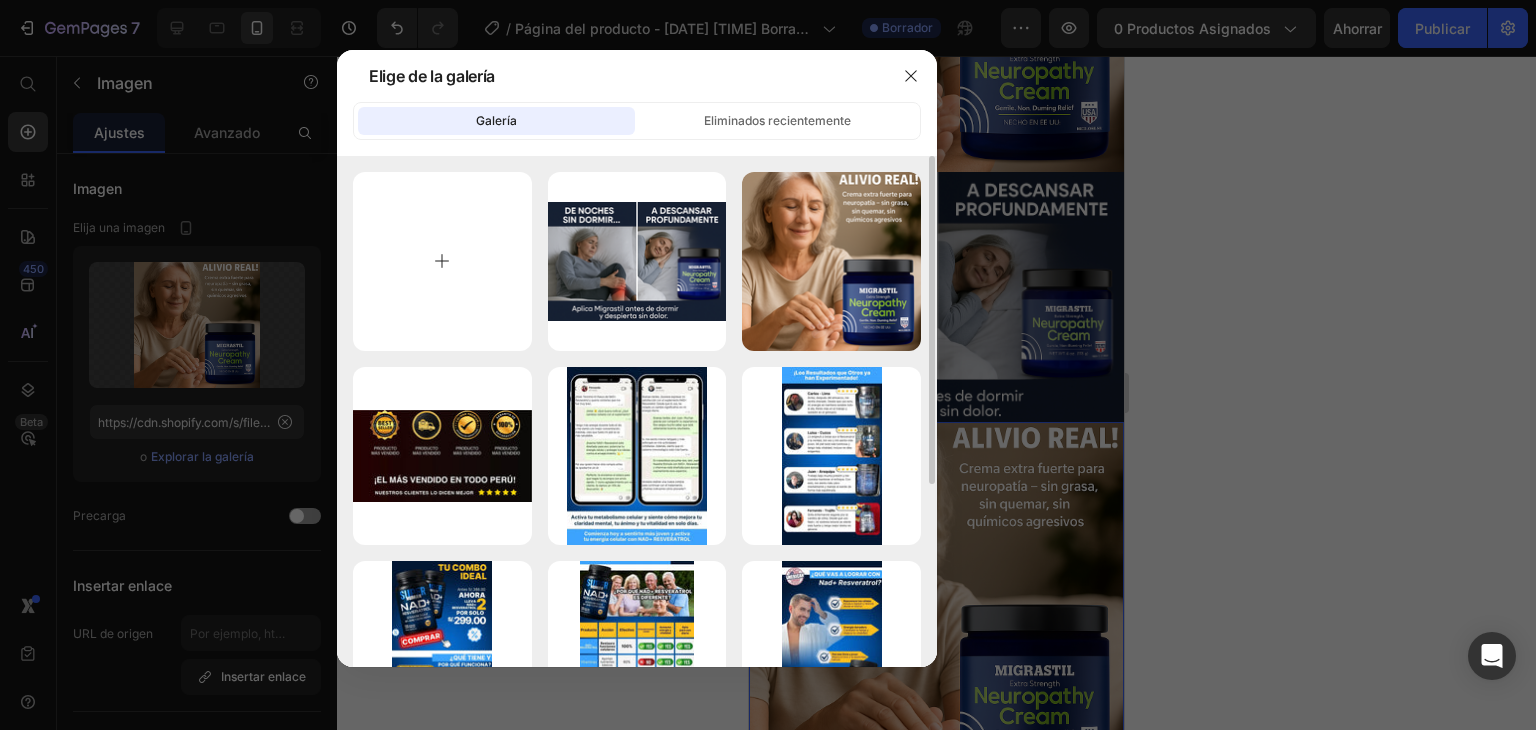 click at bounding box center [442, 261] 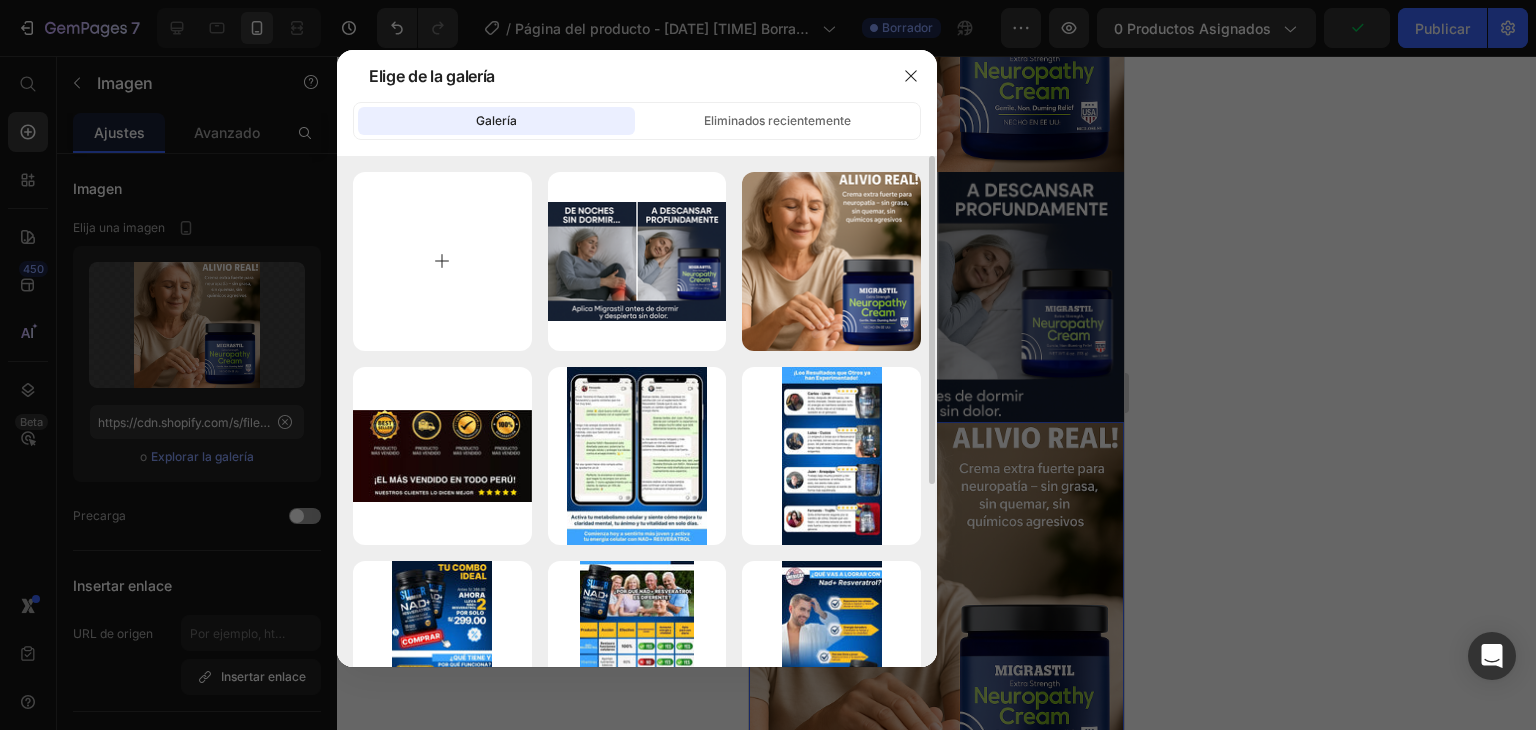 type on "C:\fakepath\MIGRASTIL PAG 3.png" 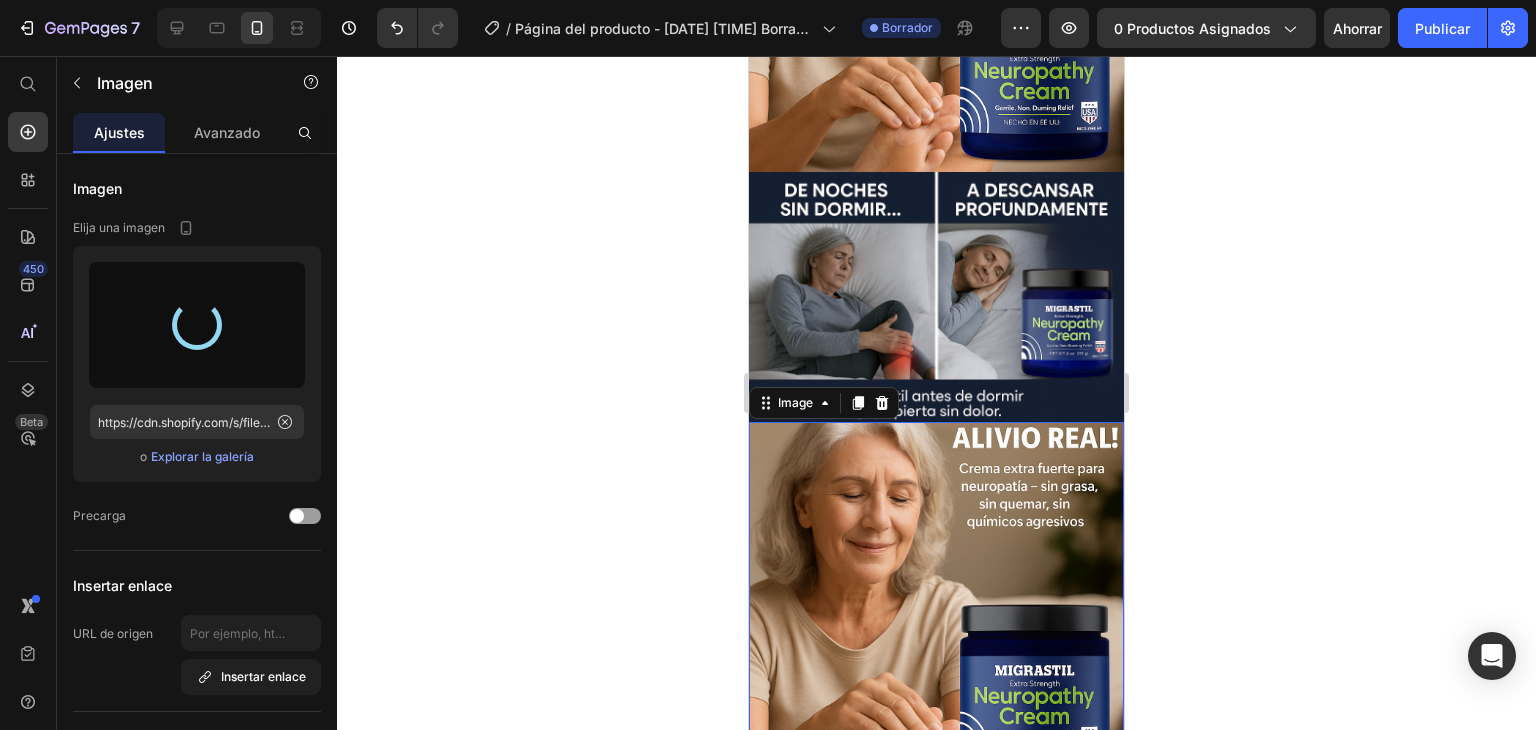 type on "https://cdn.shopify.com/s/files/1/0752/8140/0021/files/gempages_573315541746320609-d47de09e-3e41-4d6b-a0a9-76d01142cb83.png" 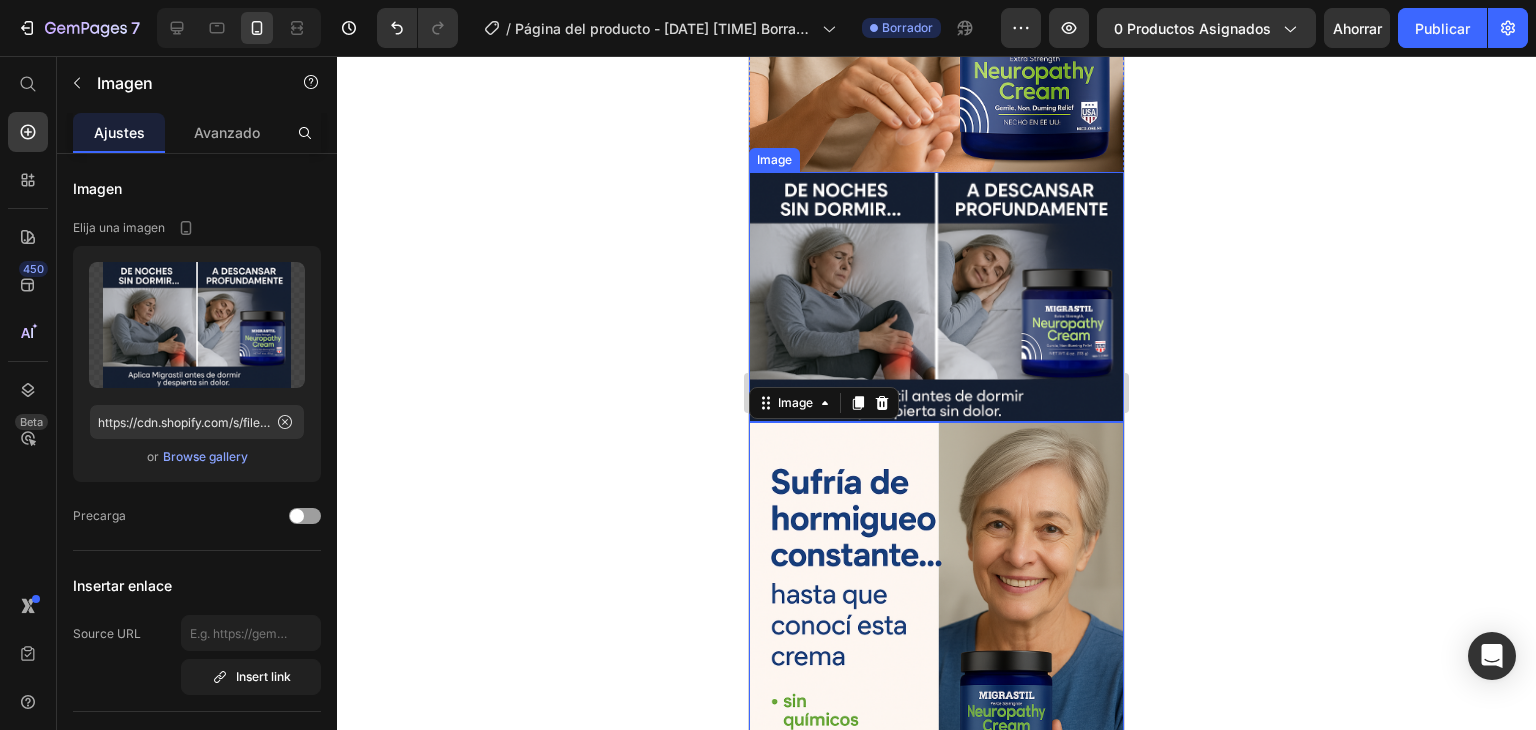 click at bounding box center [936, 297] 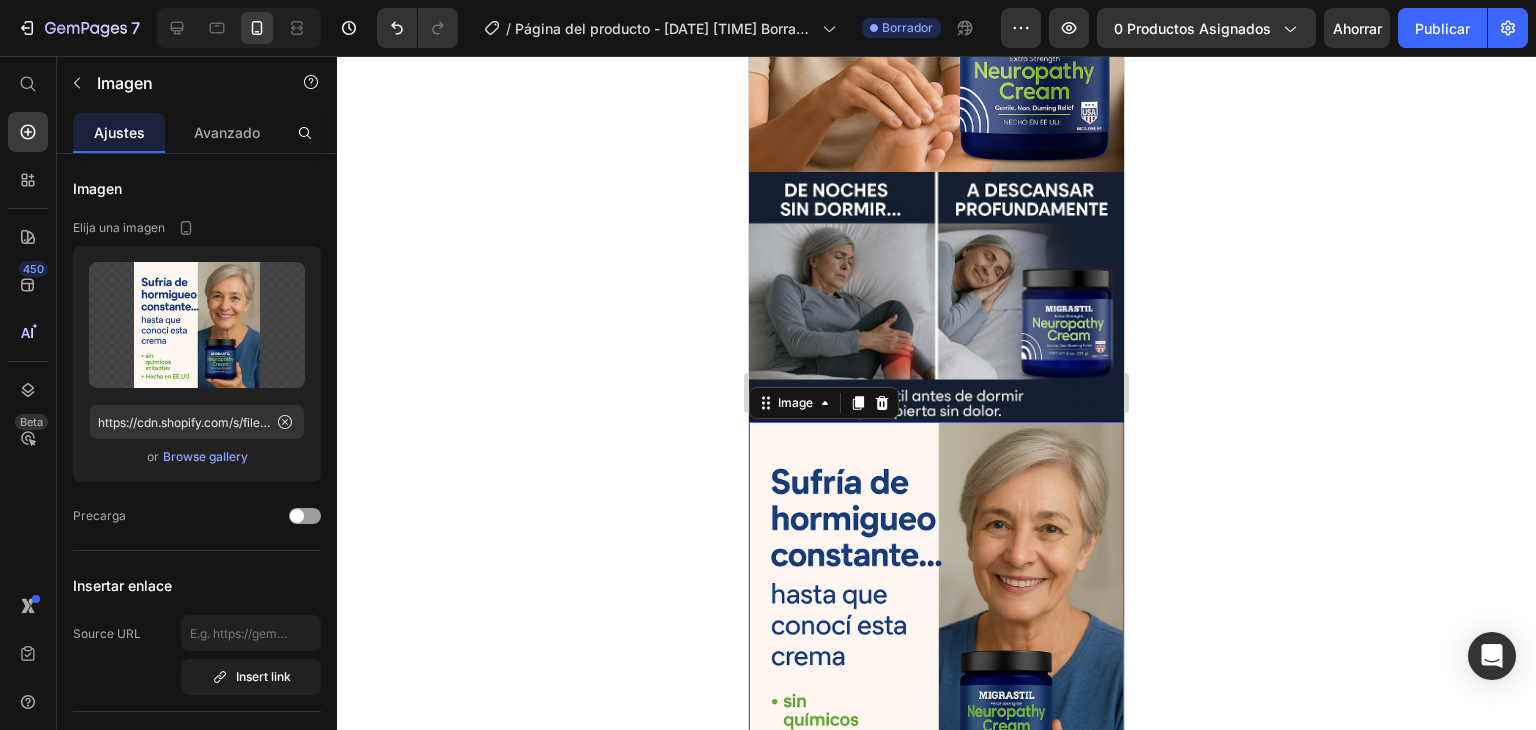 click at bounding box center (936, 609) 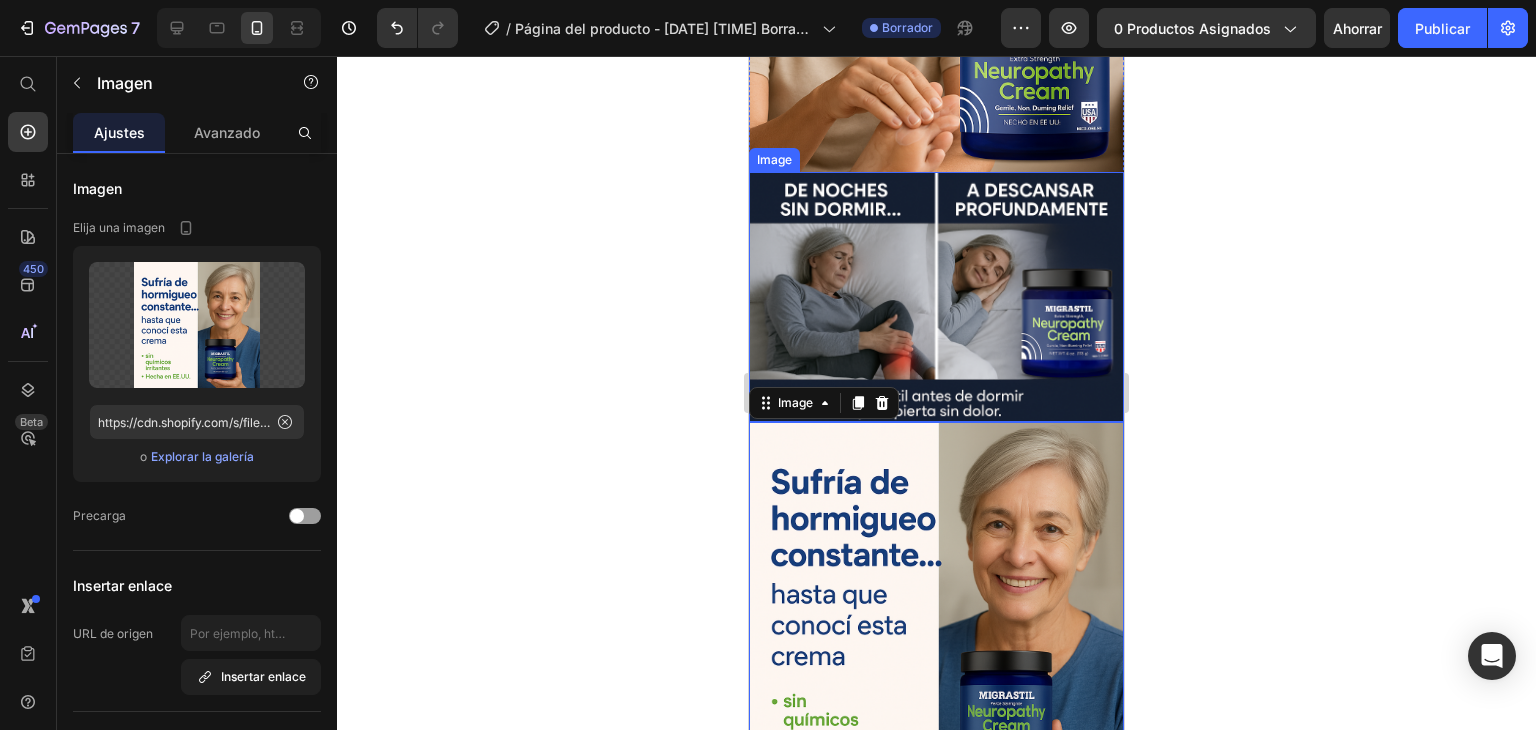 click at bounding box center [936, 297] 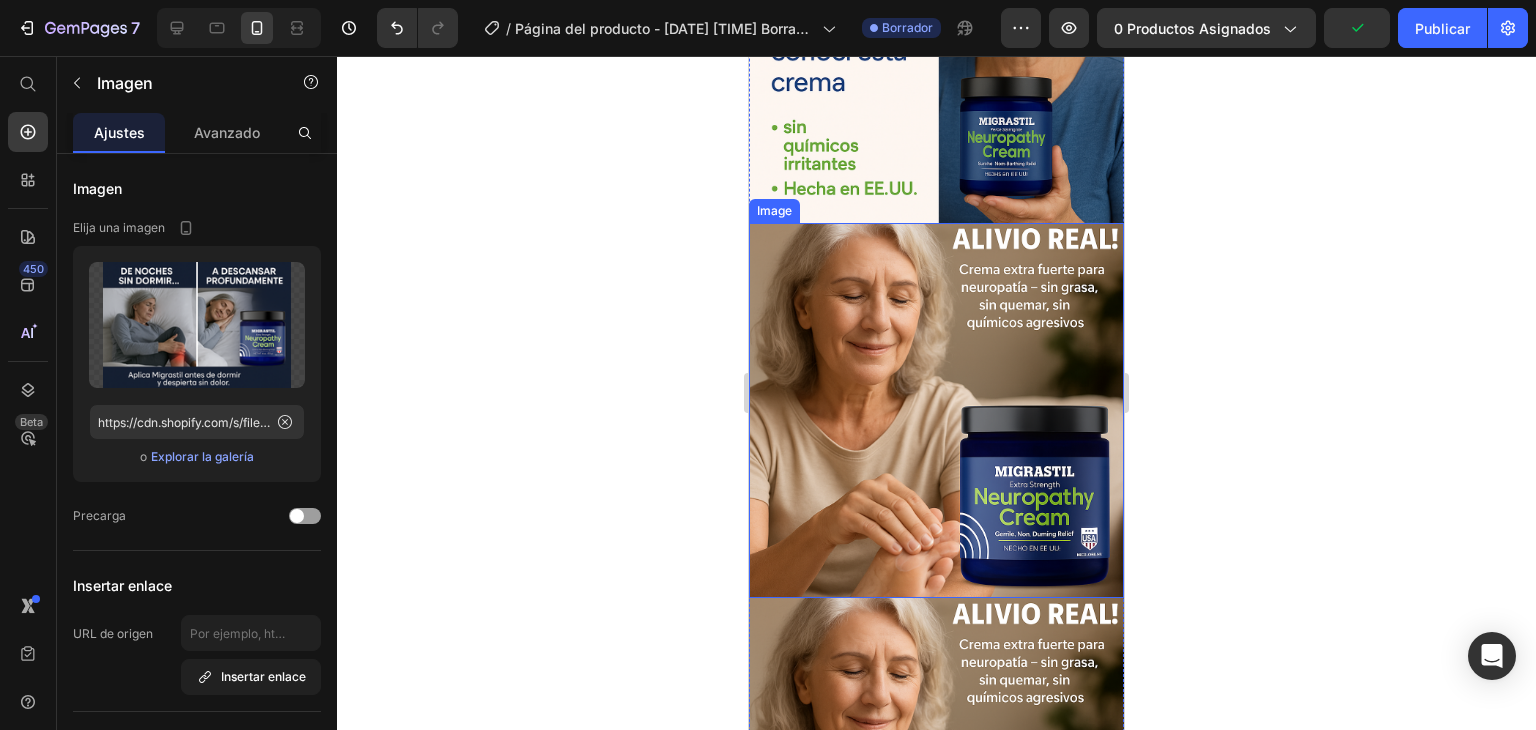 scroll, scrollTop: 900, scrollLeft: 0, axis: vertical 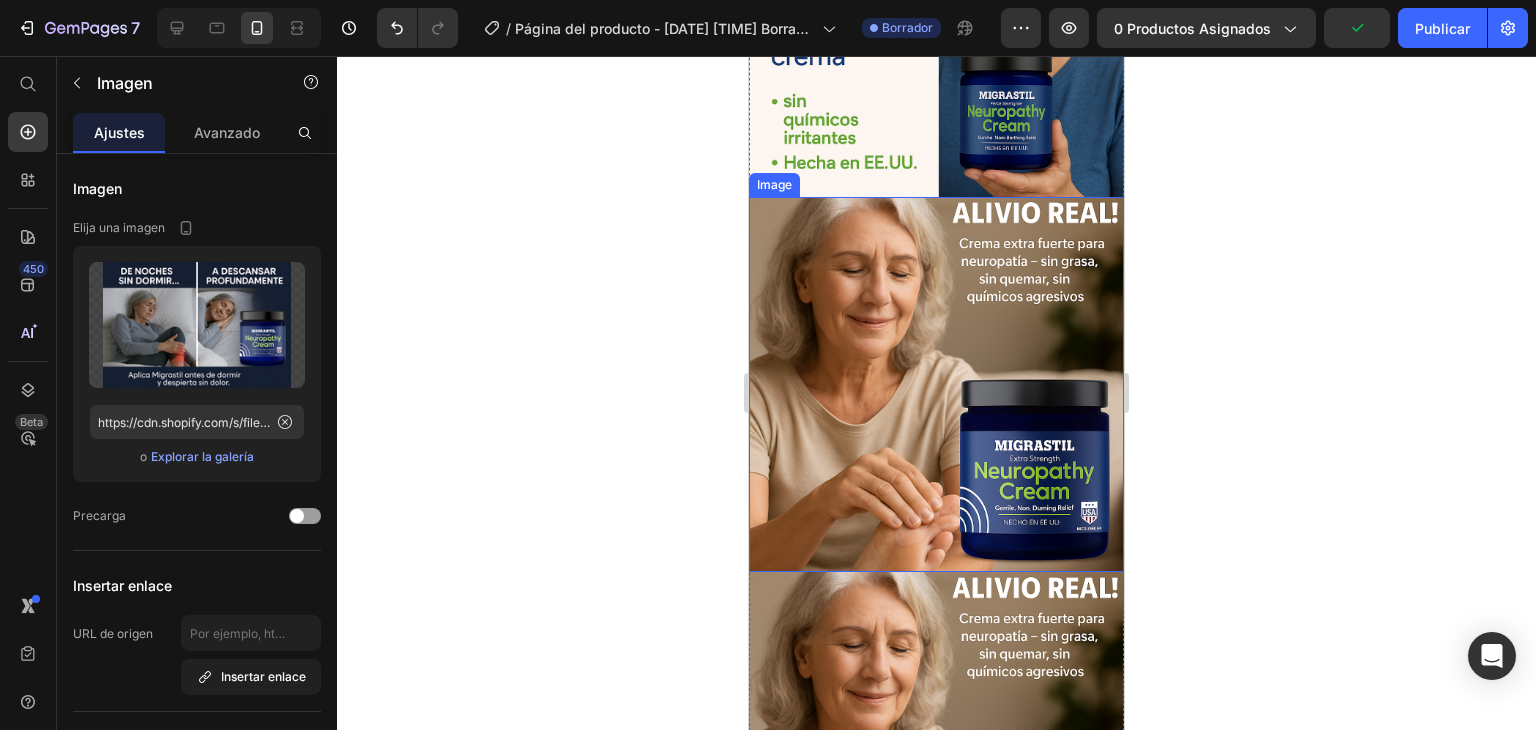 click at bounding box center [936, 384] 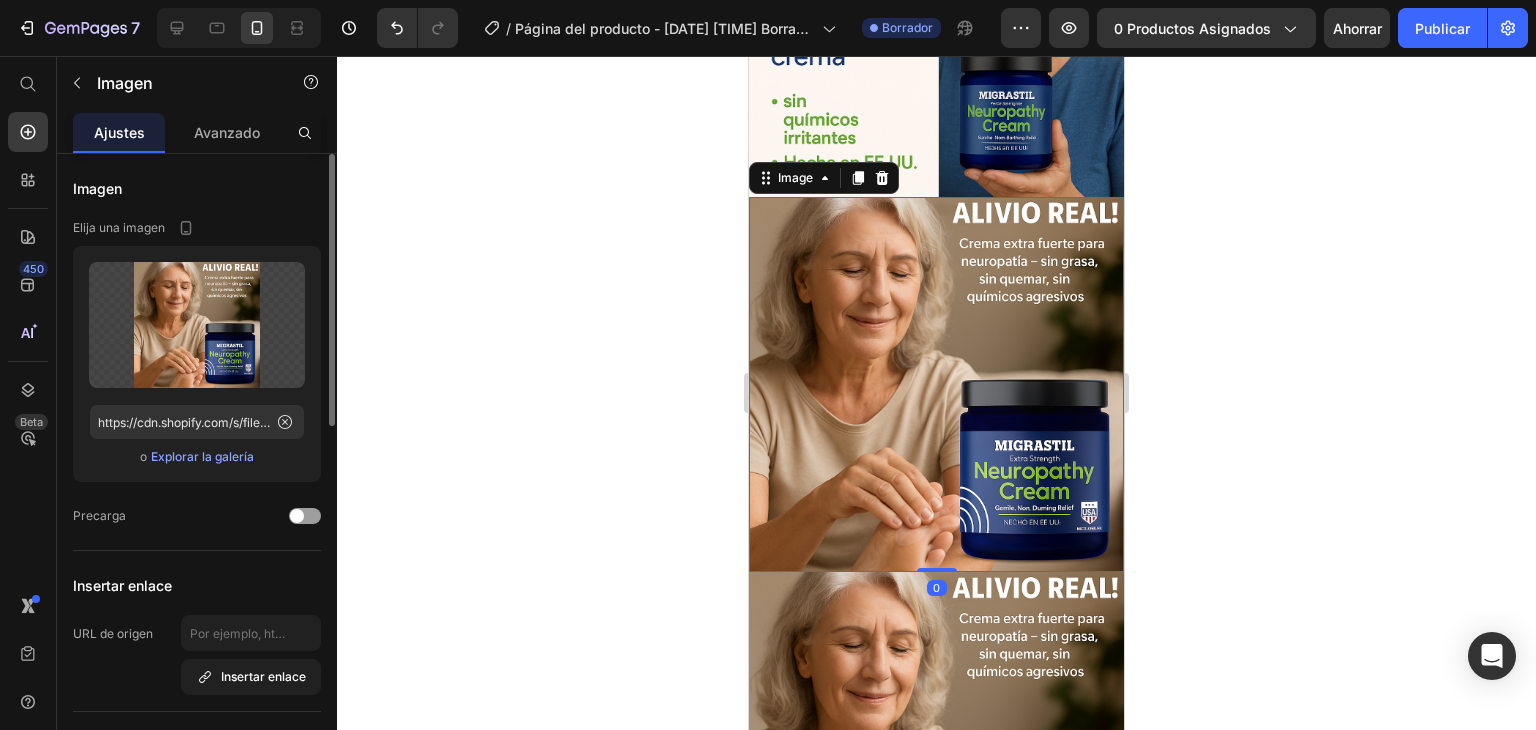 click on "Explorar la galería" at bounding box center [202, 456] 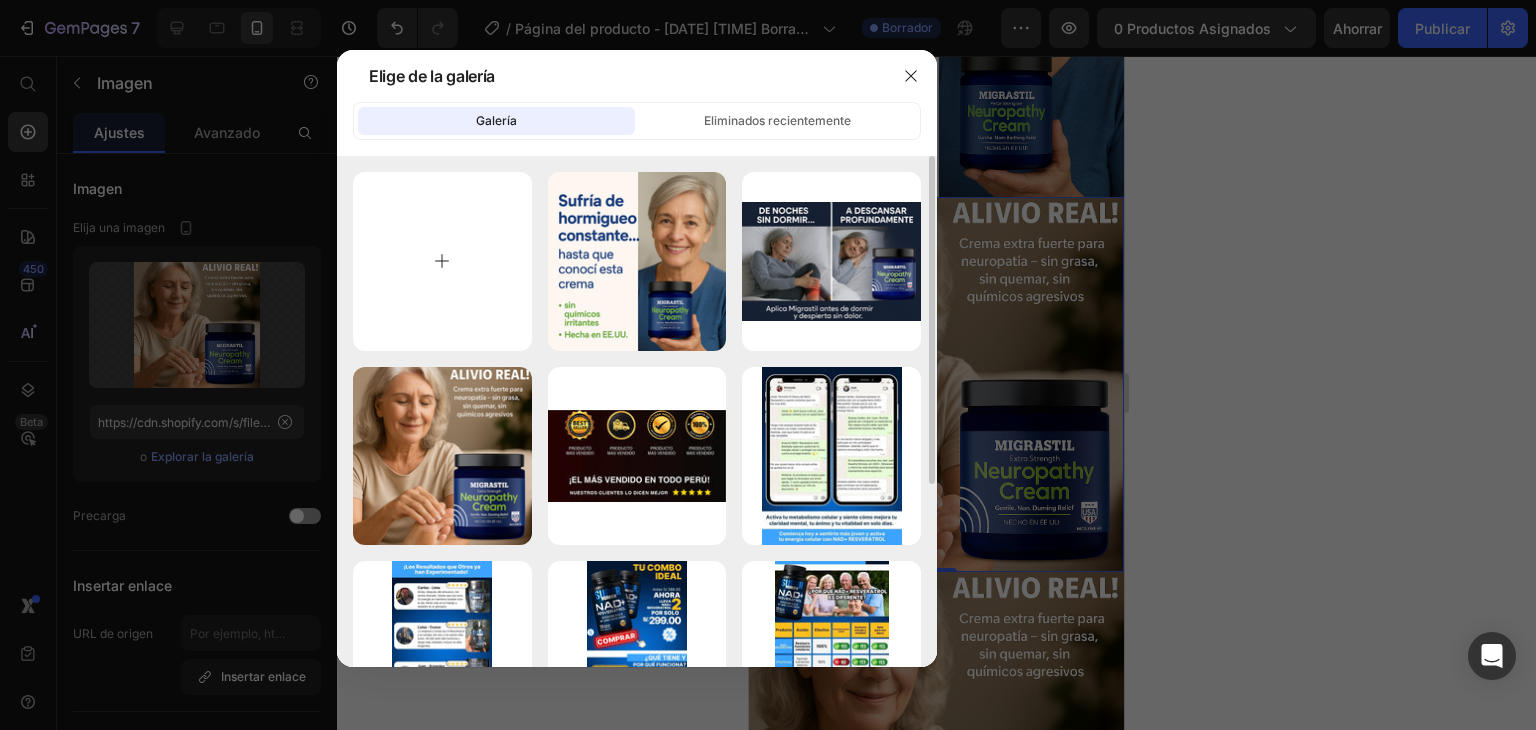 click at bounding box center (442, 261) 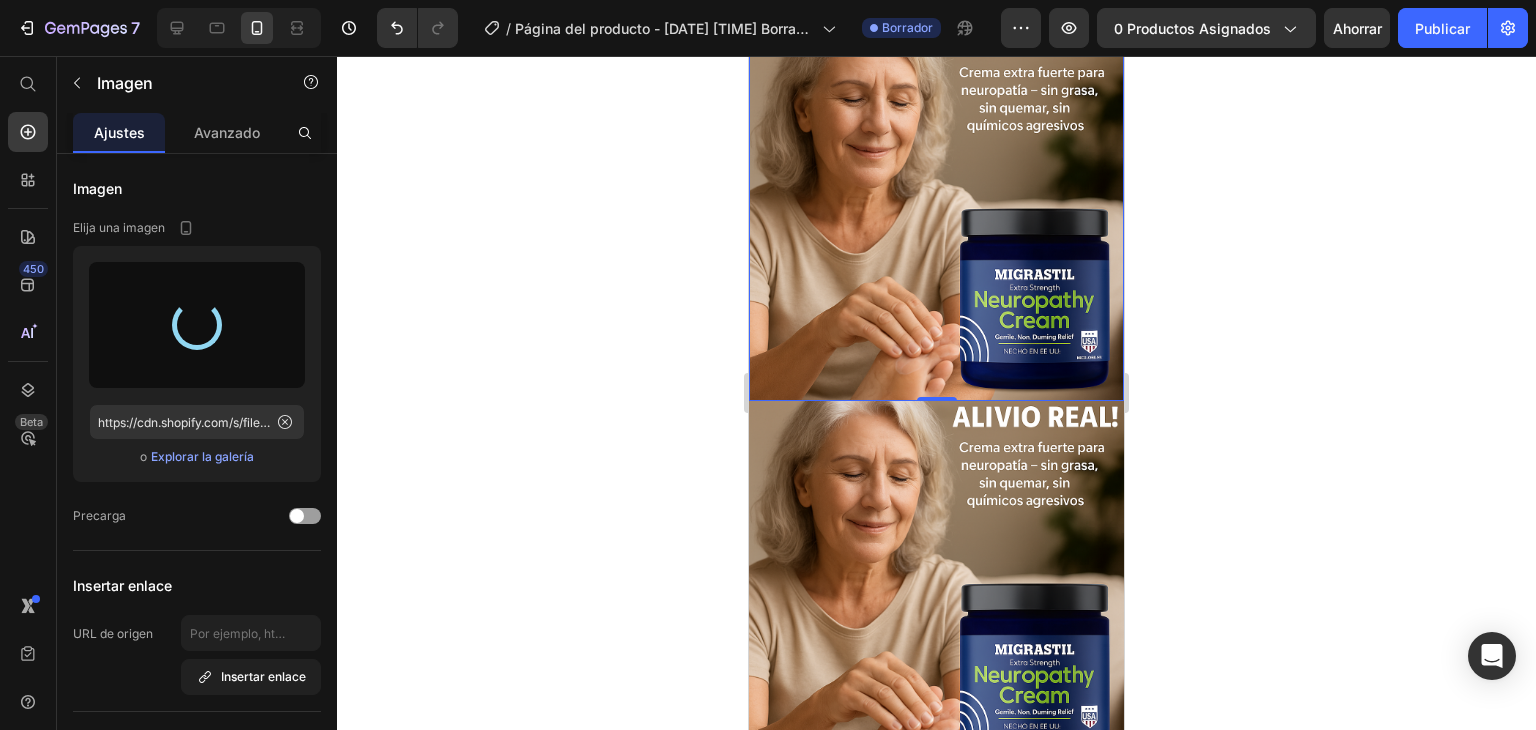 scroll, scrollTop: 1100, scrollLeft: 0, axis: vertical 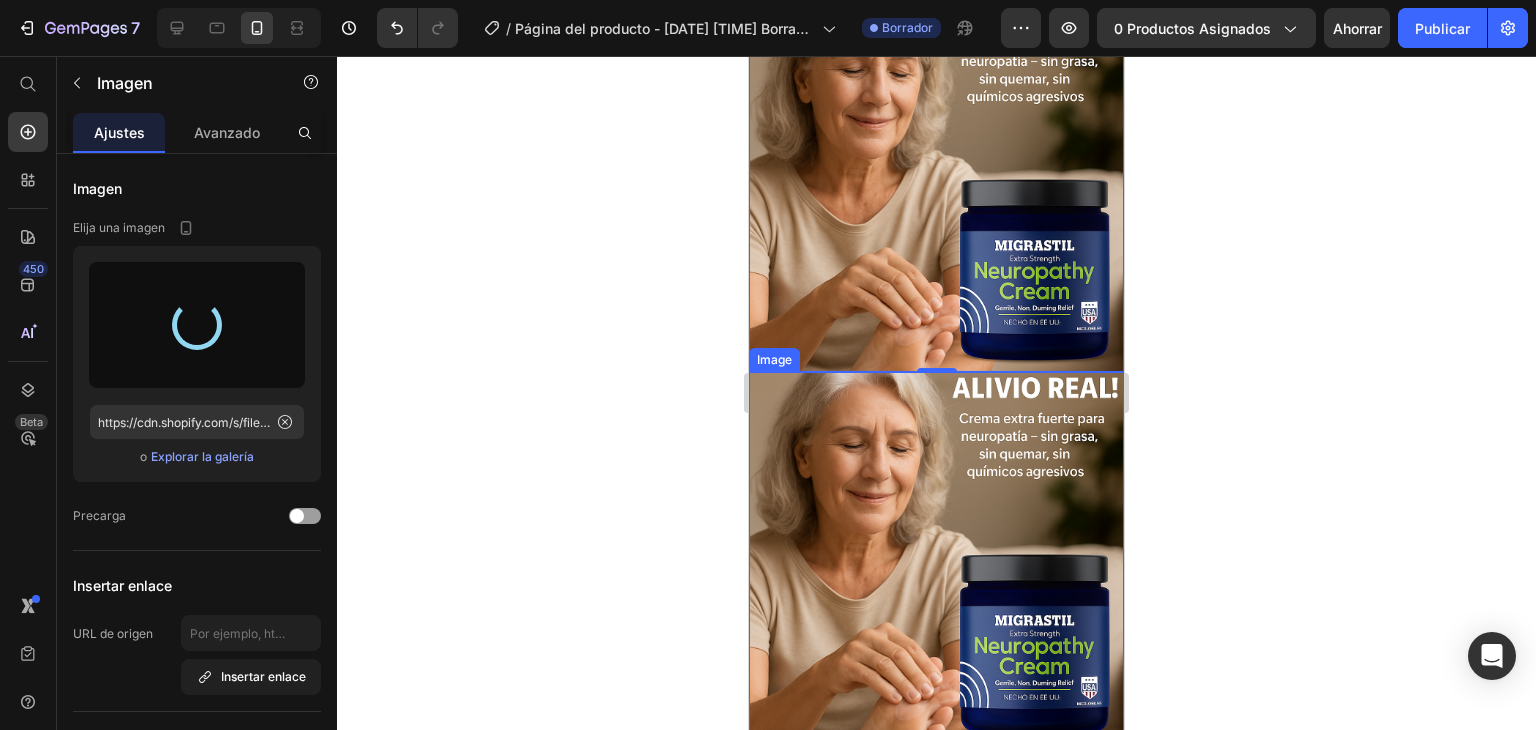 click at bounding box center [936, 559] 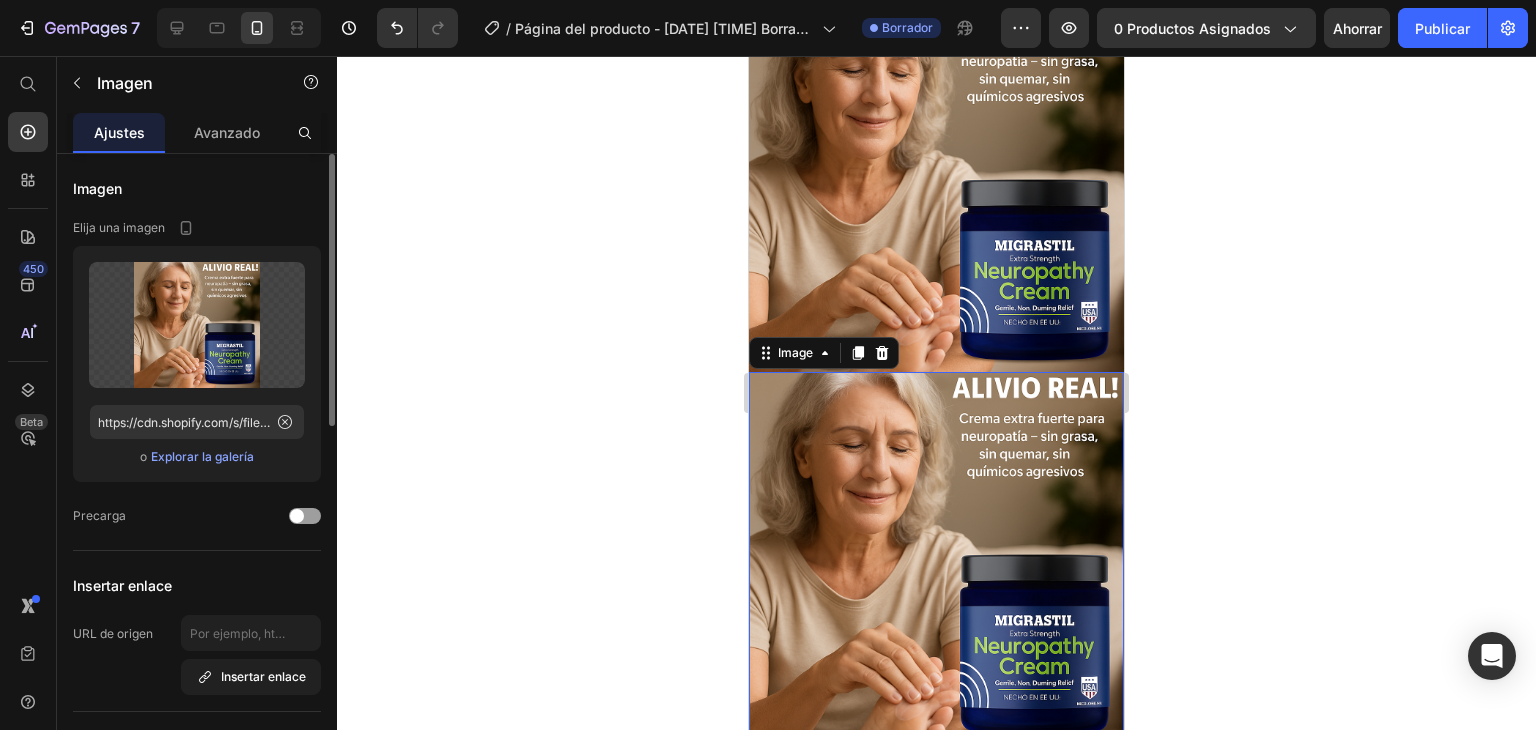 click on "Explorar la galería" at bounding box center (202, 456) 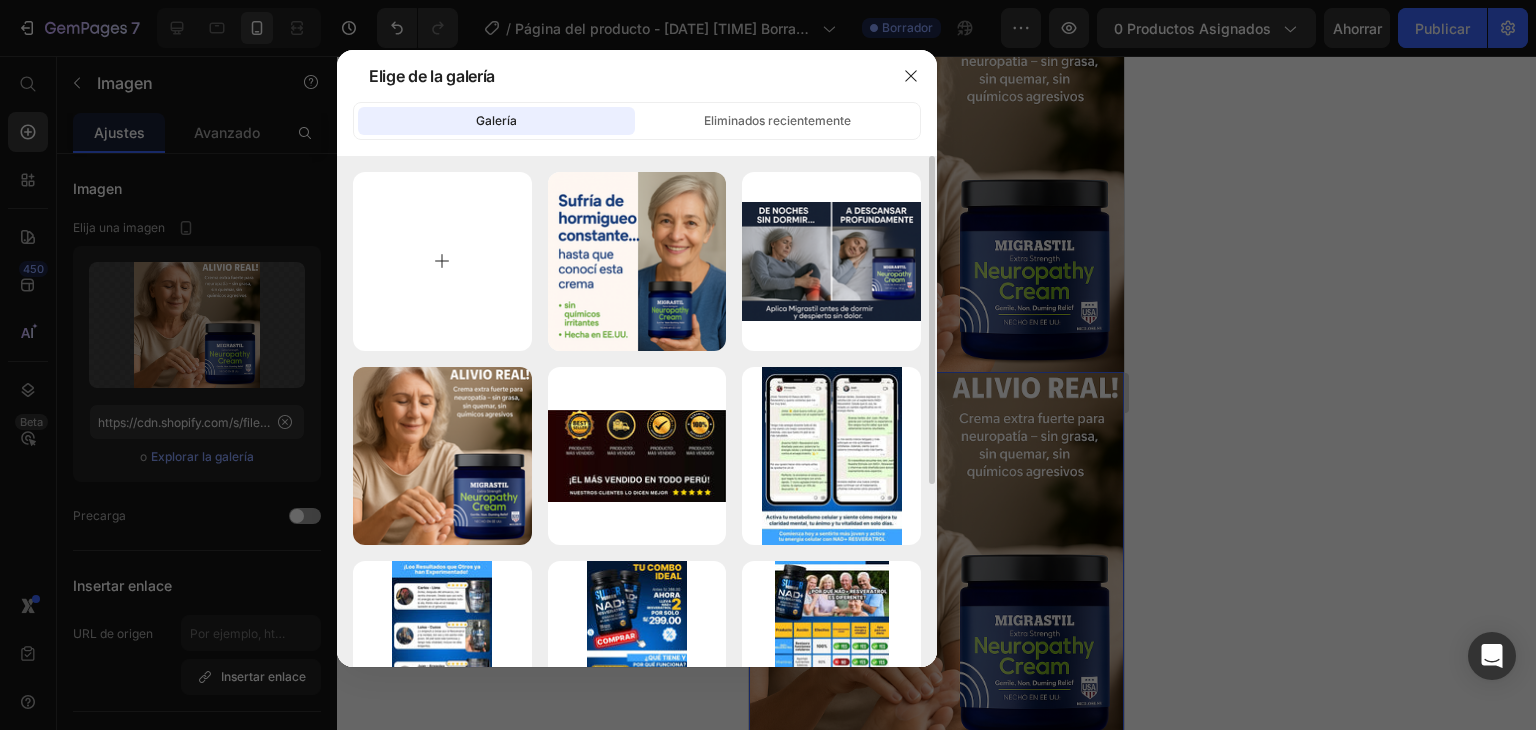 click at bounding box center [442, 261] 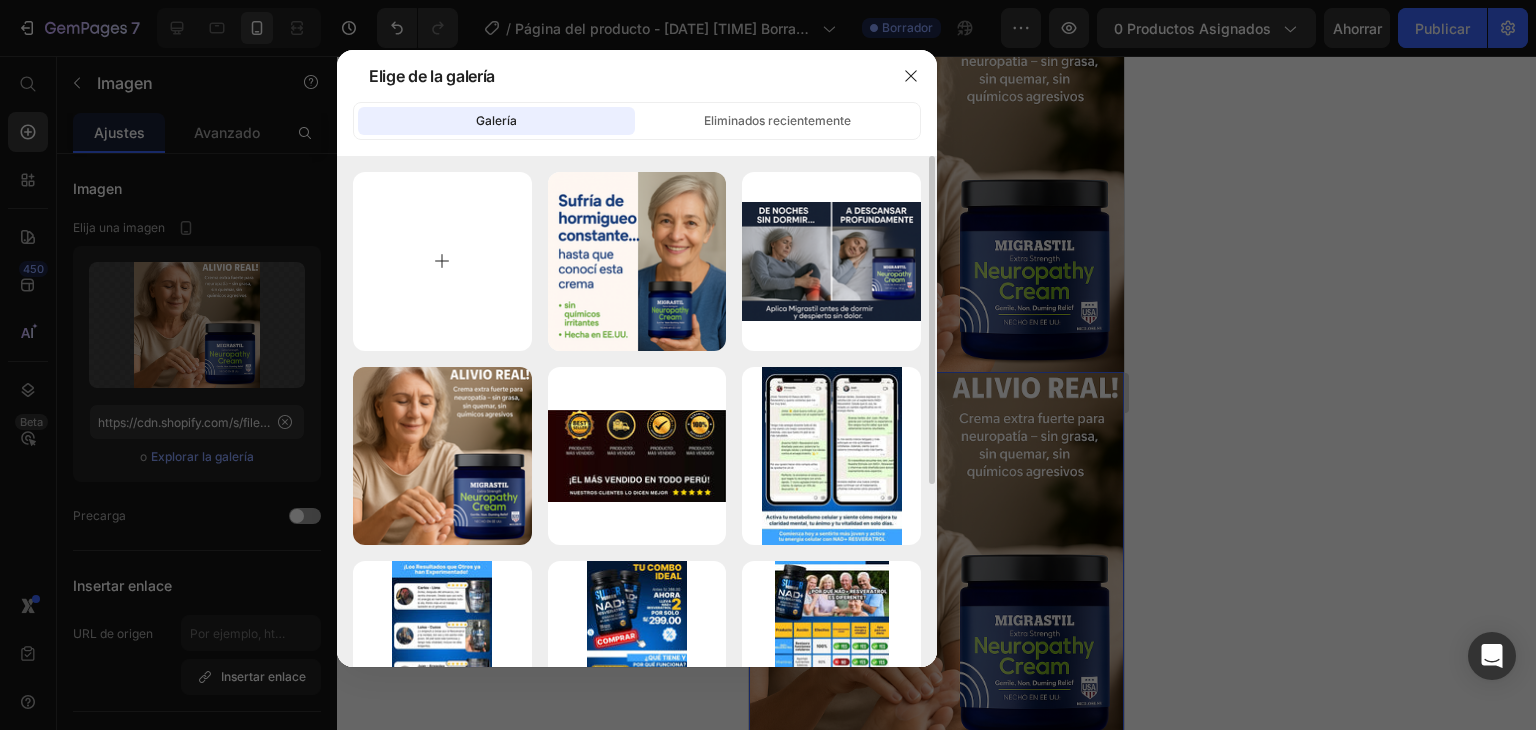 type on "C:\fakepath\MIGRASTIL PAG 5.png" 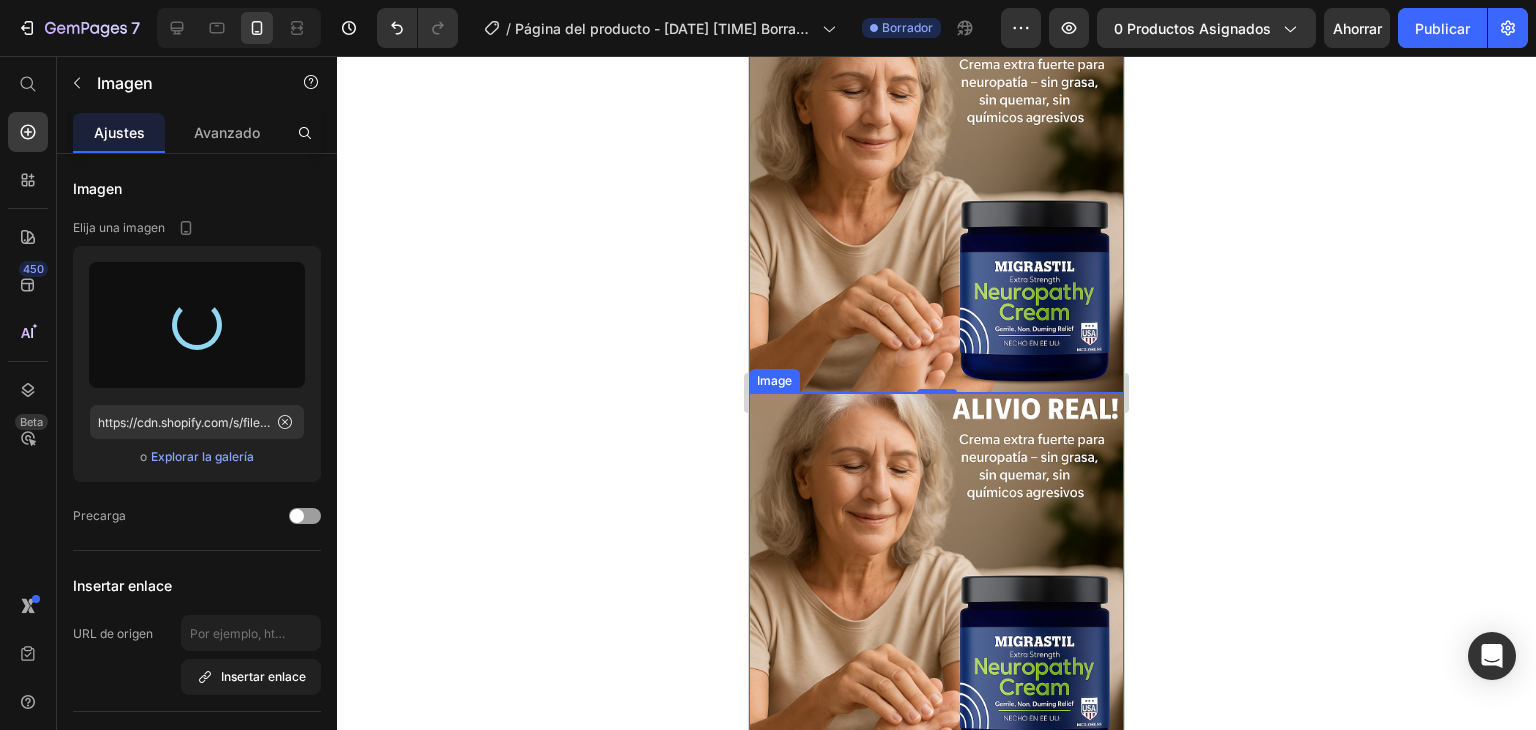 scroll, scrollTop: 1500, scrollLeft: 0, axis: vertical 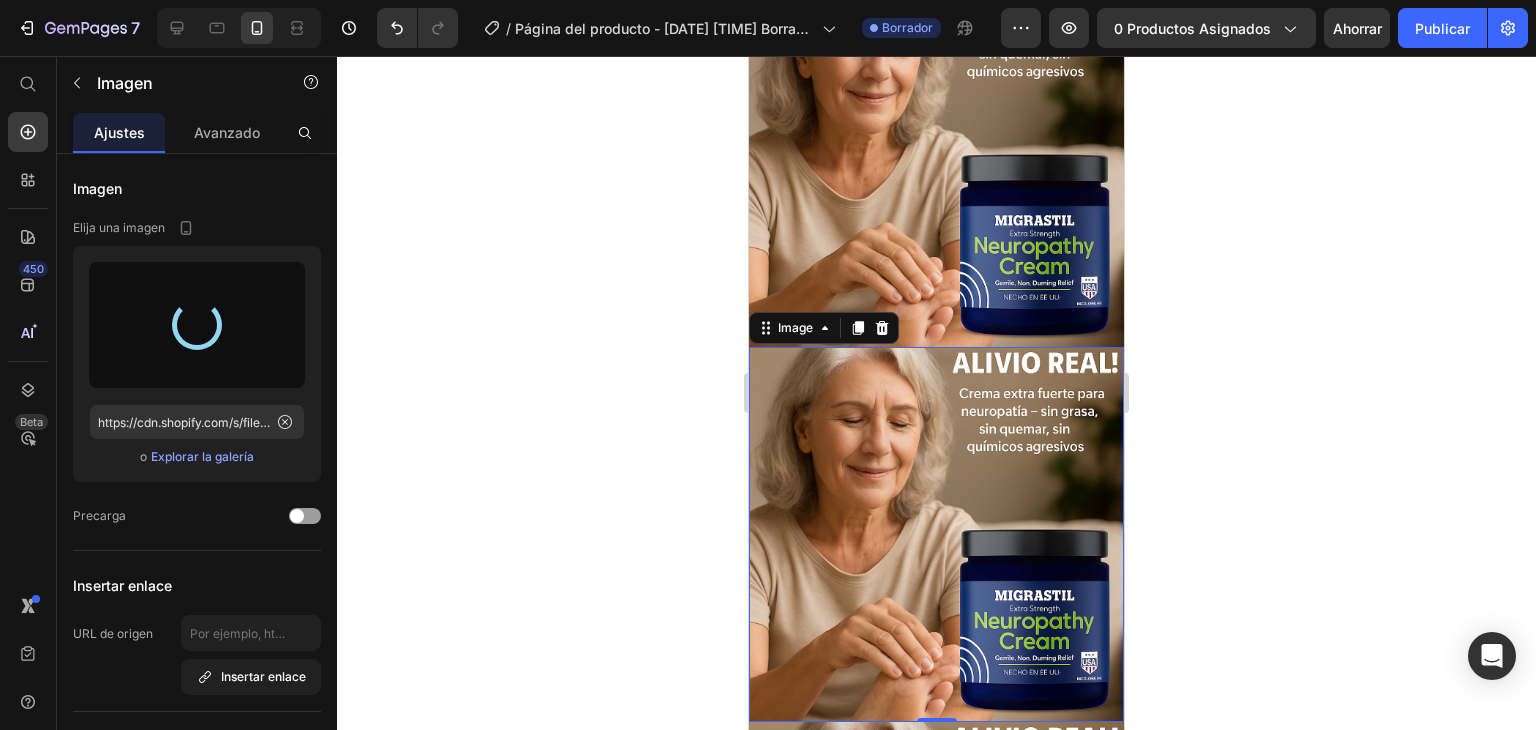 click at bounding box center (936, 534) 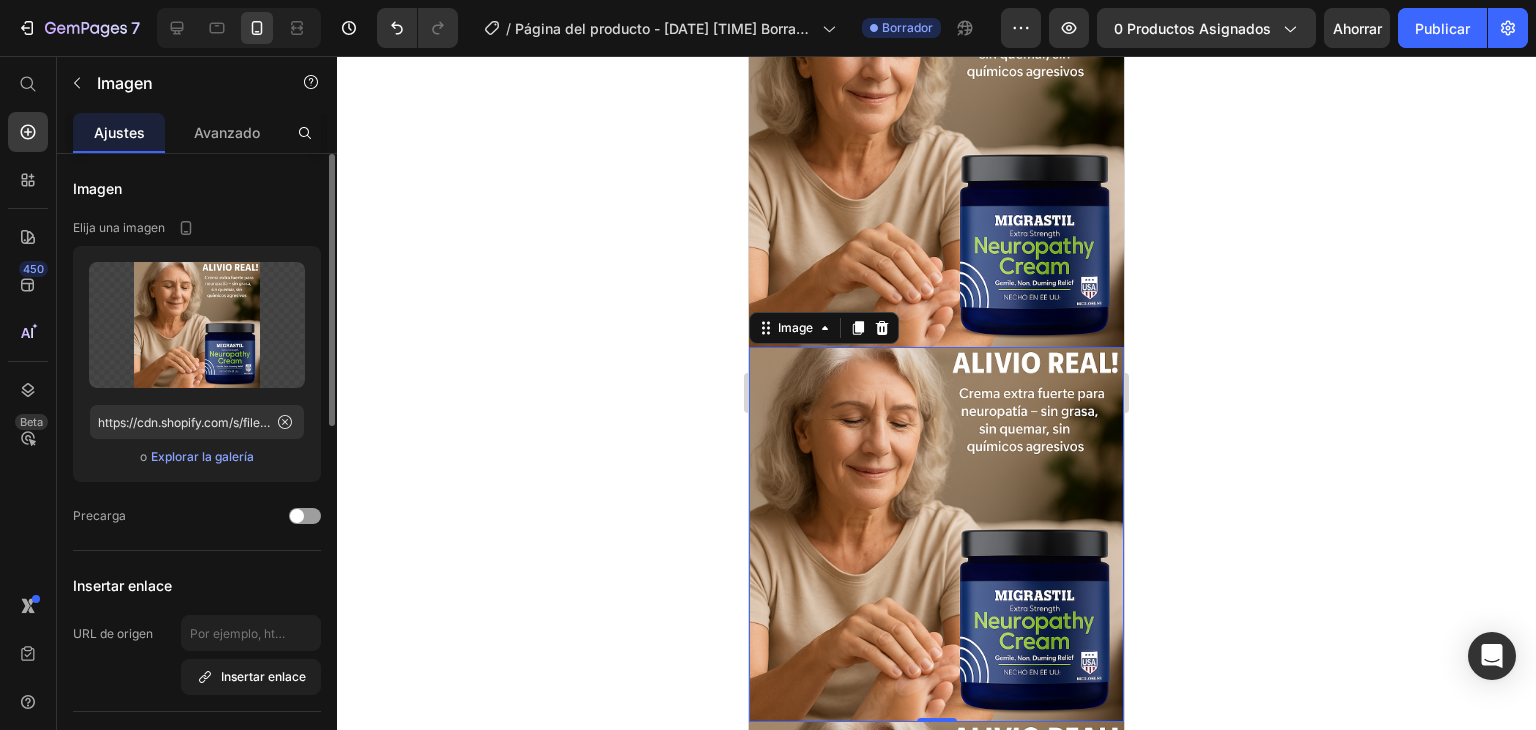 click on "Explorar la galería" at bounding box center (202, 456) 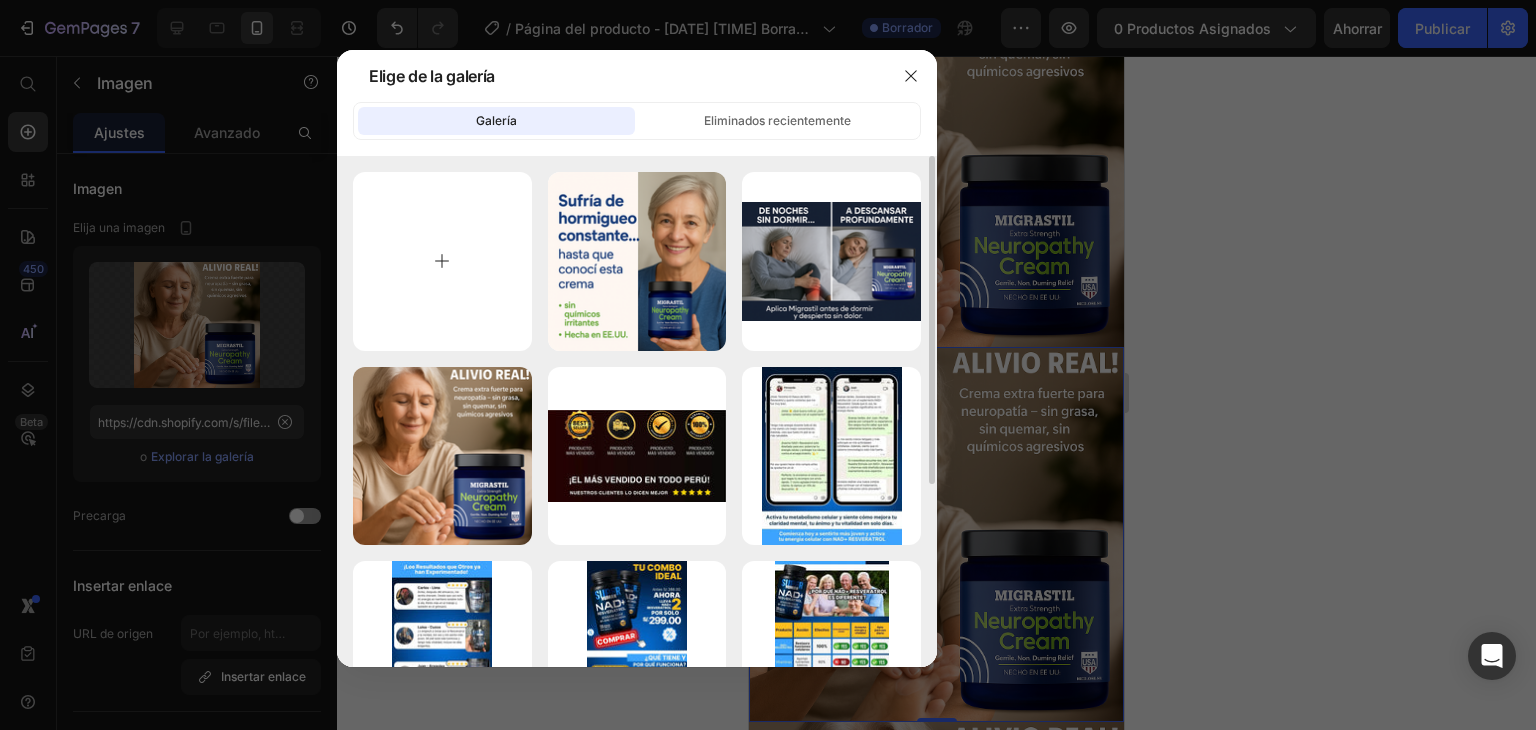 click at bounding box center (442, 261) 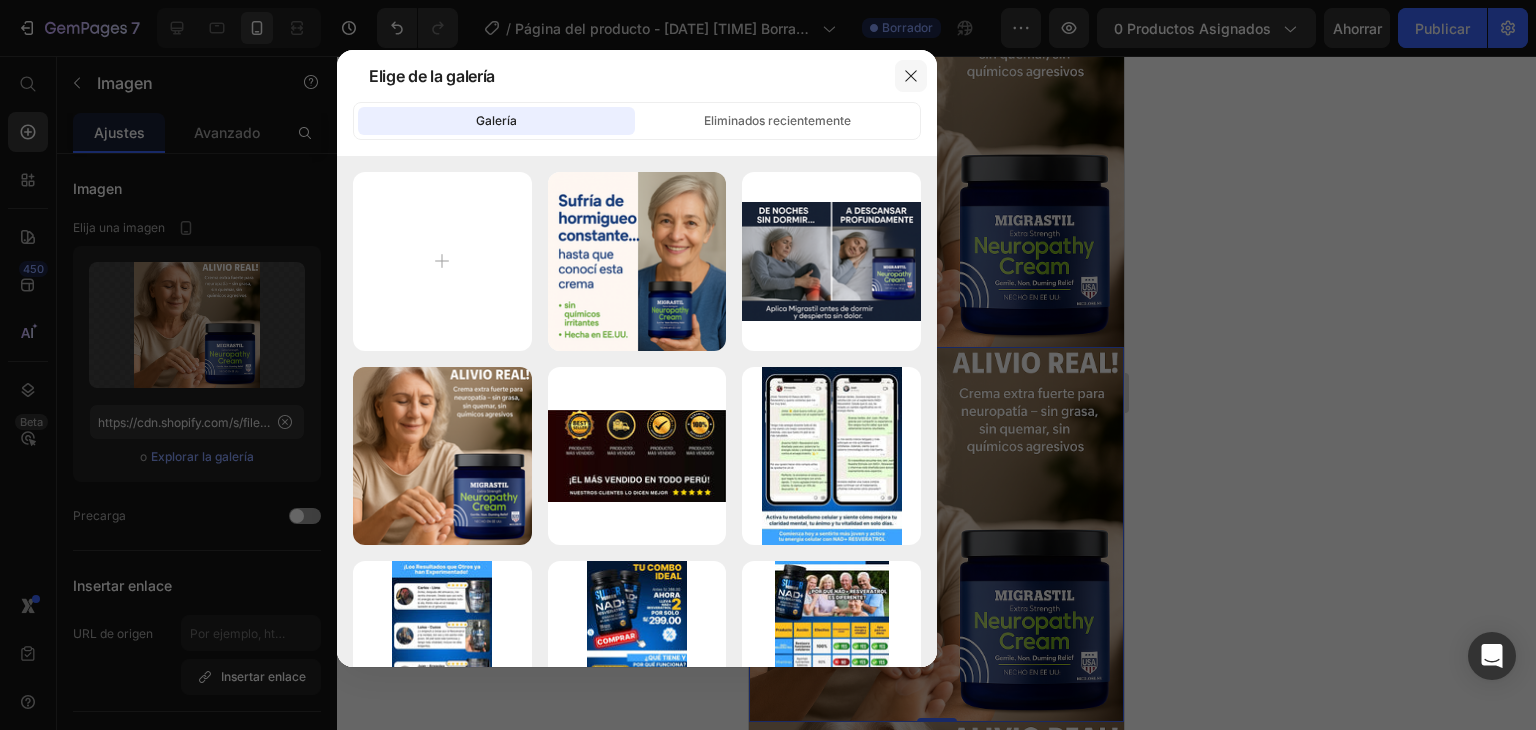 click 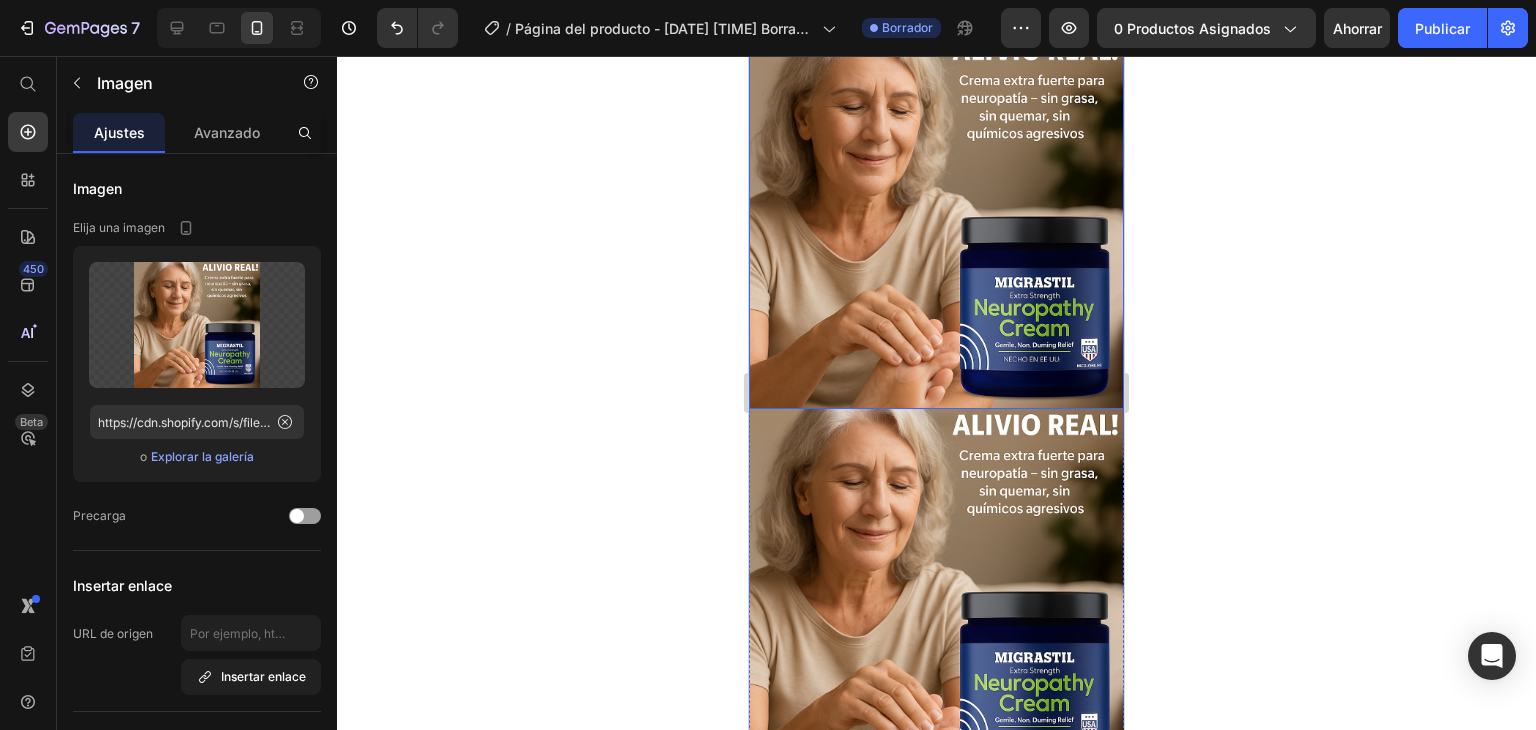 scroll, scrollTop: 1000, scrollLeft: 0, axis: vertical 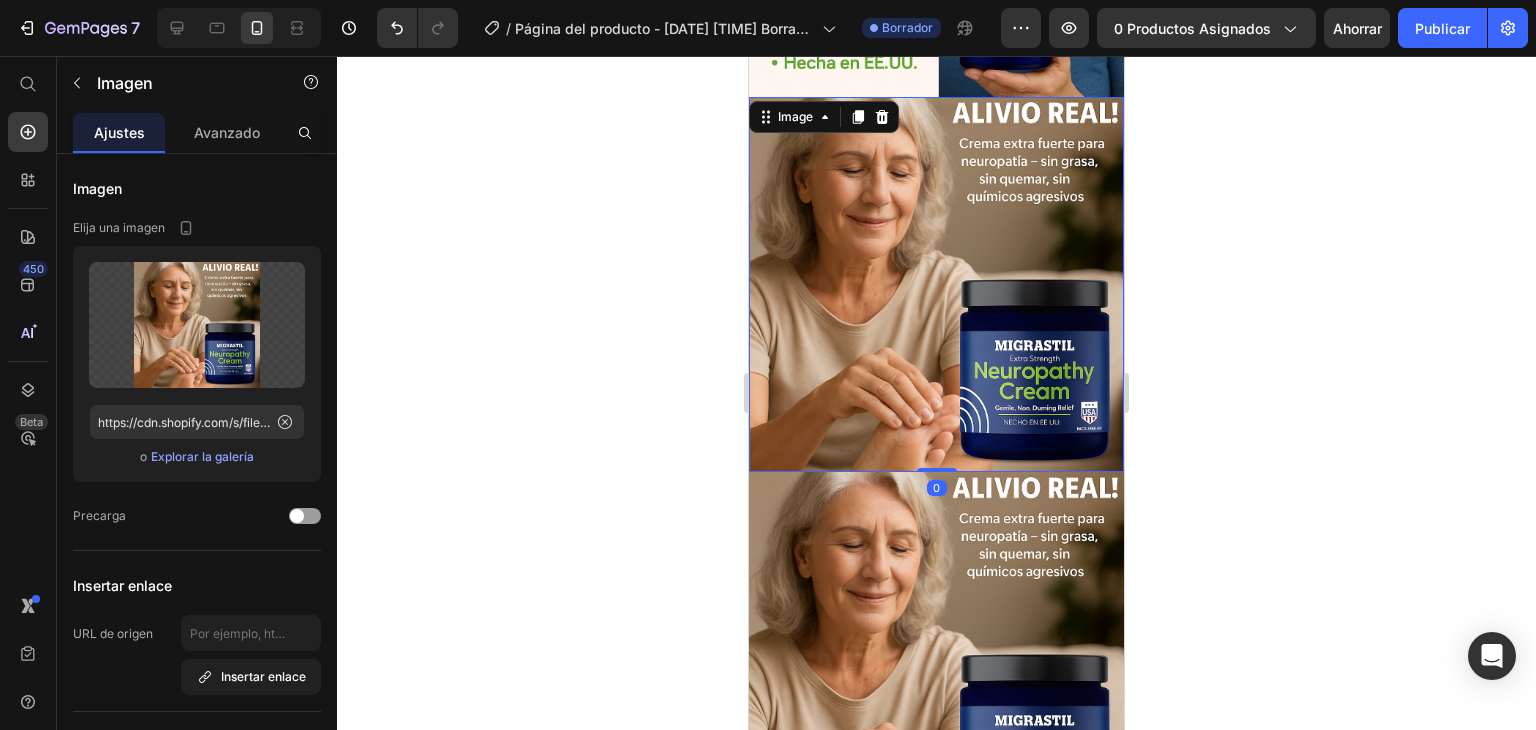 click at bounding box center (936, 284) 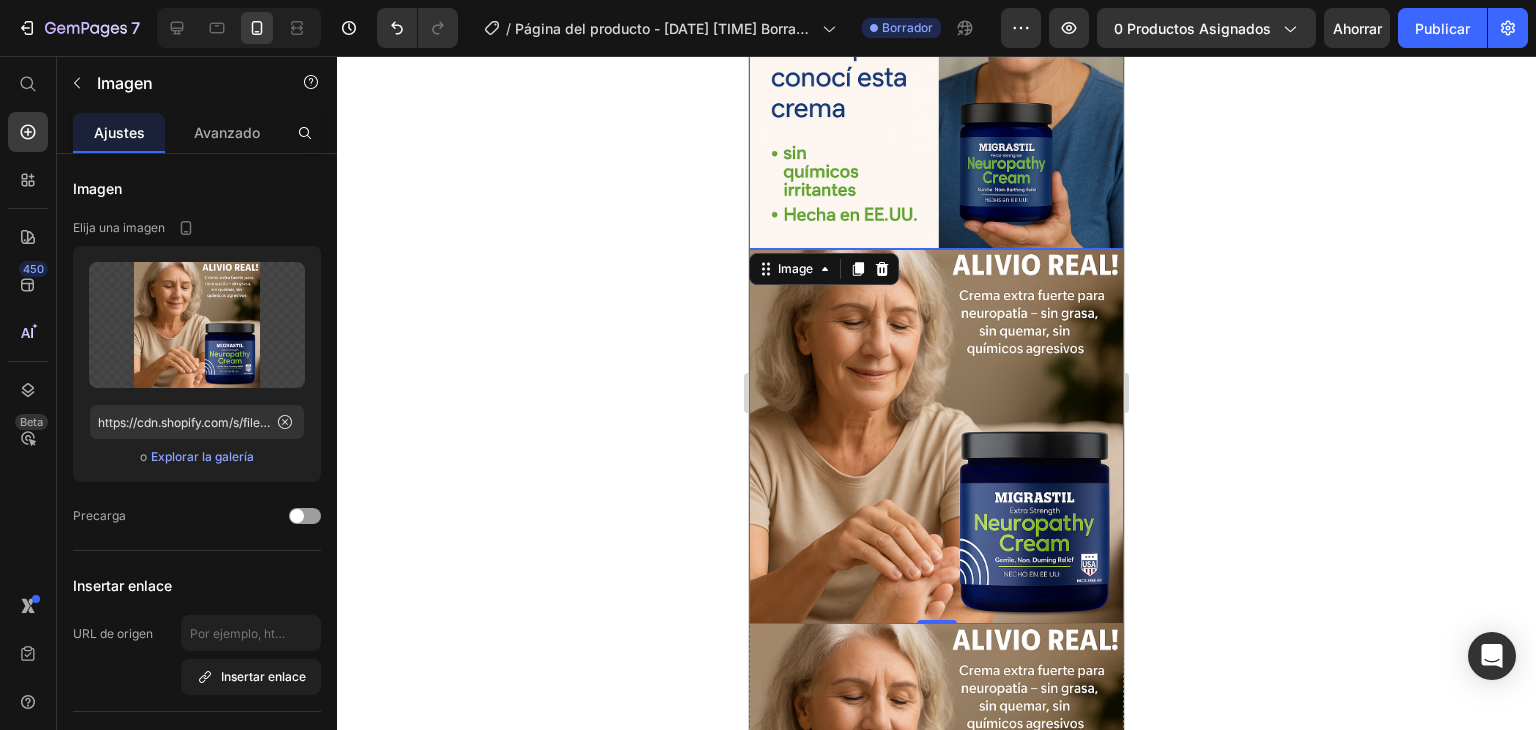 scroll, scrollTop: 900, scrollLeft: 0, axis: vertical 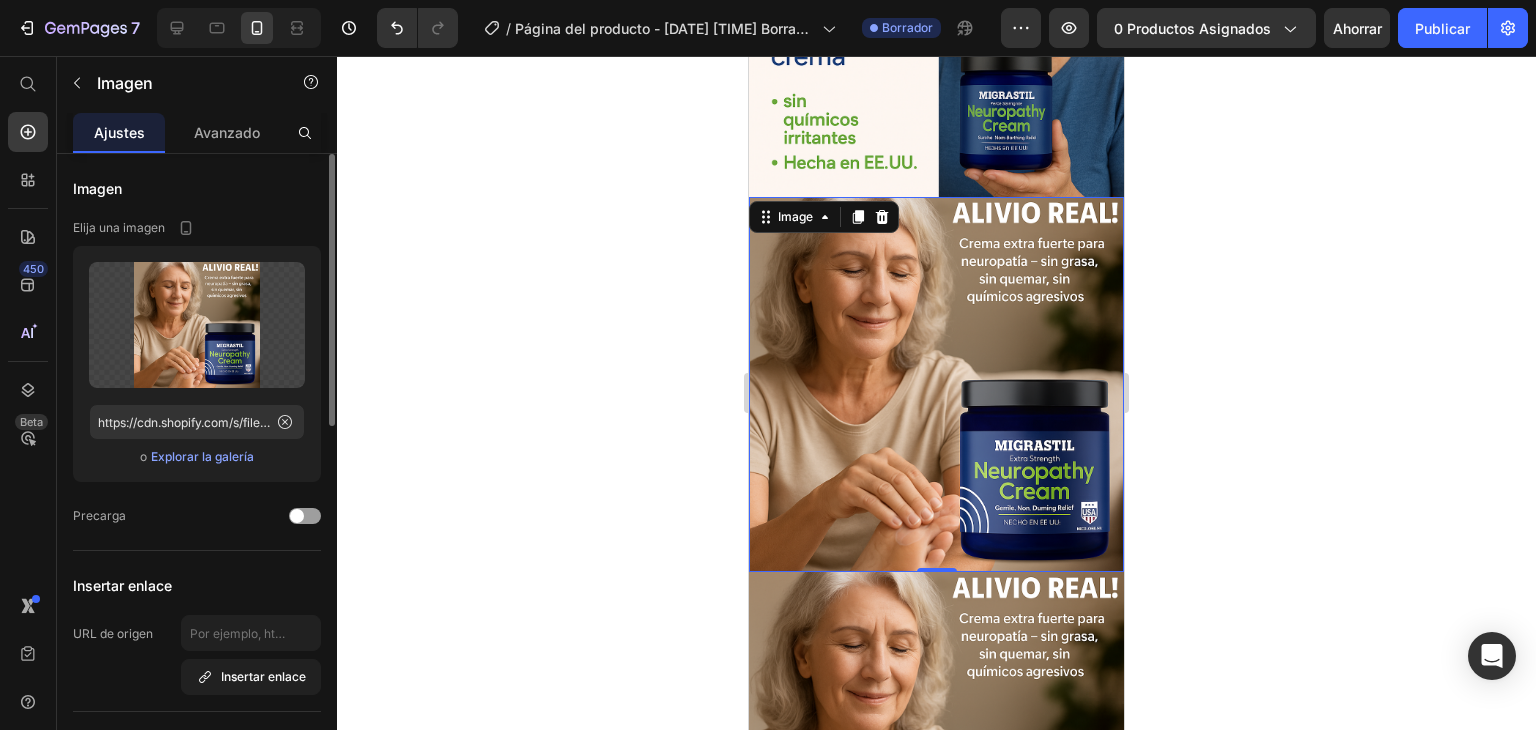 click on "Explorar la galería" at bounding box center [202, 456] 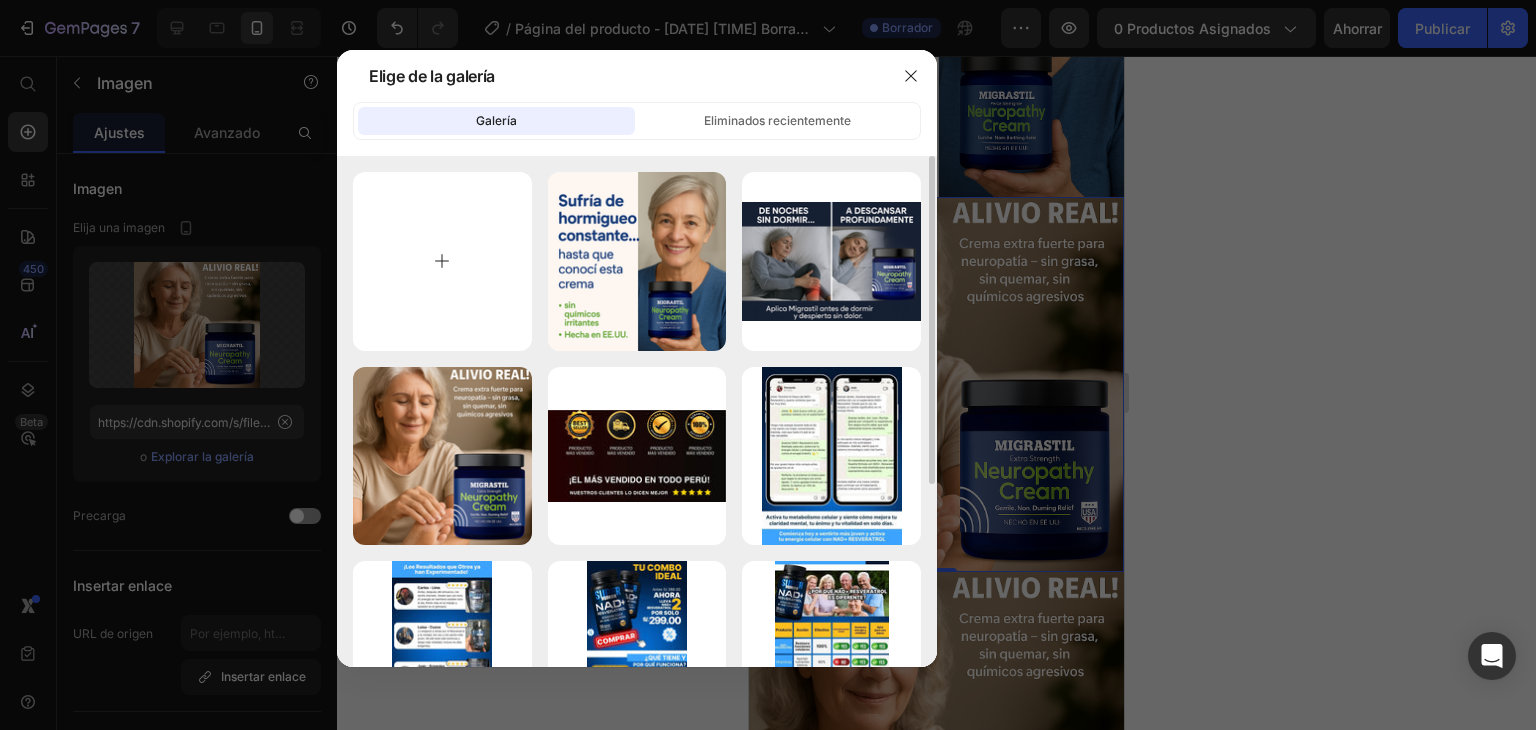 click at bounding box center [442, 261] 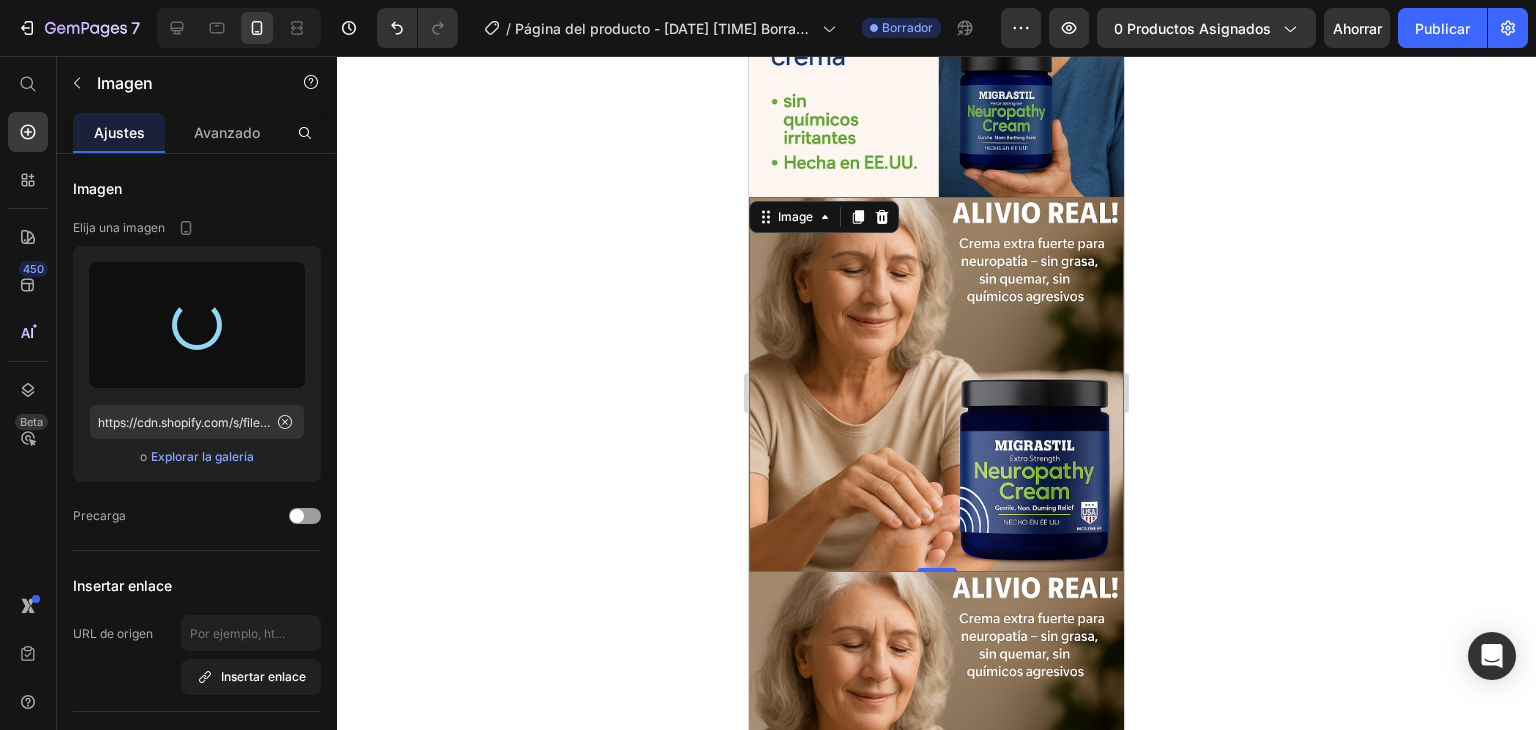type on "https://cdn.shopify.com/s/files/1/0752/8140/0021/files/gempages_573315541746320609-283013e0-37eb-4702-9c56-583baa6e8bc0.png" 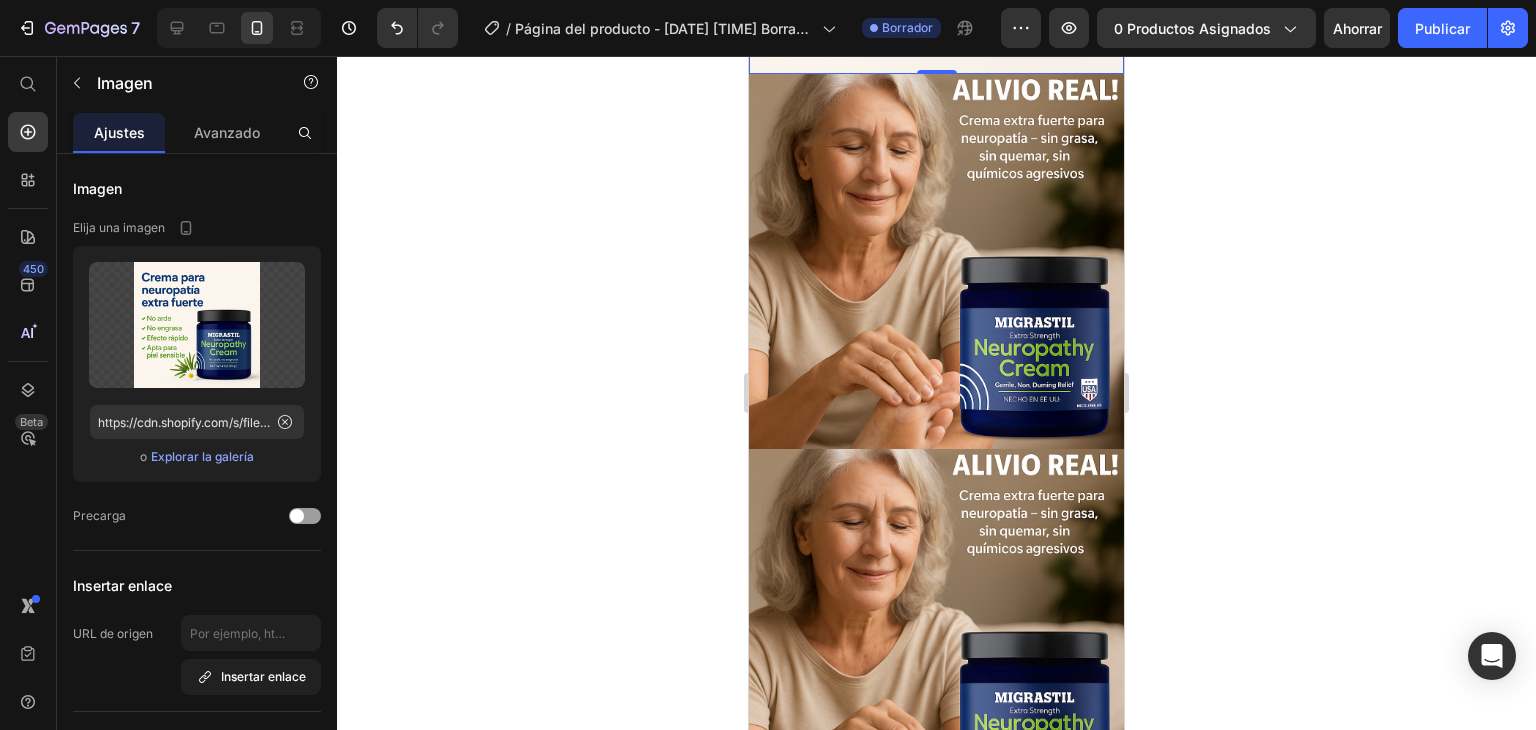 scroll, scrollTop: 1400, scrollLeft: 0, axis: vertical 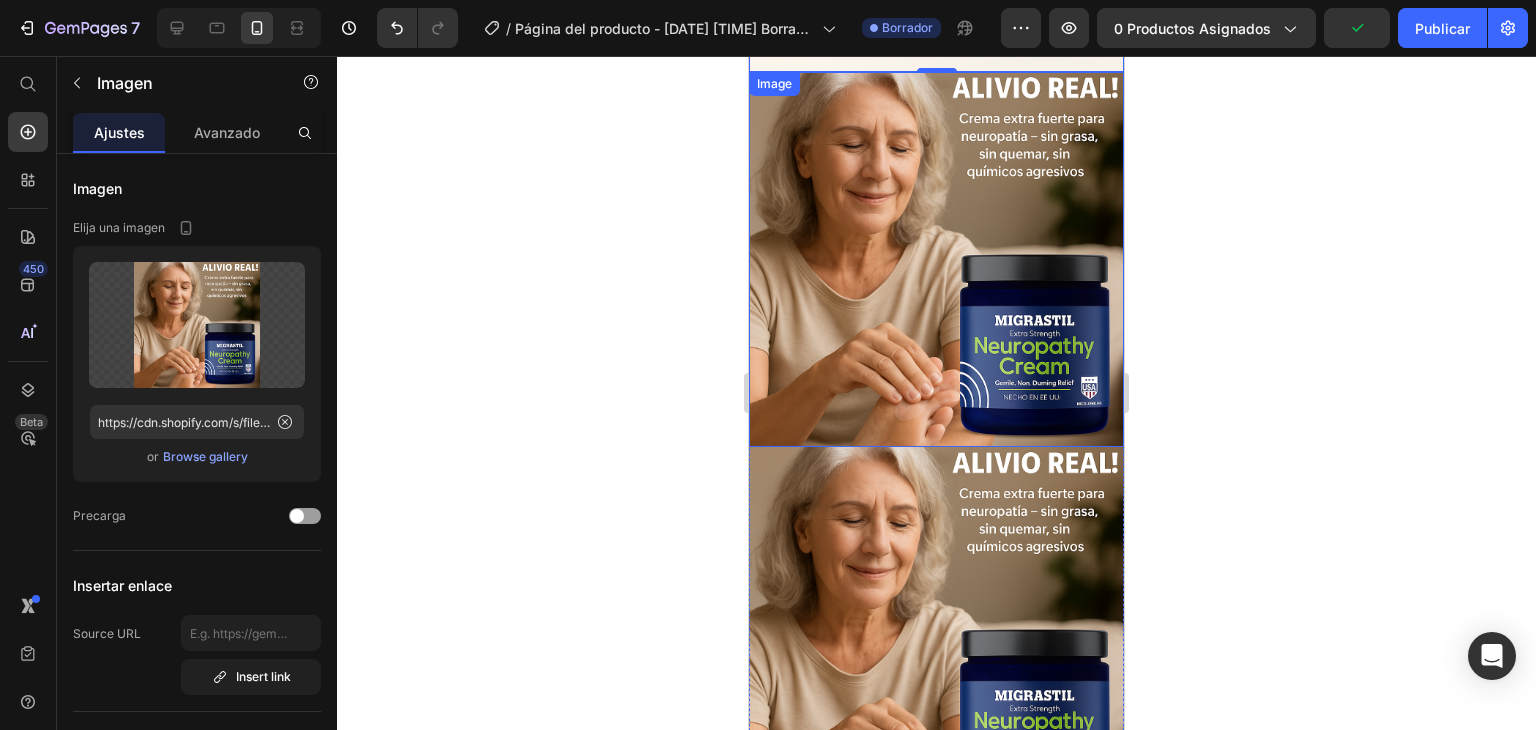 click at bounding box center (936, 259) 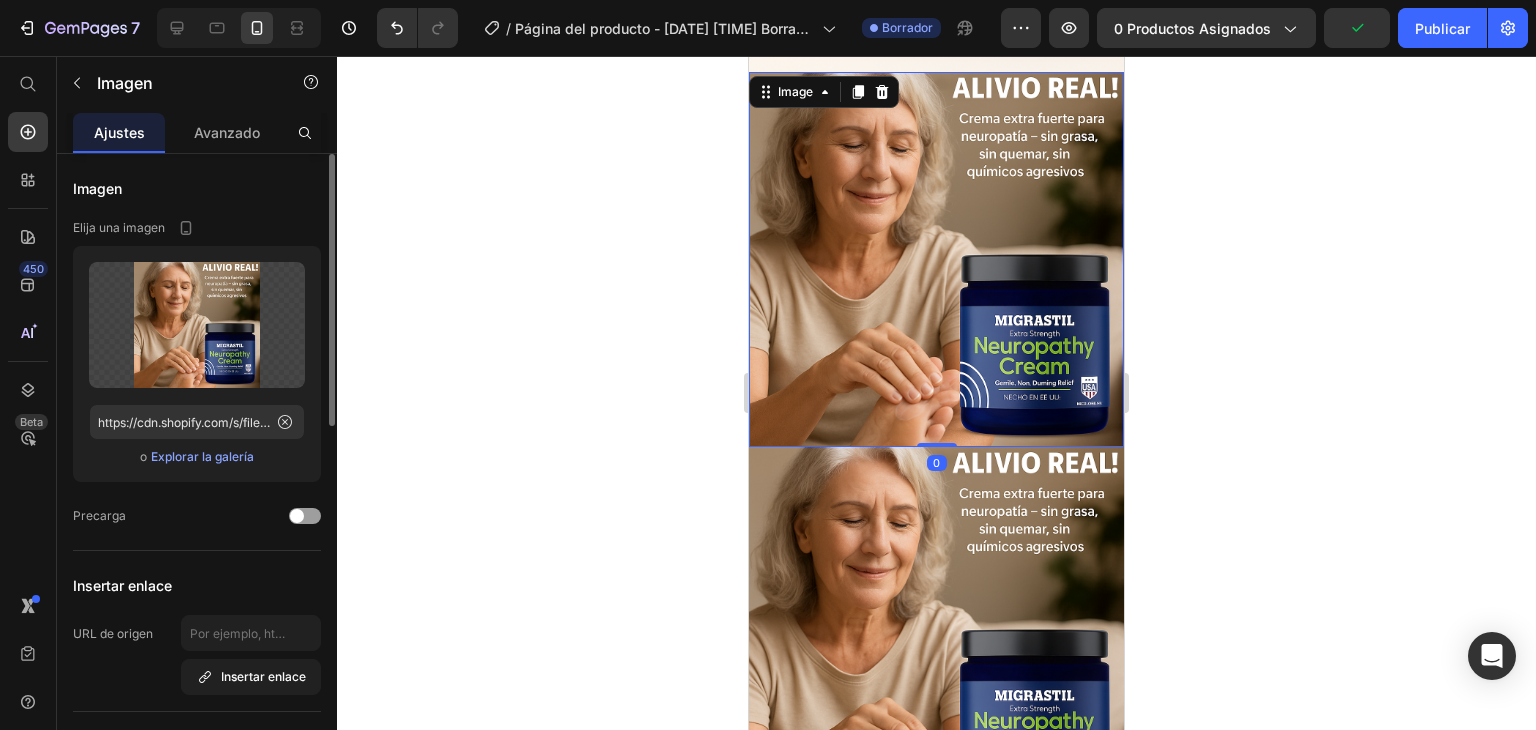 click on "Explorar la galería" at bounding box center (202, 456) 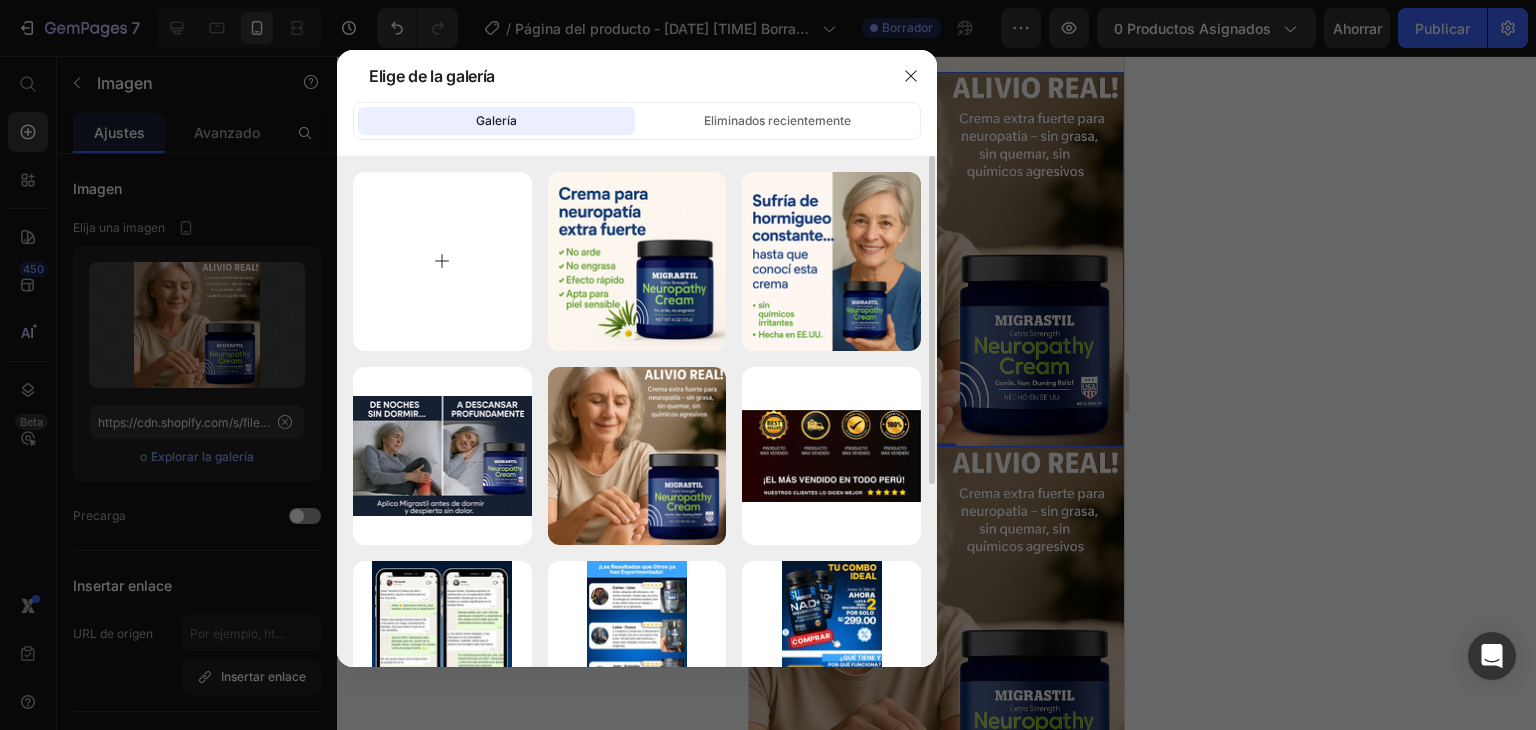 click at bounding box center [442, 261] 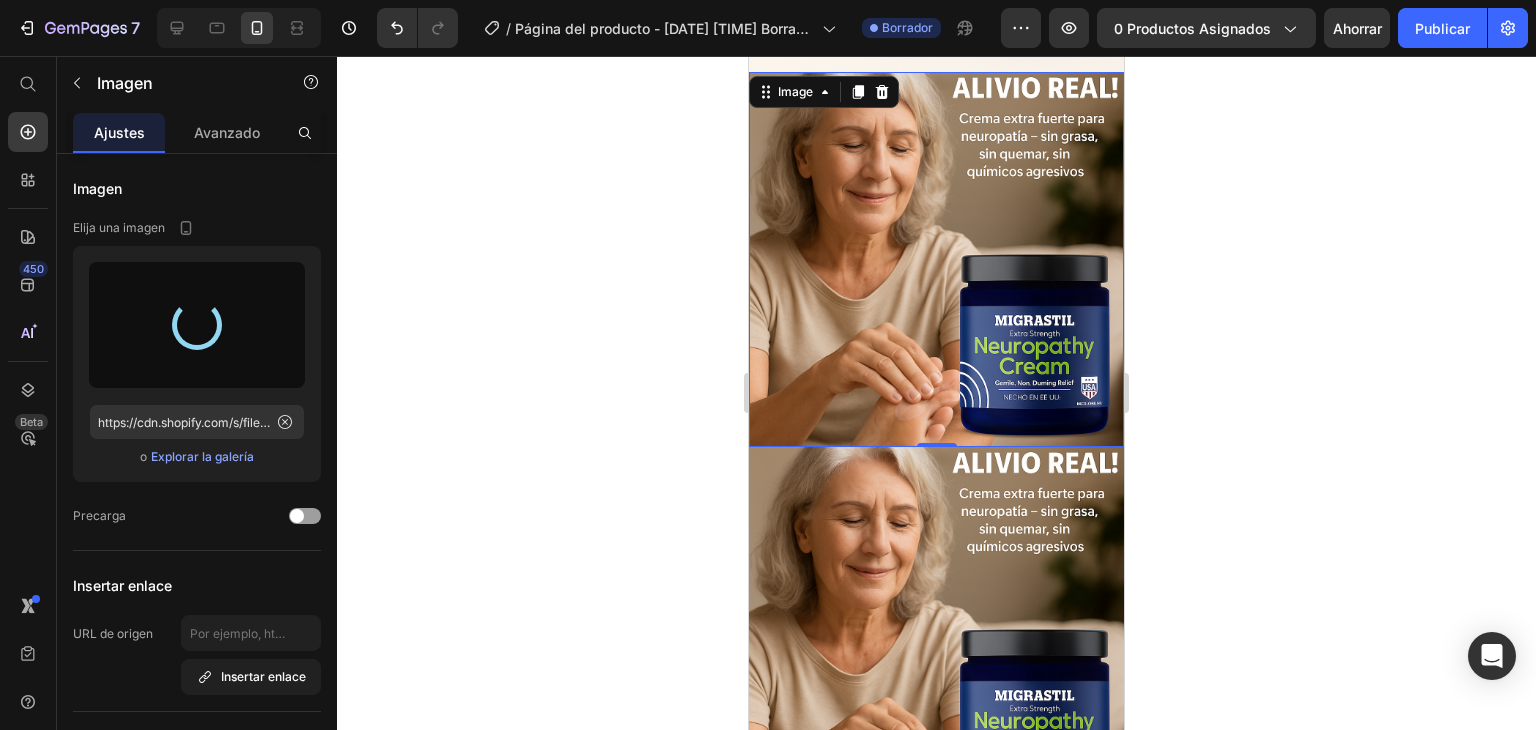 type on "https://cdn.shopify.com/s/files/1/0752/8140/0021/files/gempages_573315541746320609-b304be03-83ac-44b2-a226-e28380241cc4.png" 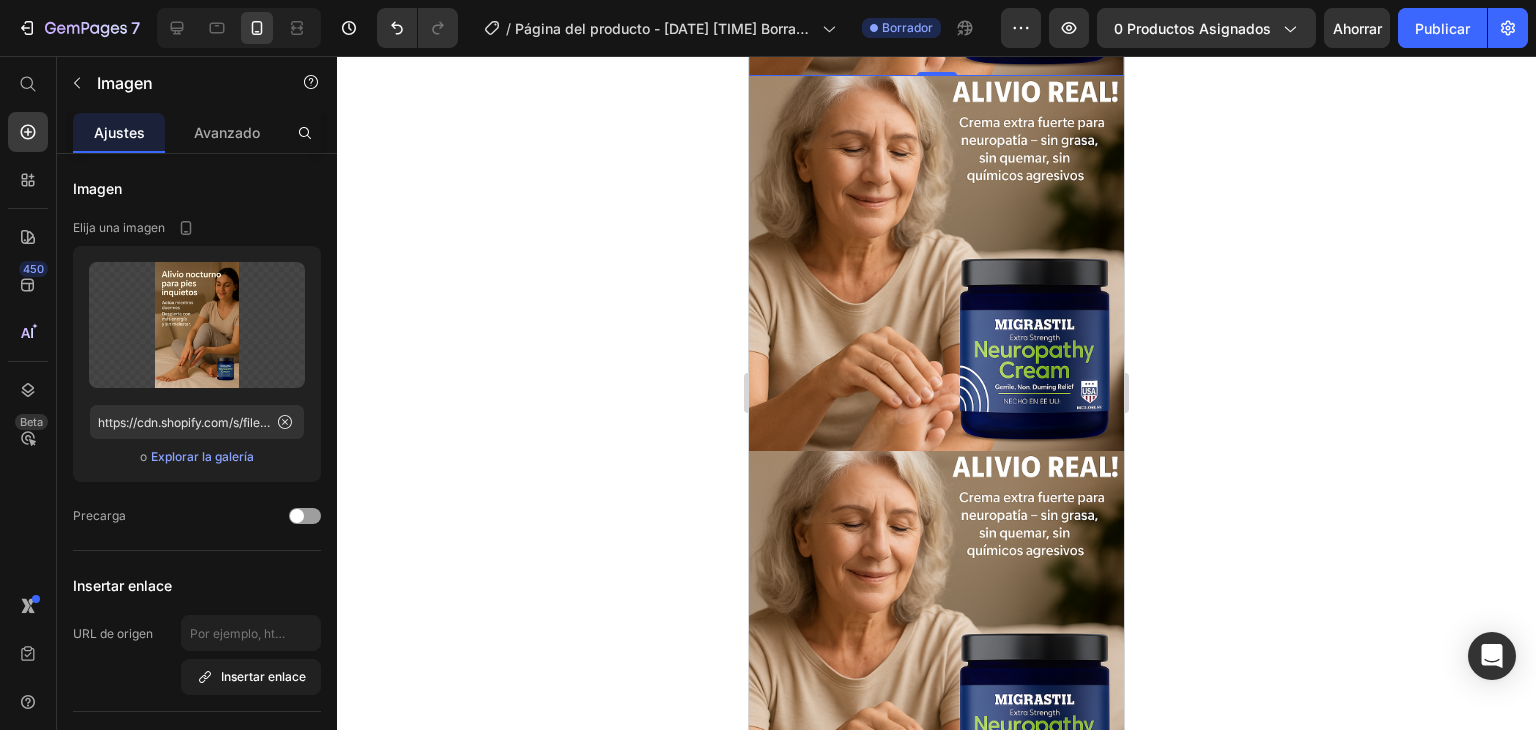 scroll, scrollTop: 1800, scrollLeft: 0, axis: vertical 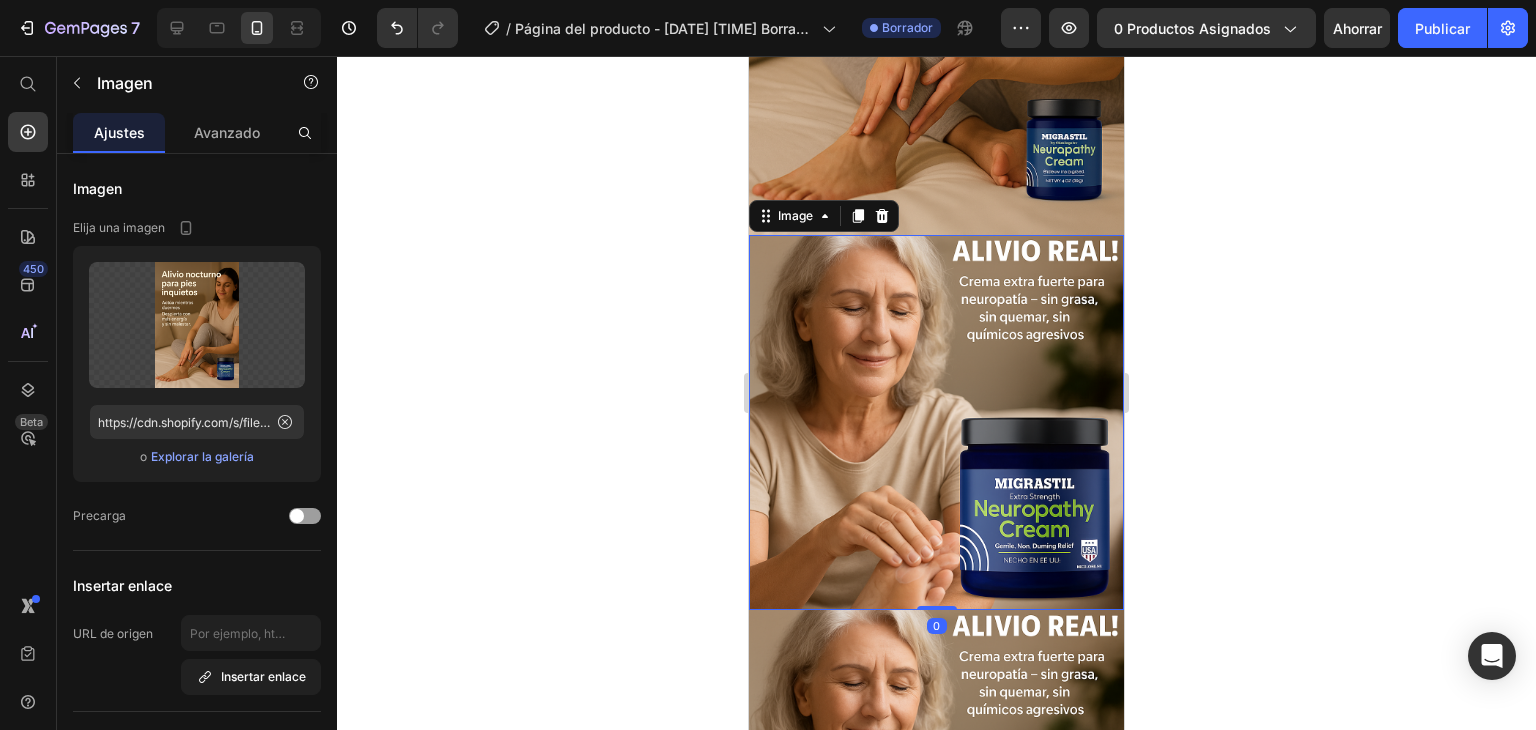 click at bounding box center [936, 422] 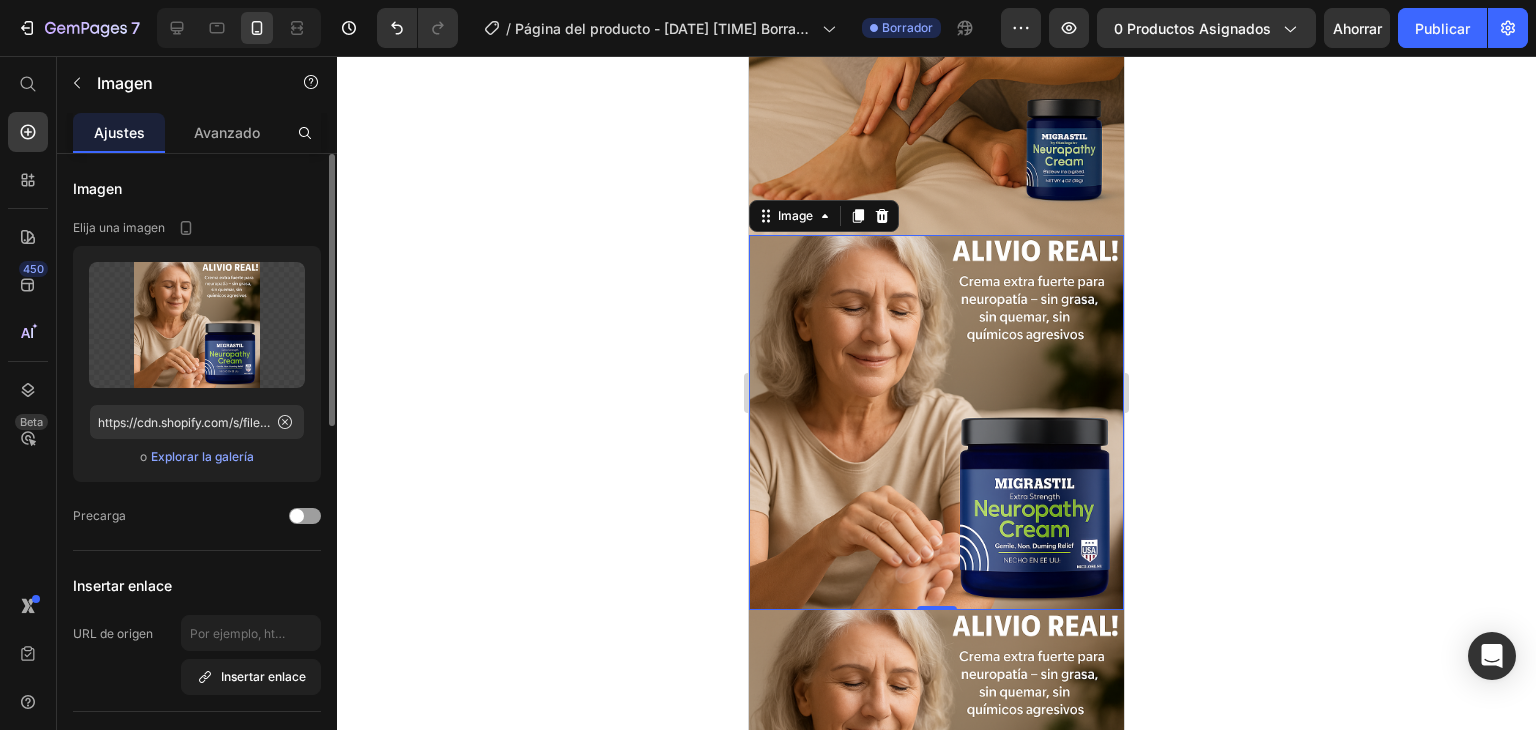 click on "Explorar la galería" at bounding box center (202, 456) 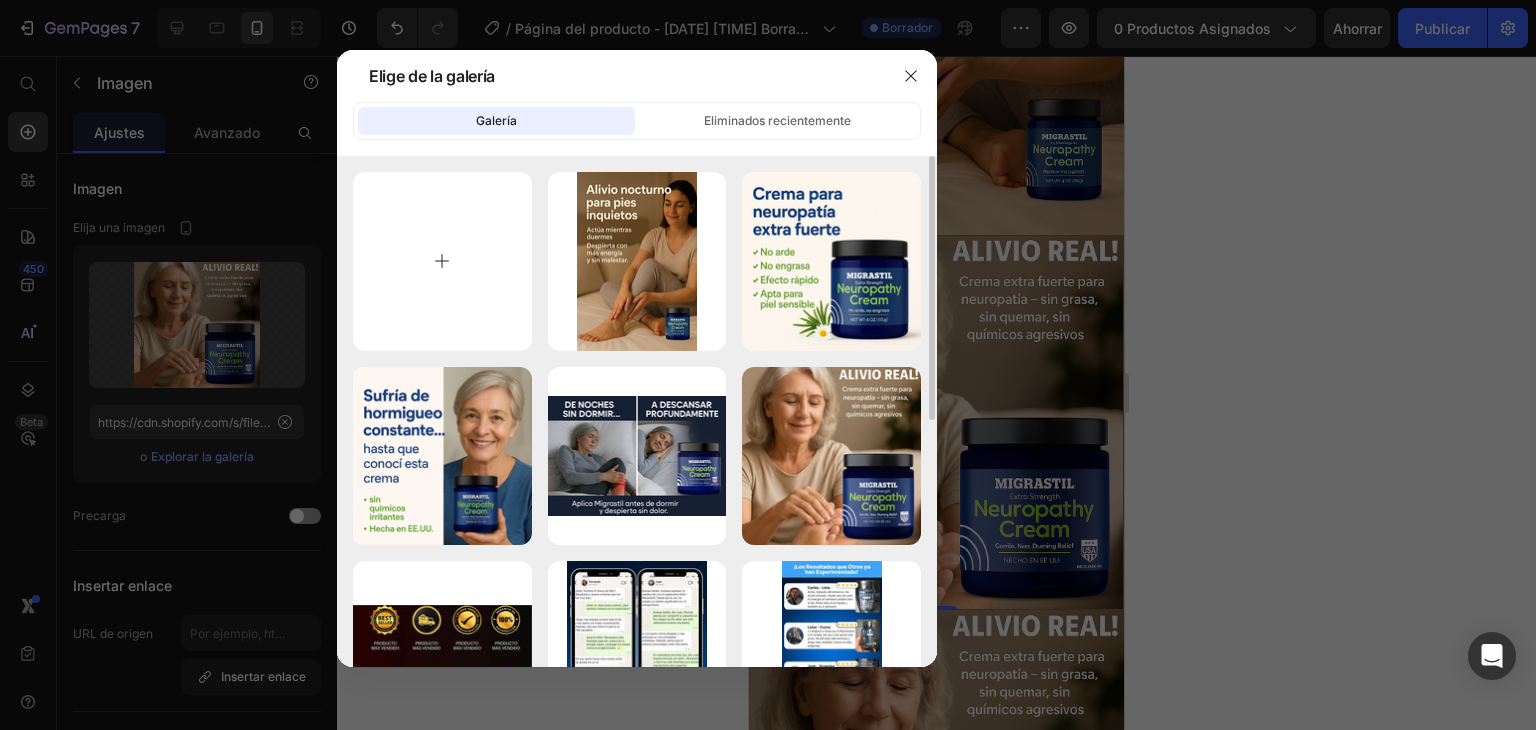 click at bounding box center [442, 261] 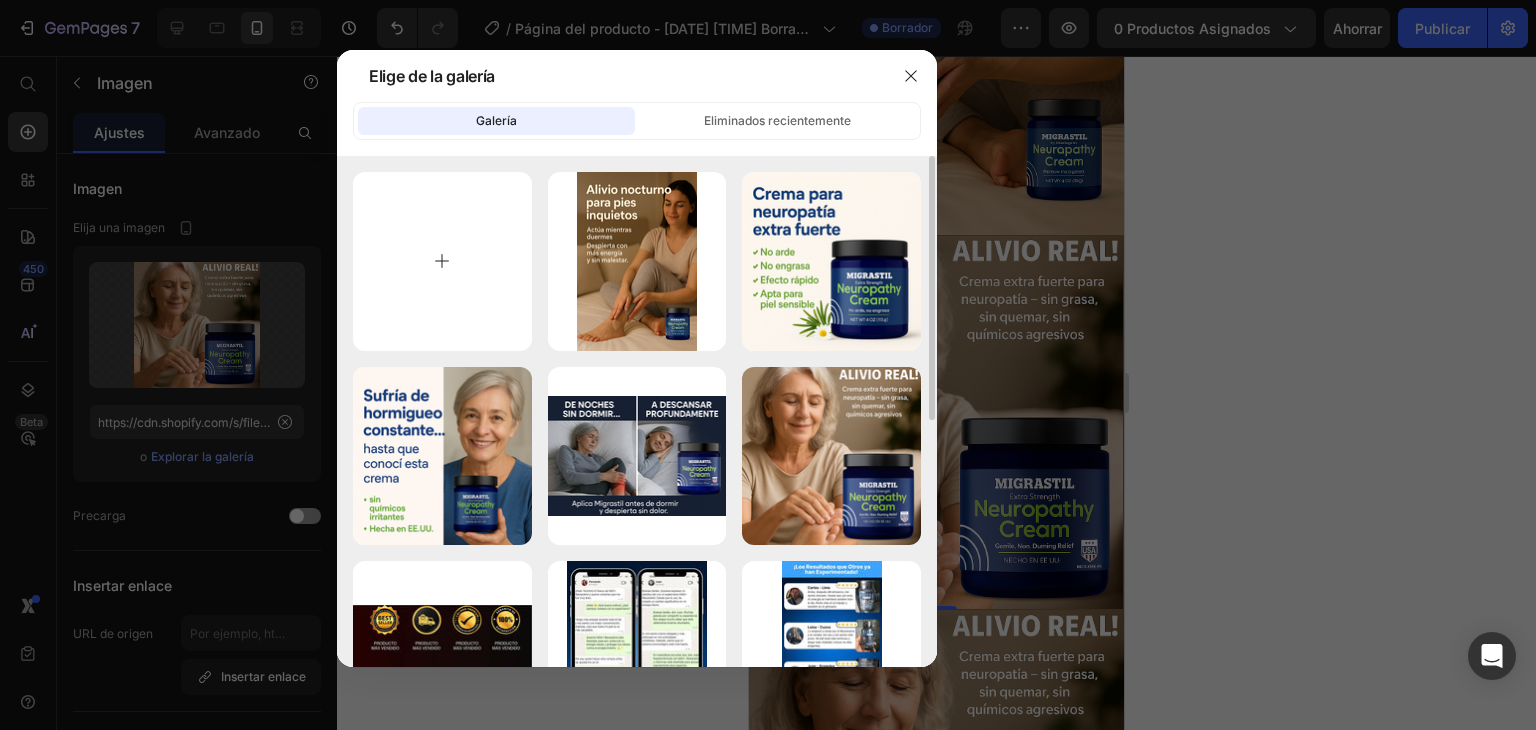 type on "C:\fakepath\MIGRASTIL PAG 6.png" 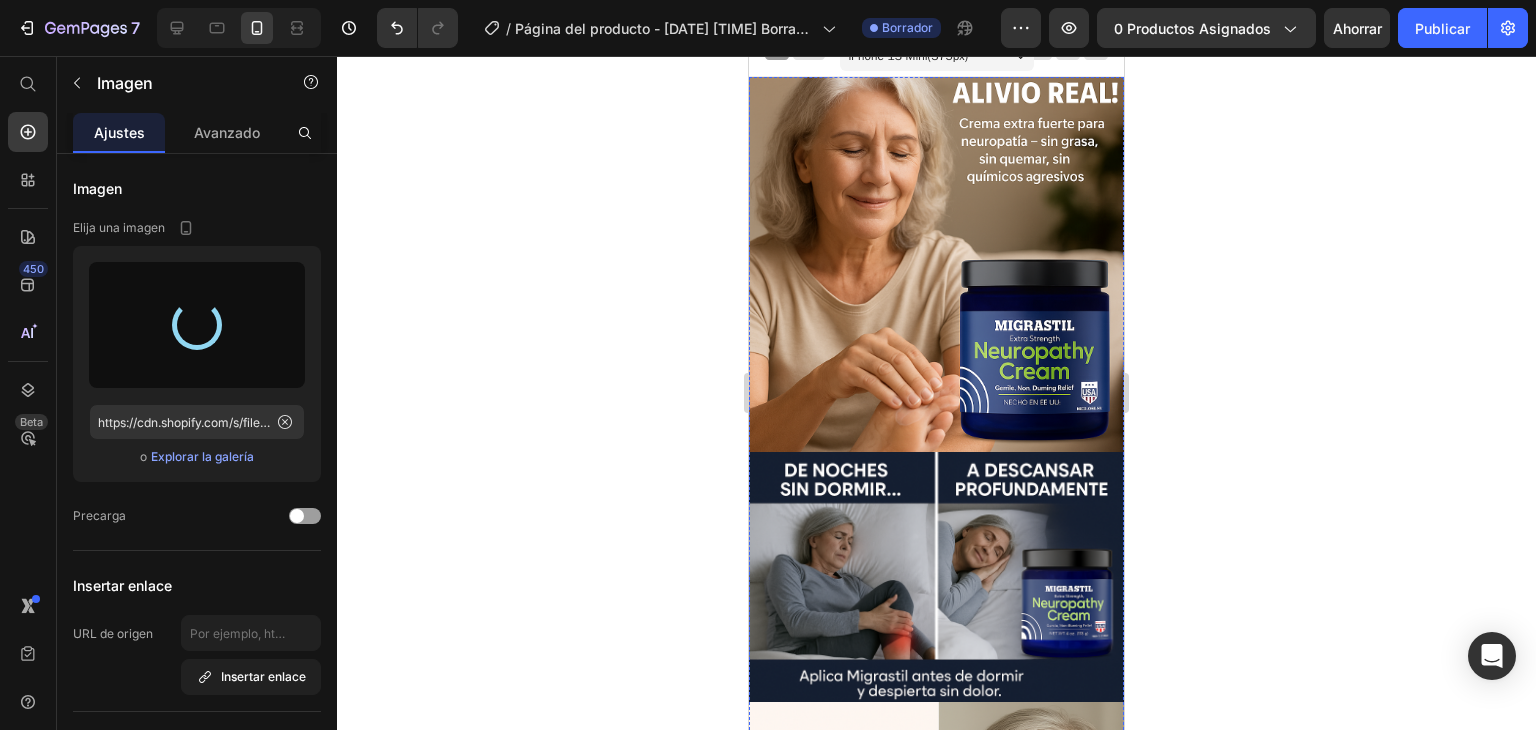 scroll, scrollTop: 0, scrollLeft: 0, axis: both 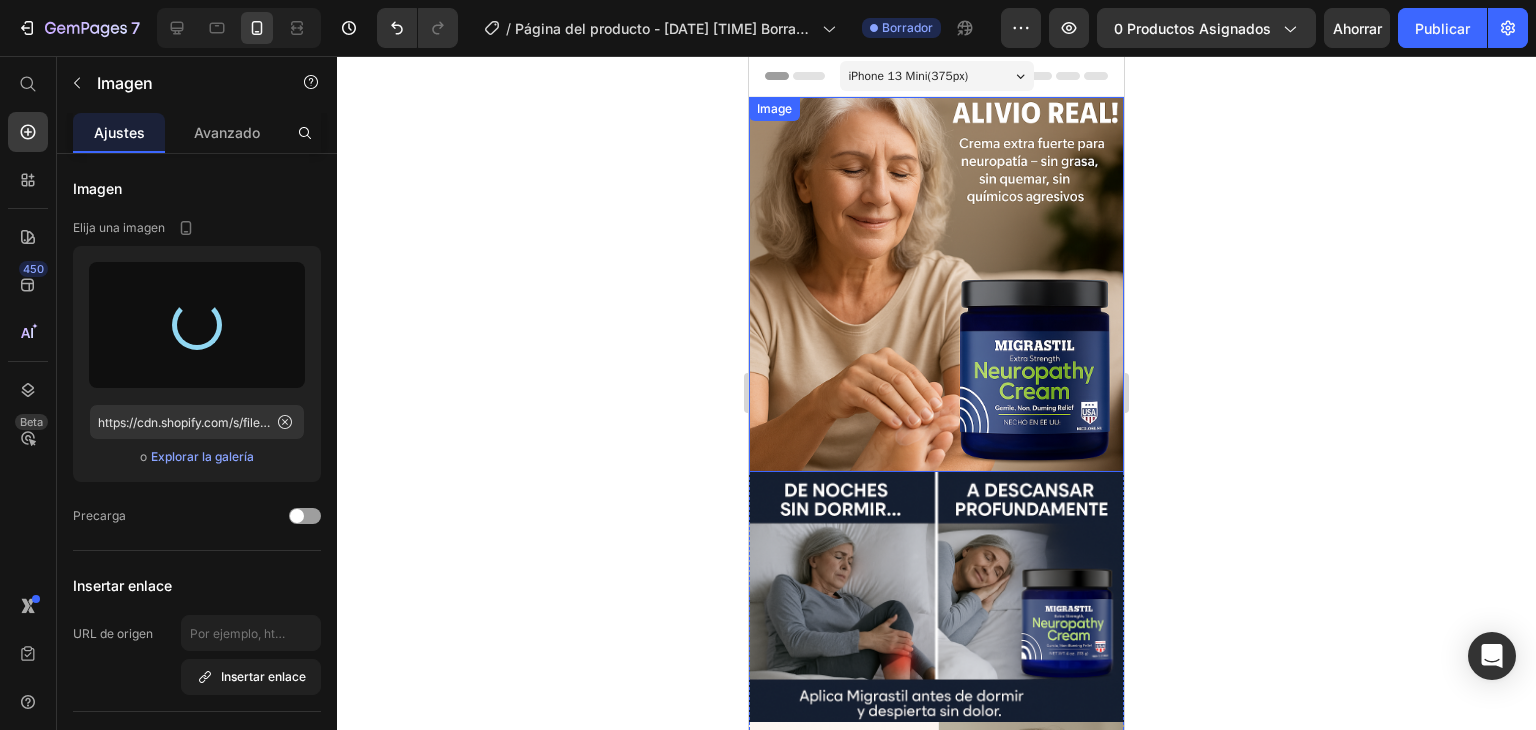 type on "https://cdn.shopify.com/s/files/1/0752/8140/0021/files/gempages_573315541746320609-db3f70ca-7084-4aad-922d-9cc0a995f2ec.png" 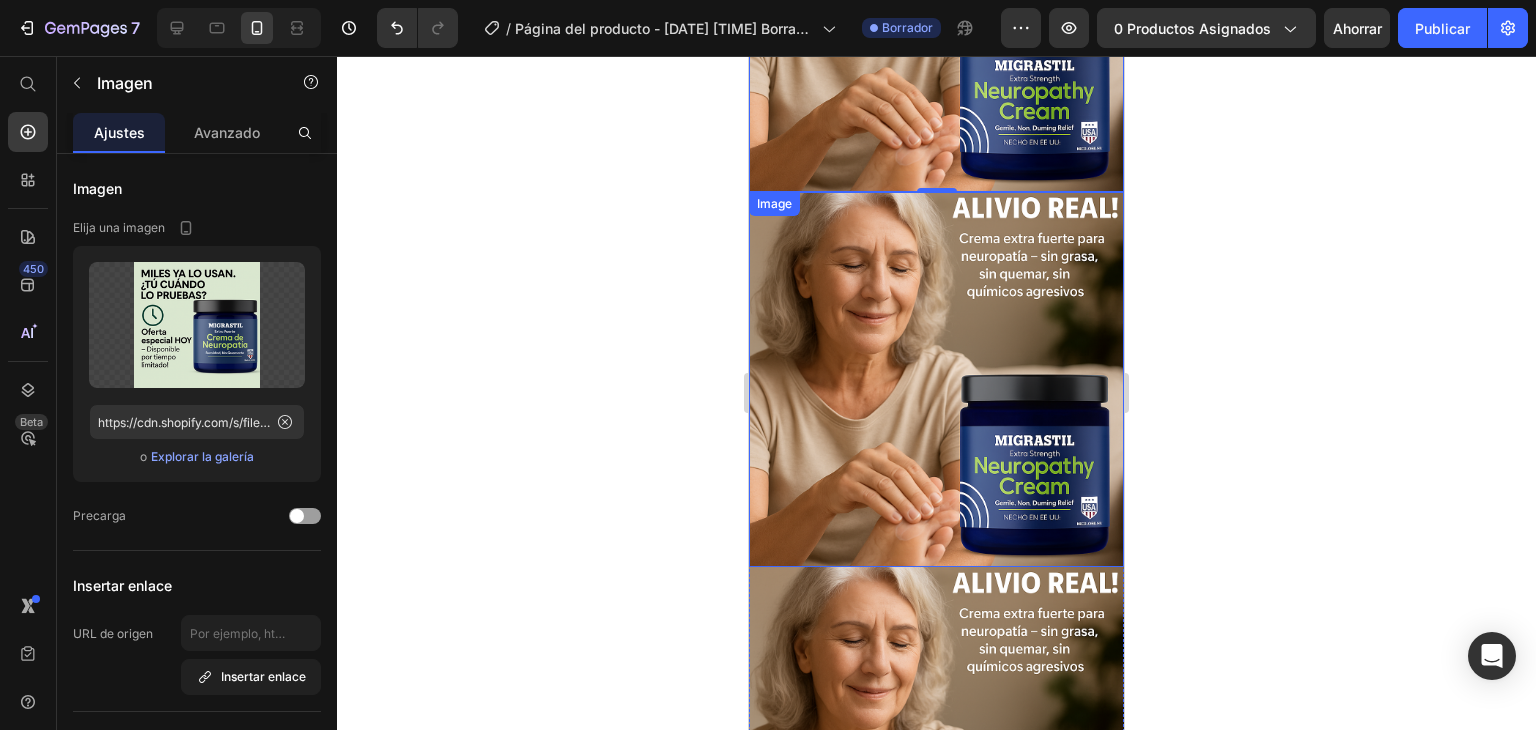 scroll, scrollTop: 2200, scrollLeft: 0, axis: vertical 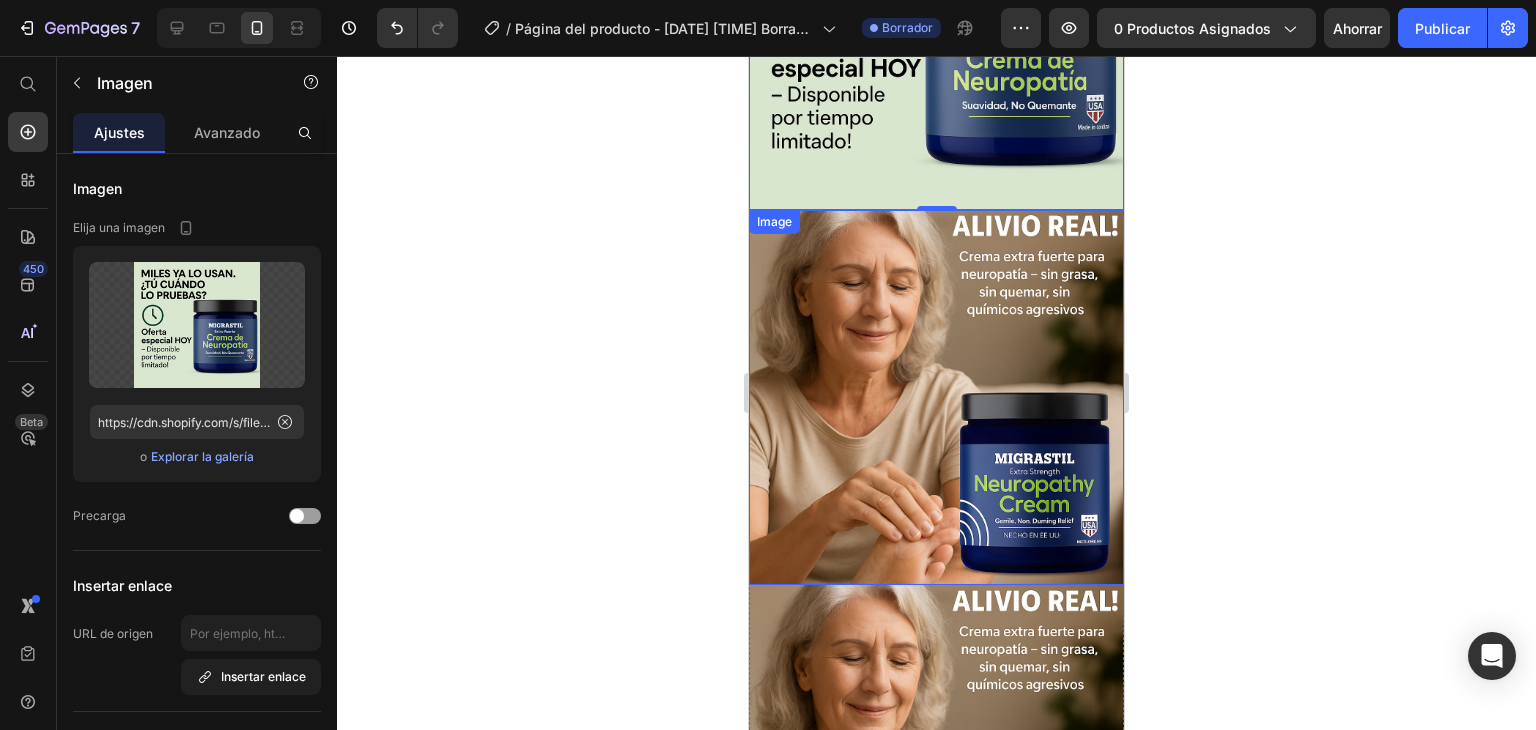 click at bounding box center [936, 397] 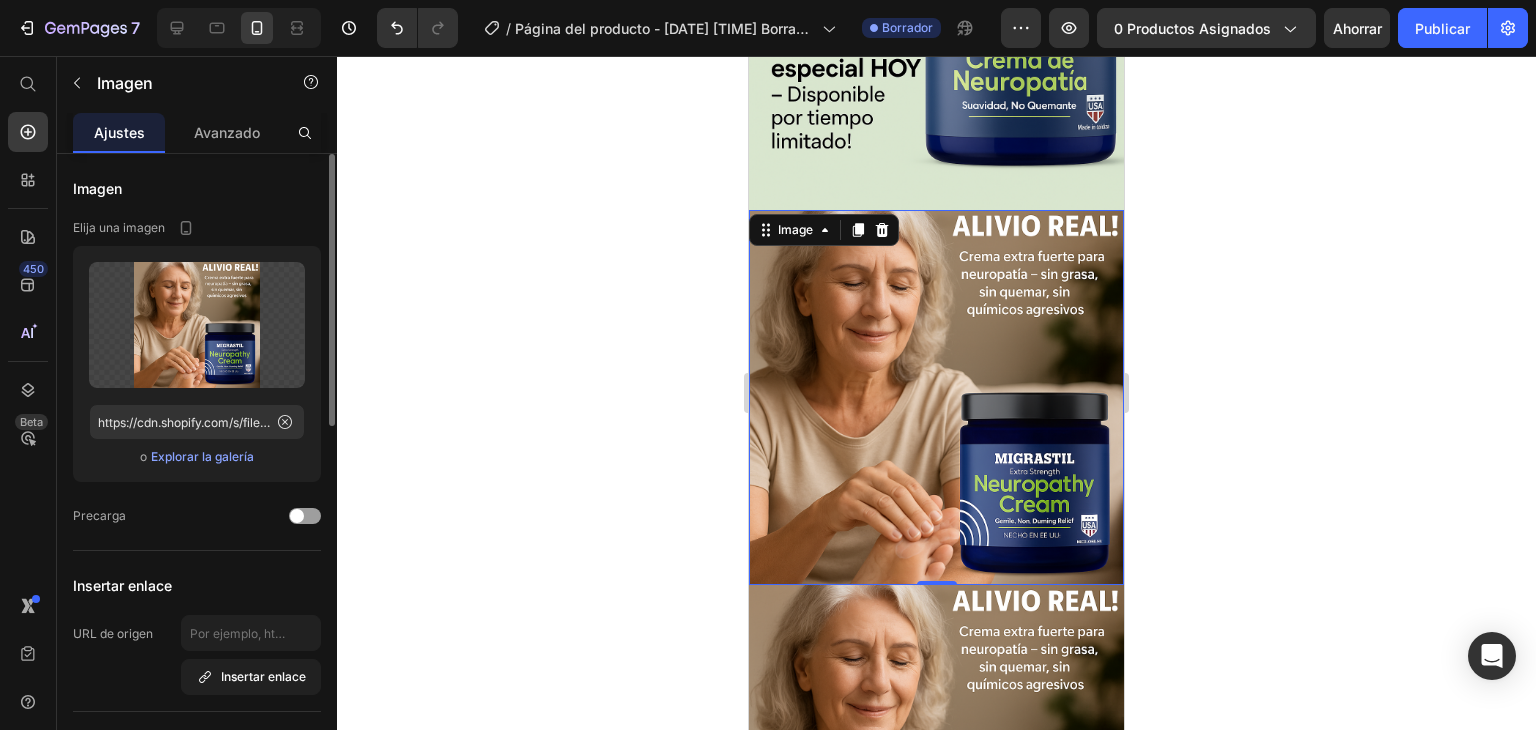 click on "Explorar la galería" at bounding box center [202, 456] 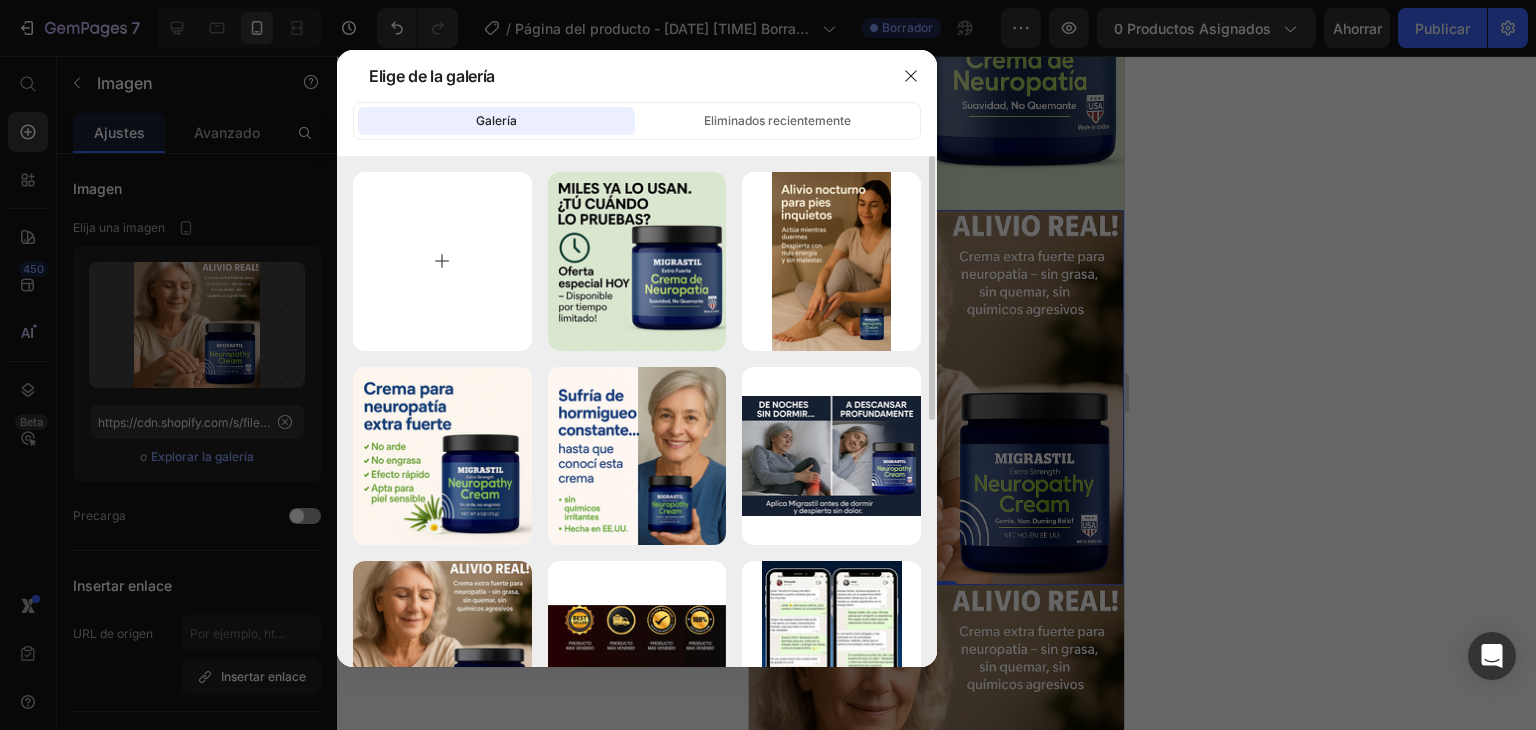 click at bounding box center (442, 261) 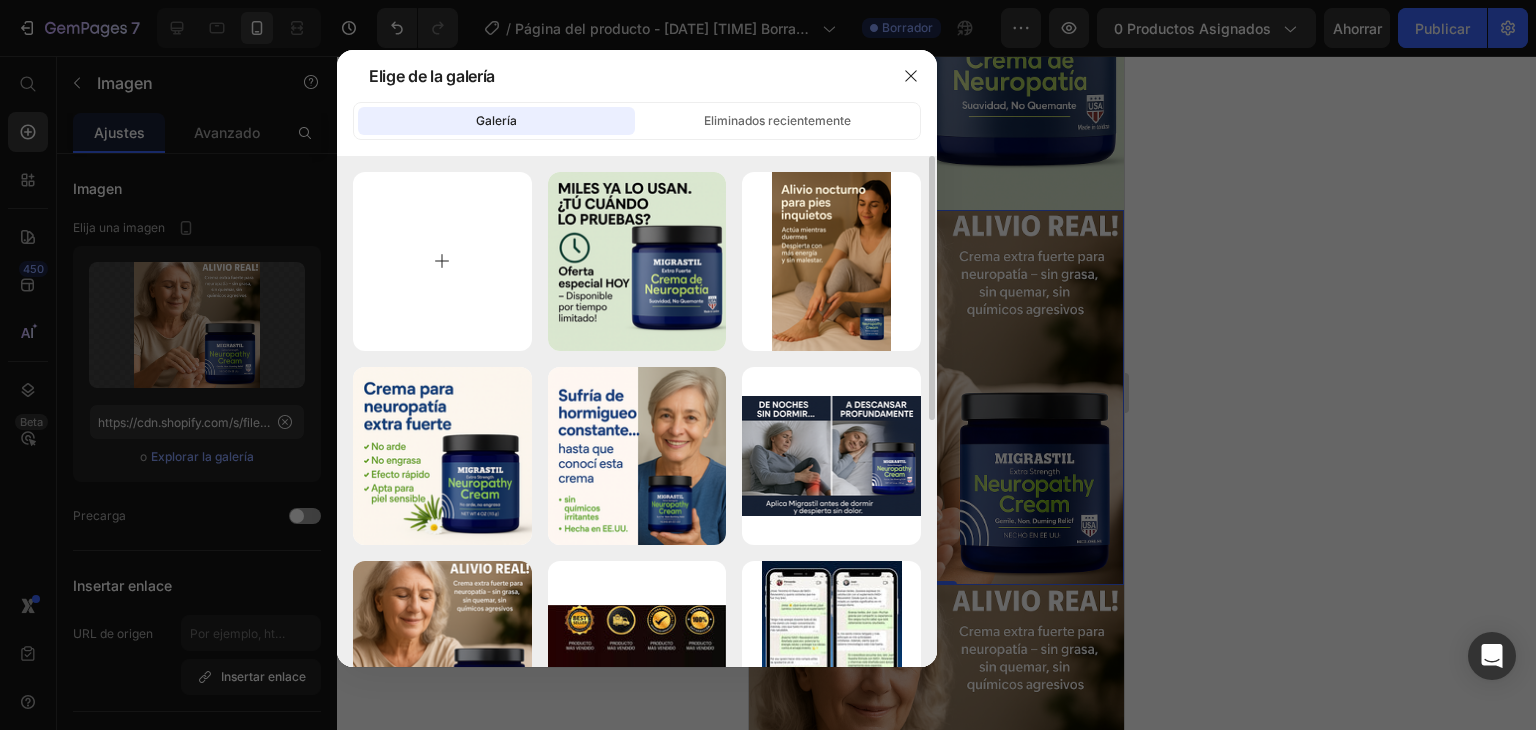 type on "C:\fakepath\MIGRASTIL PAG 7.png" 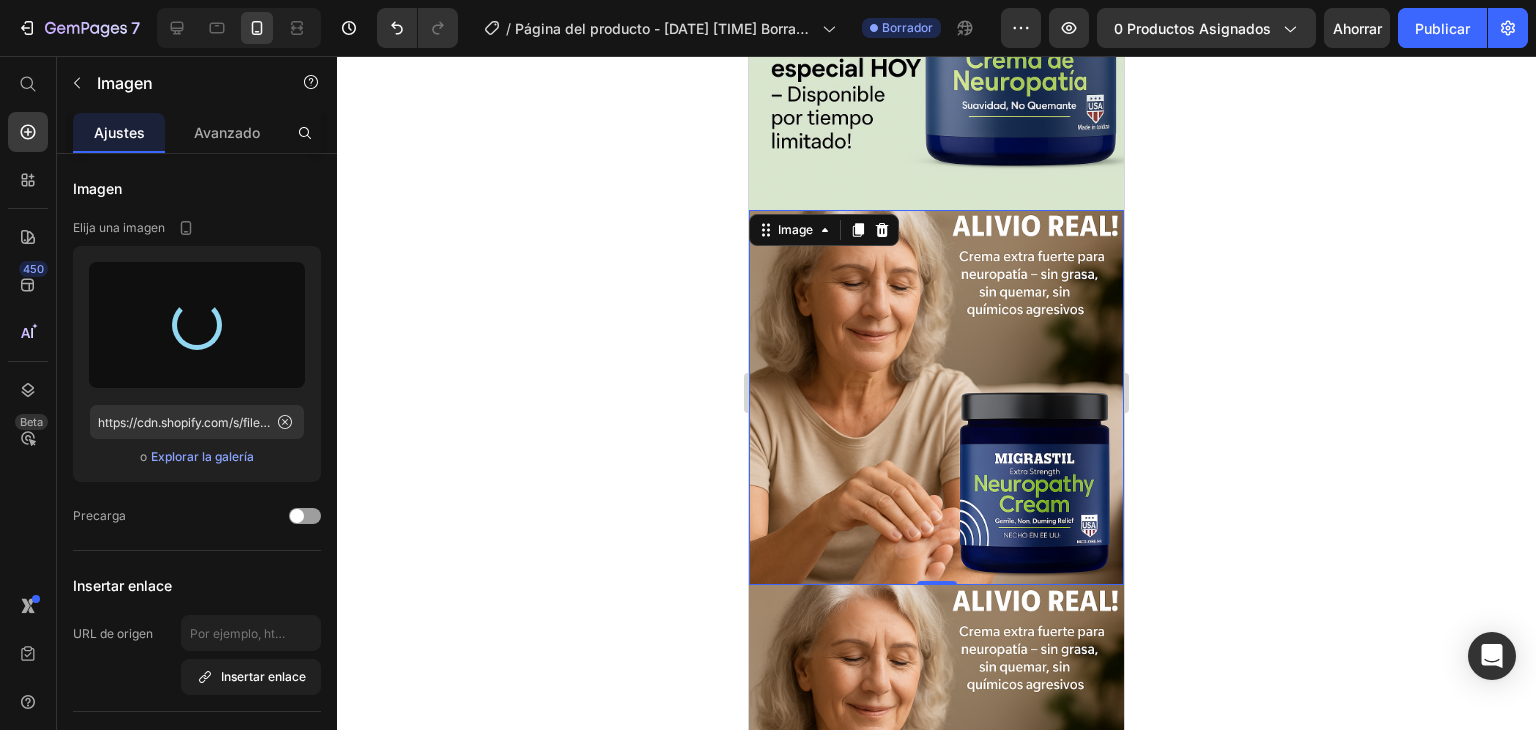 type on "https://cdn.shopify.com/s/files/1/0752/8140/0021/files/gempages_573315541746320609-16f316d0-6d8f-4bdf-a0db-fb7cedc2972b.png" 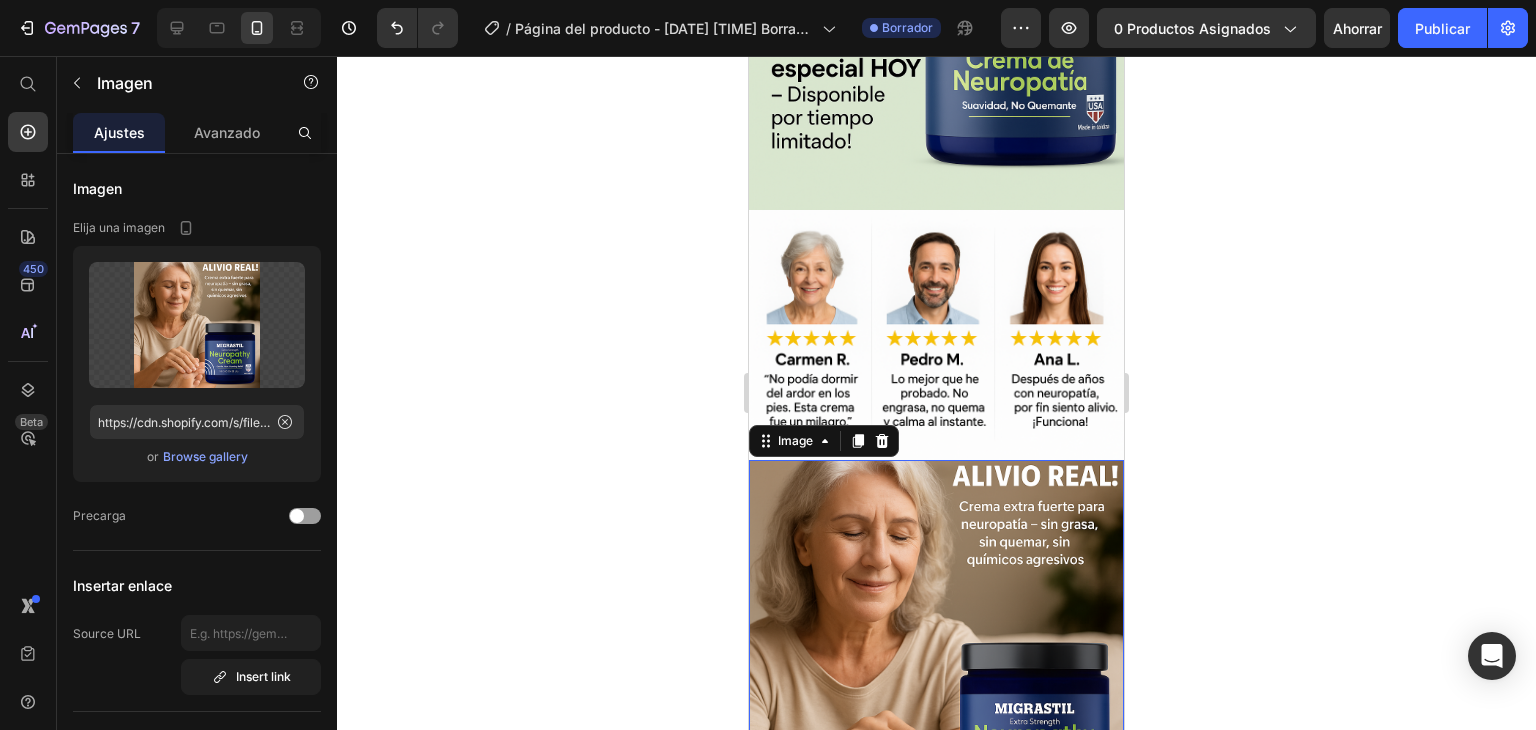 drag, startPoint x: 873, startPoint y: 442, endPoint x: 771, endPoint y: 385, distance: 116.846054 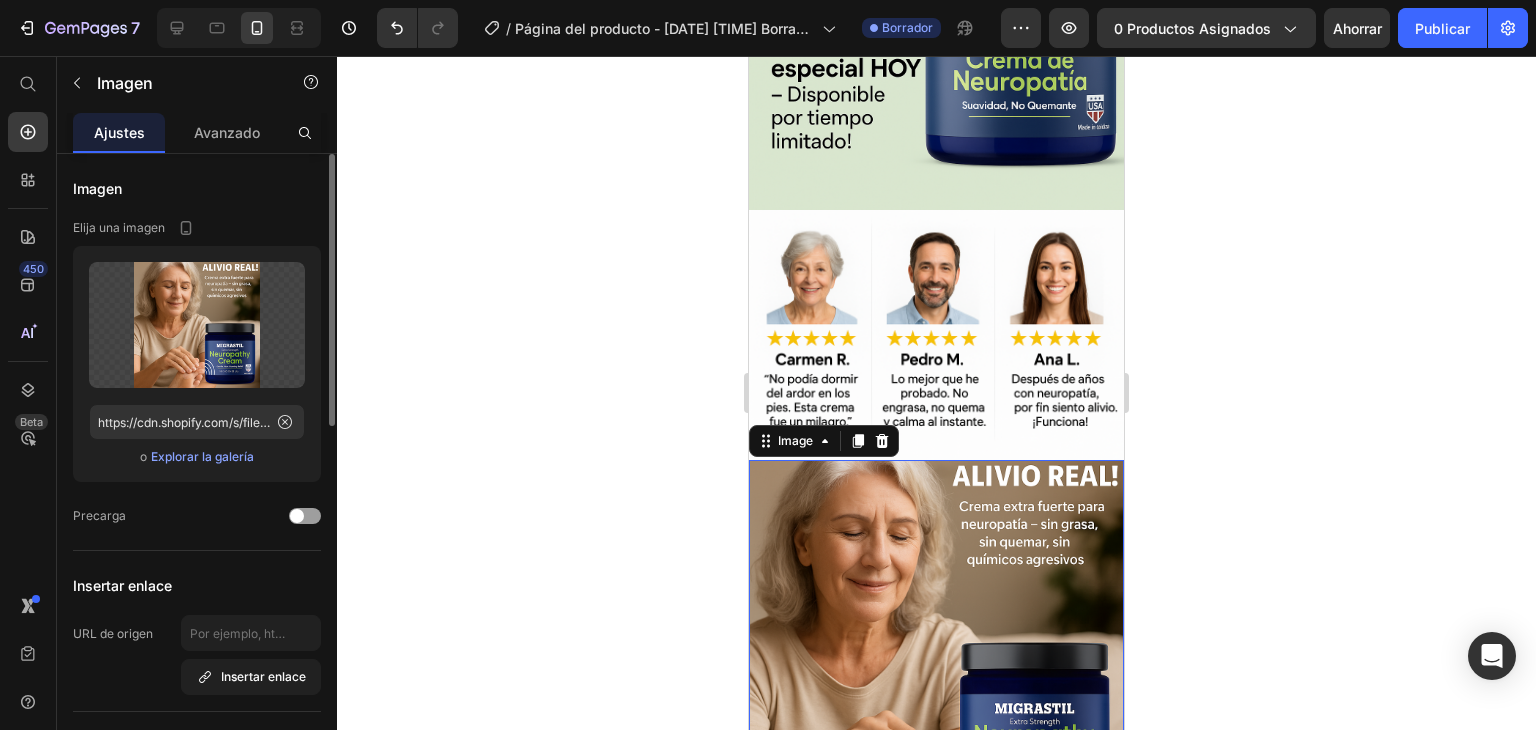 click on "Explorar la galería" at bounding box center [202, 456] 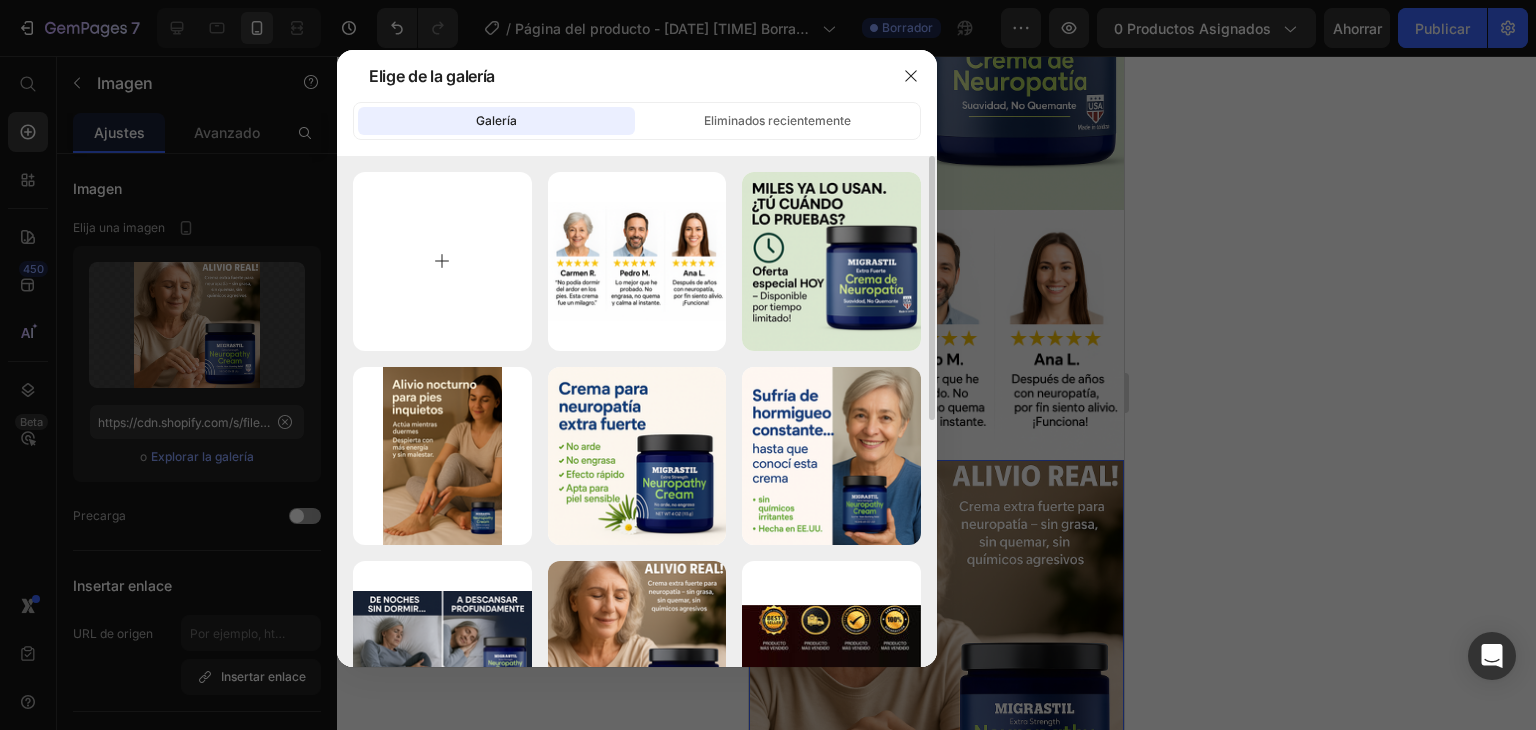 click at bounding box center (442, 261) 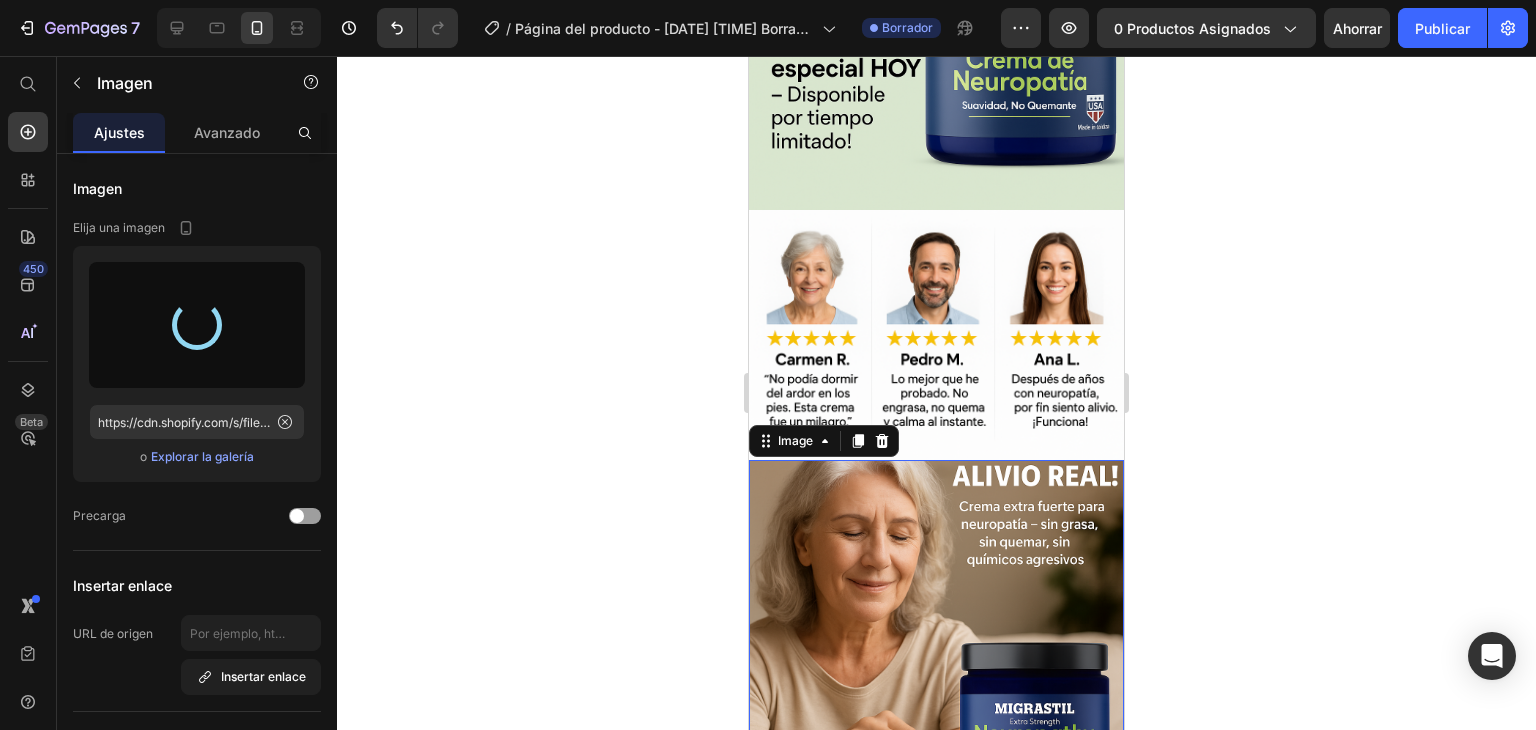 type on "https://cdn.shopify.com/s/files/1/0752/8140/0021/files/gempages_573315541746320609-57fddc0c-2f3d-4b8a-abdc-a85a6501ad95.jpg" 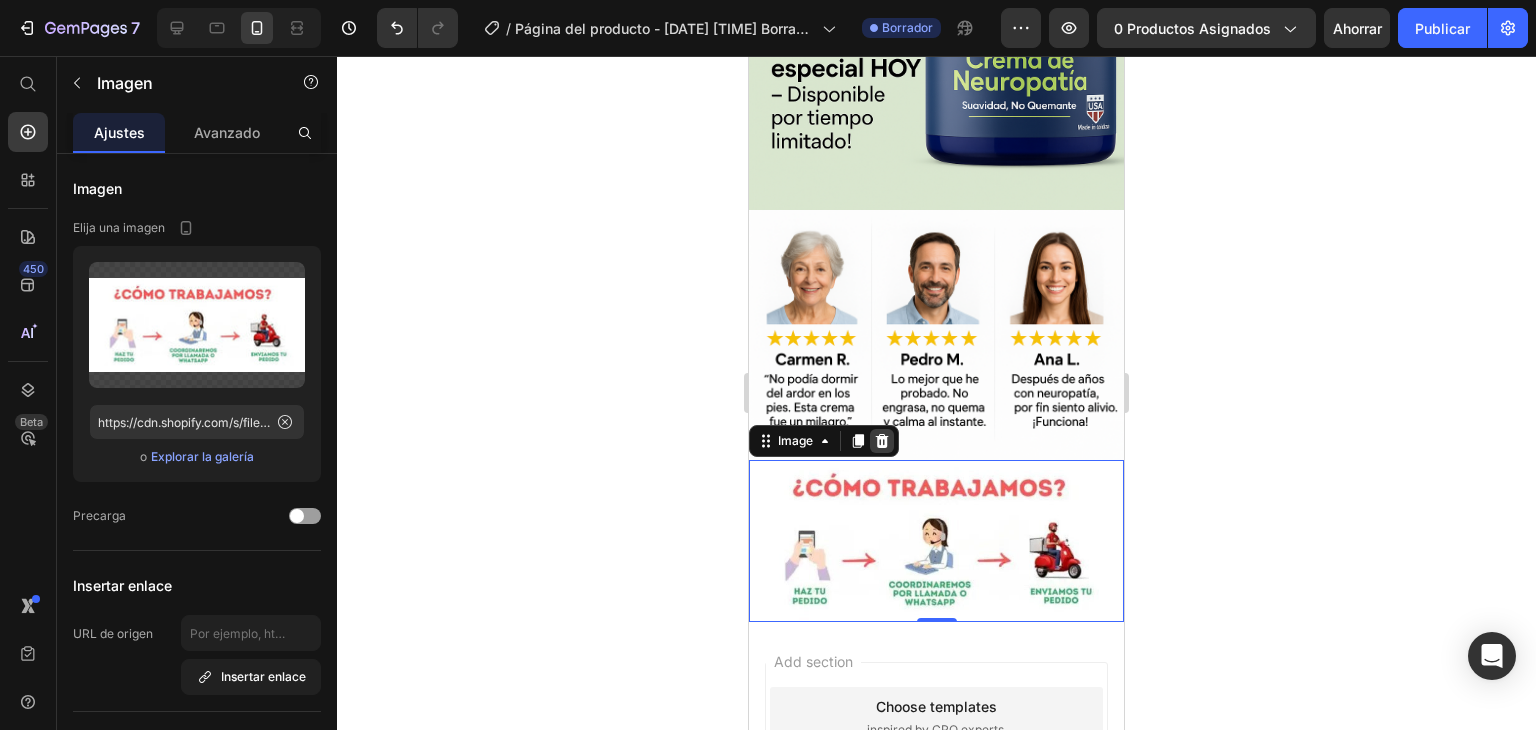 click at bounding box center [882, 441] 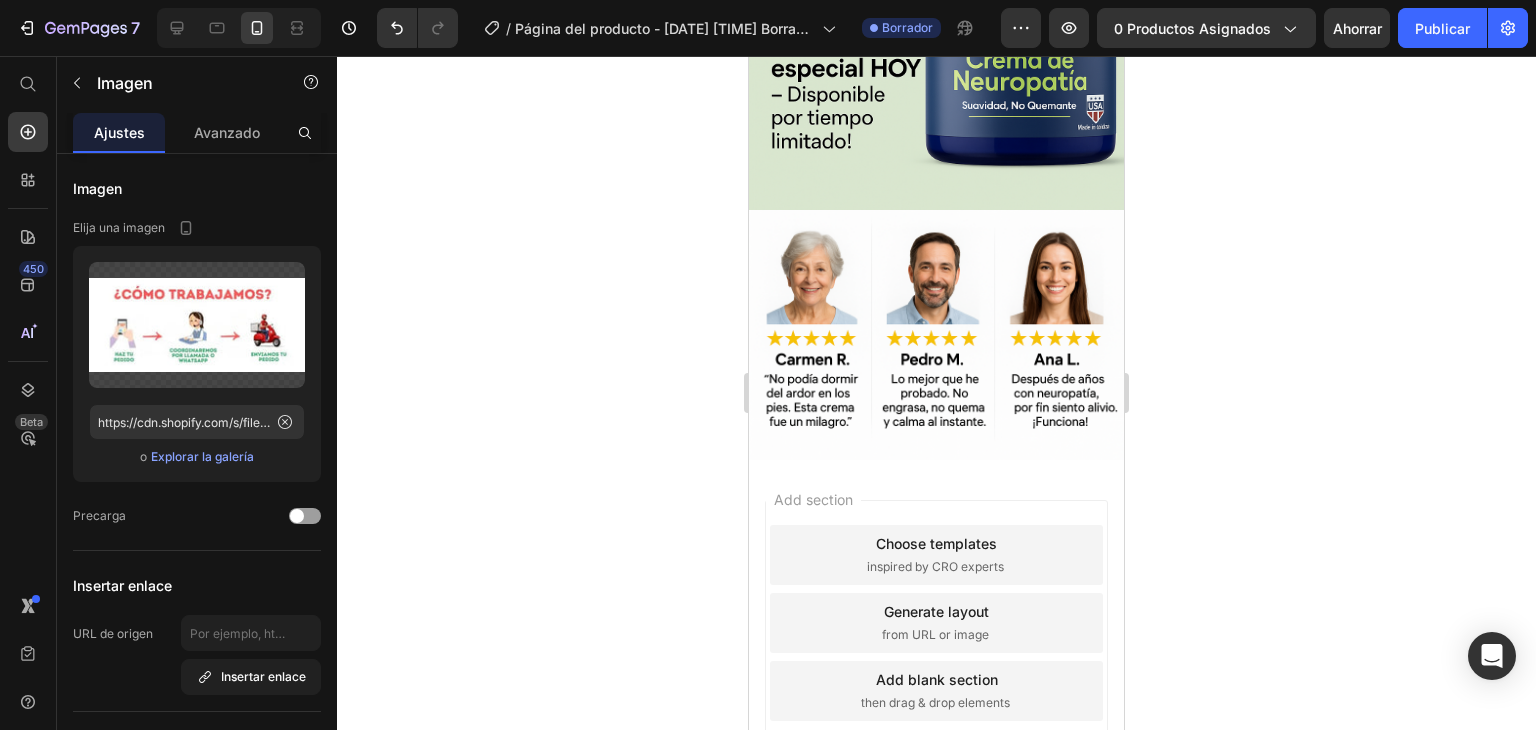 scroll, scrollTop: 2114, scrollLeft: 0, axis: vertical 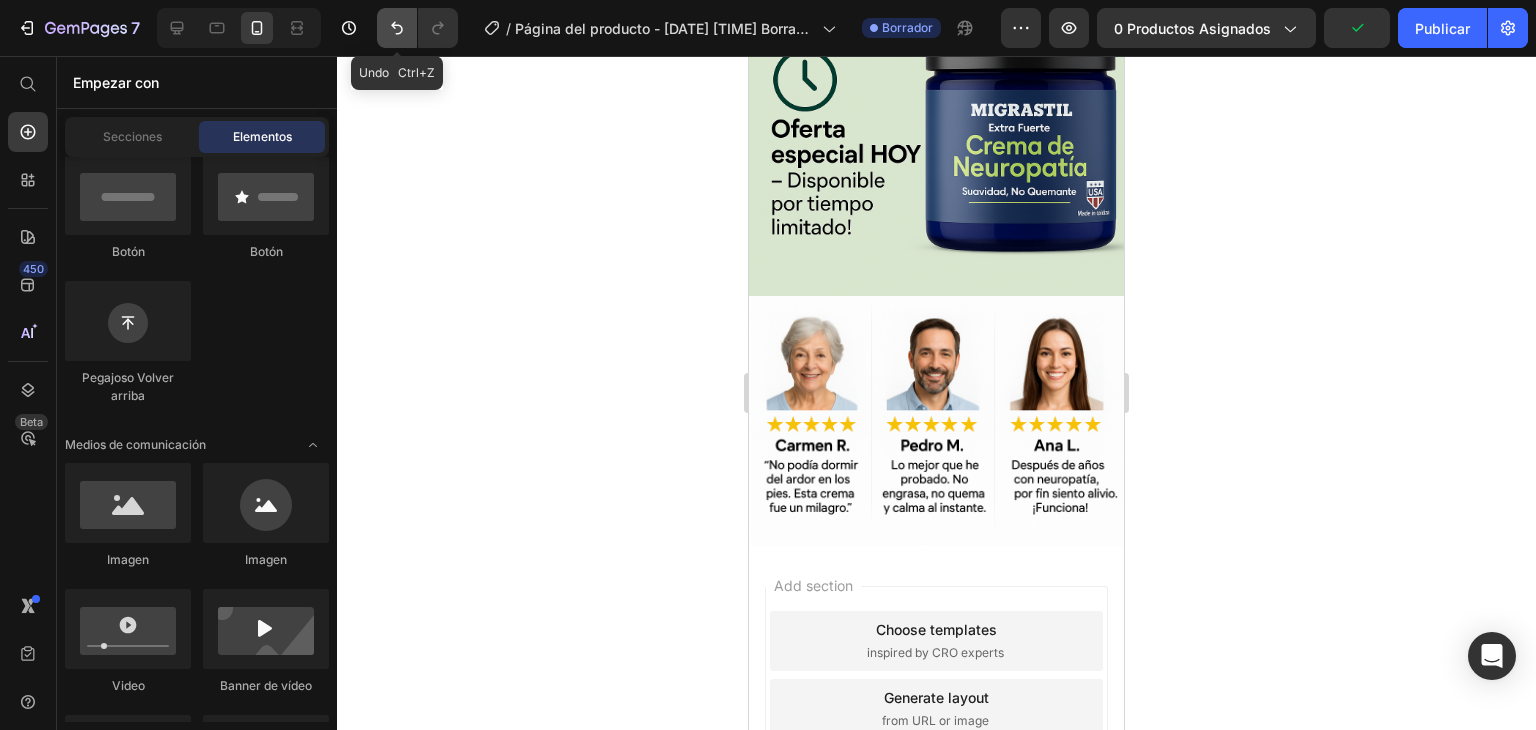 click 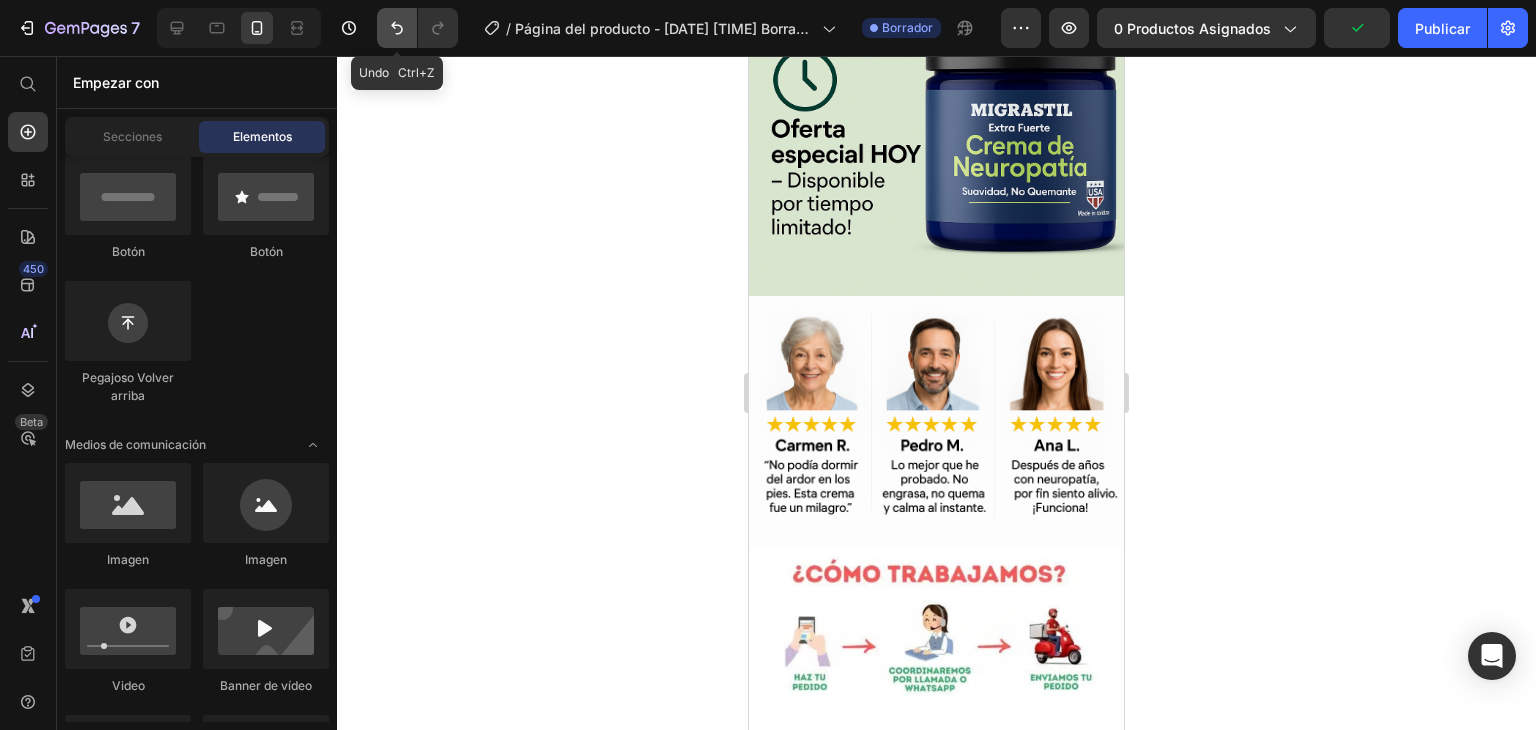 scroll, scrollTop: 2200, scrollLeft: 0, axis: vertical 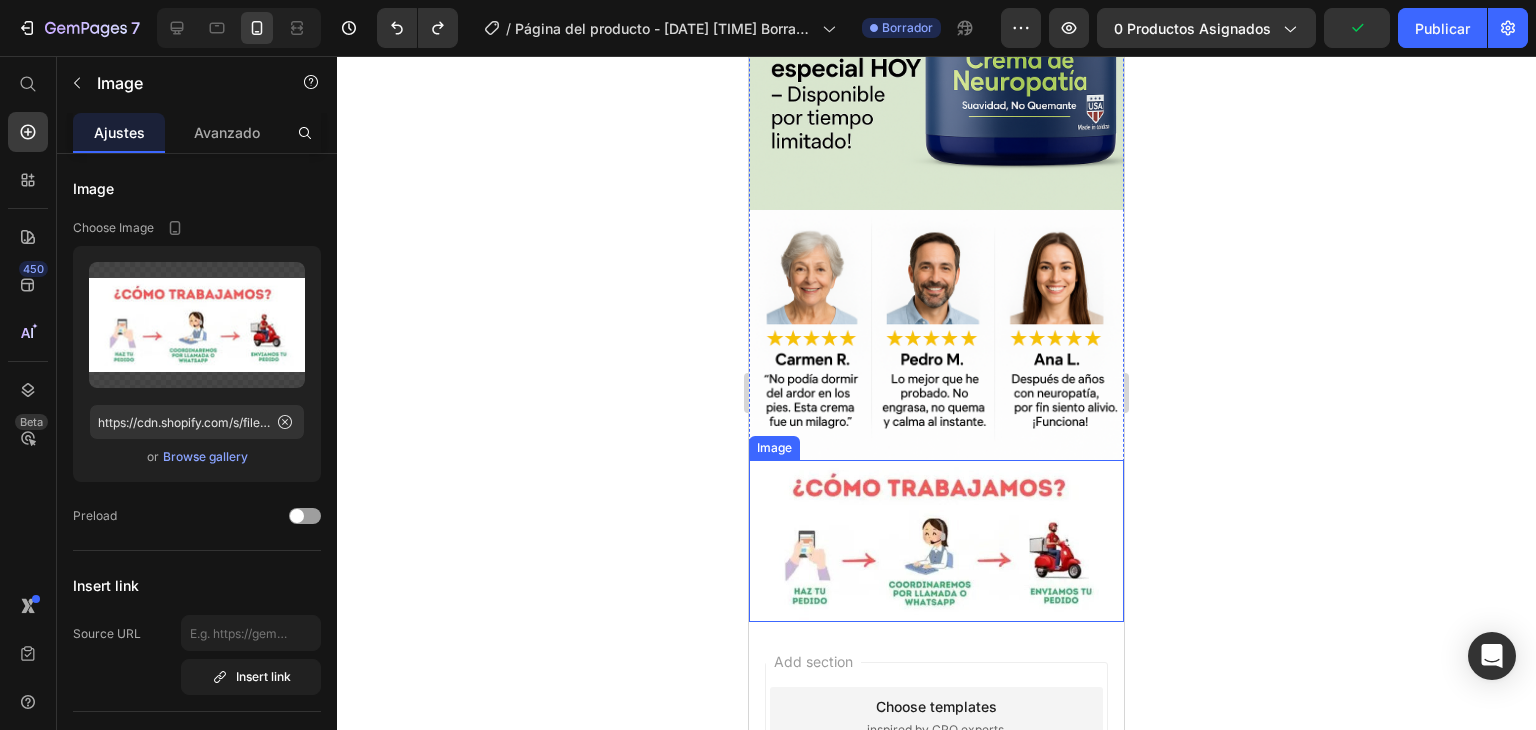 click at bounding box center (936, 541) 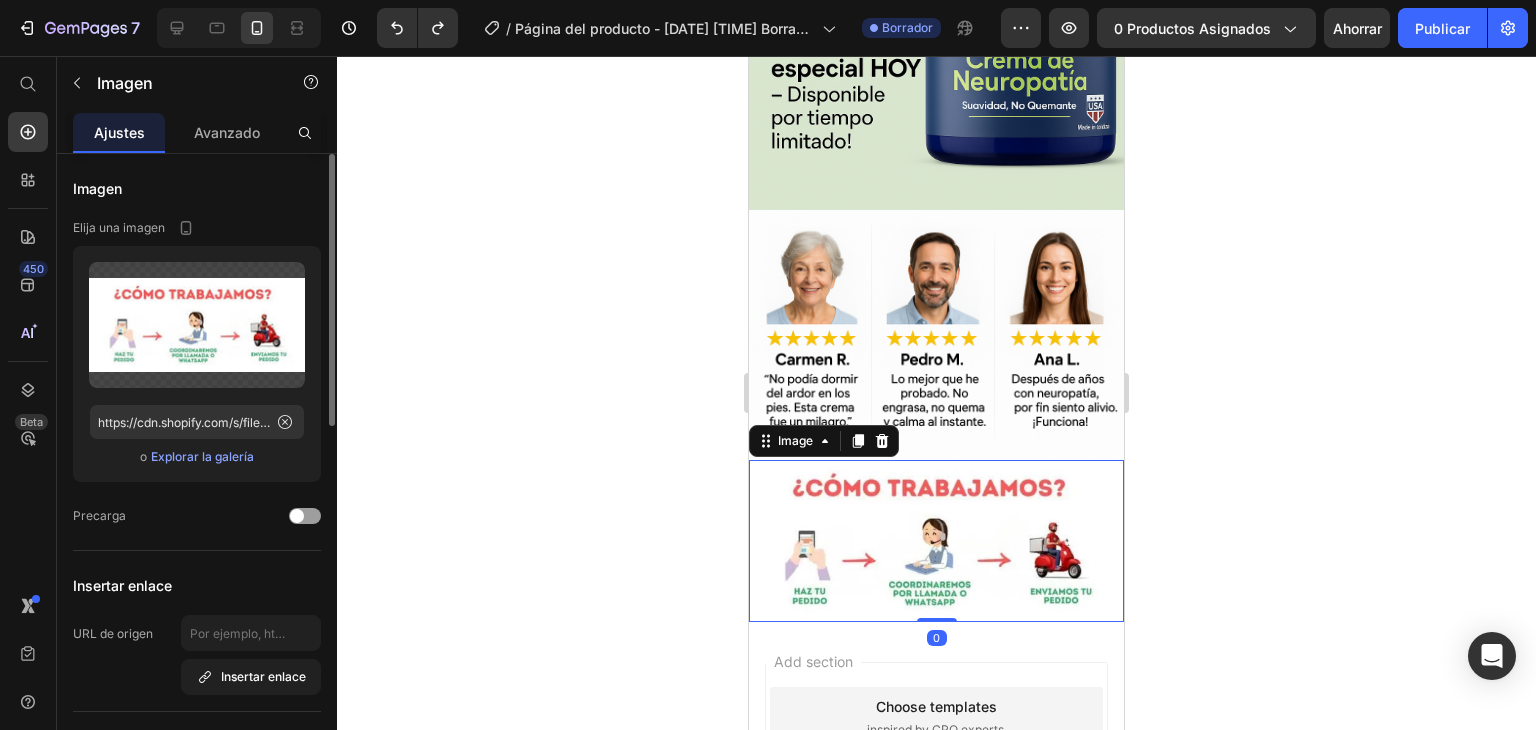 click on "Explorar la galería" at bounding box center (202, 456) 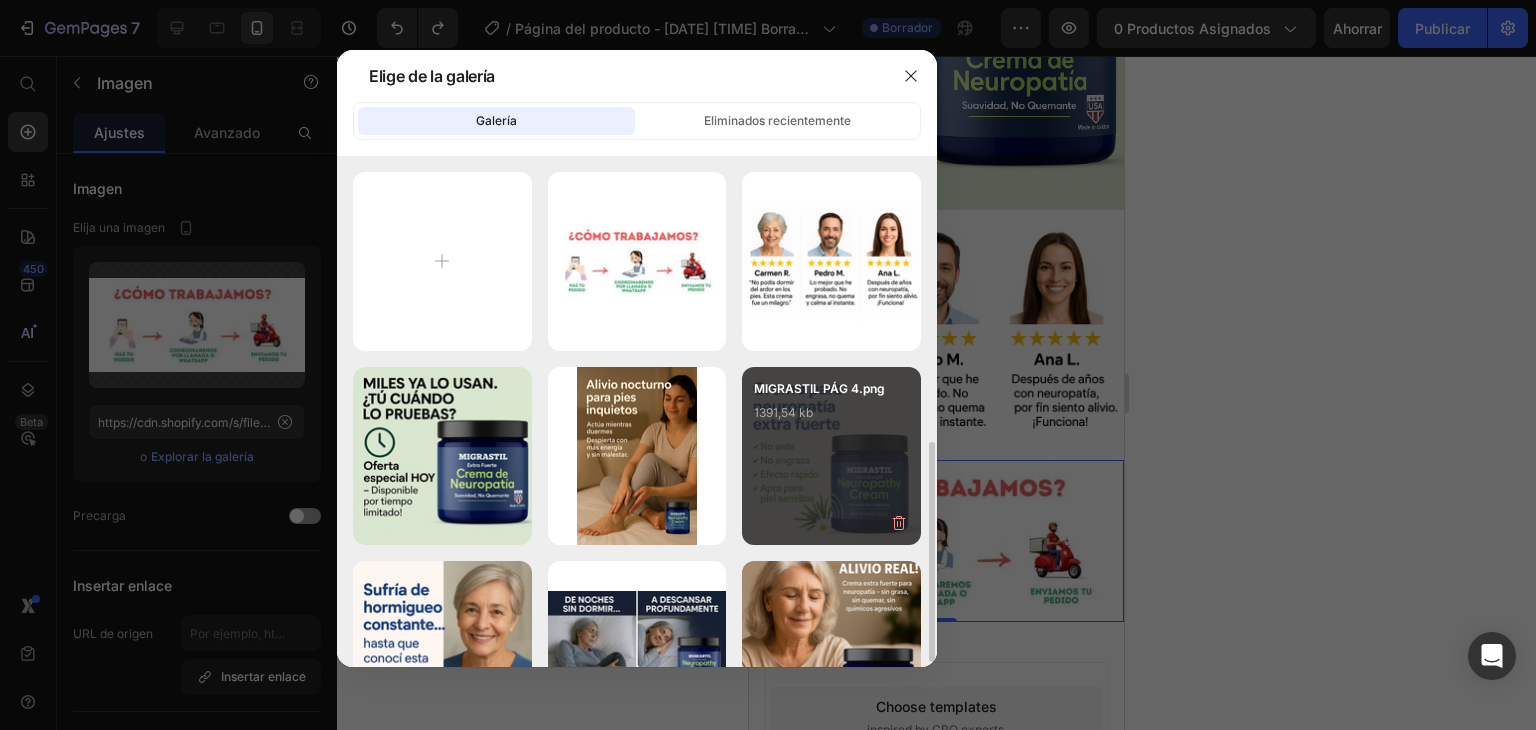 scroll, scrollTop: 200, scrollLeft: 0, axis: vertical 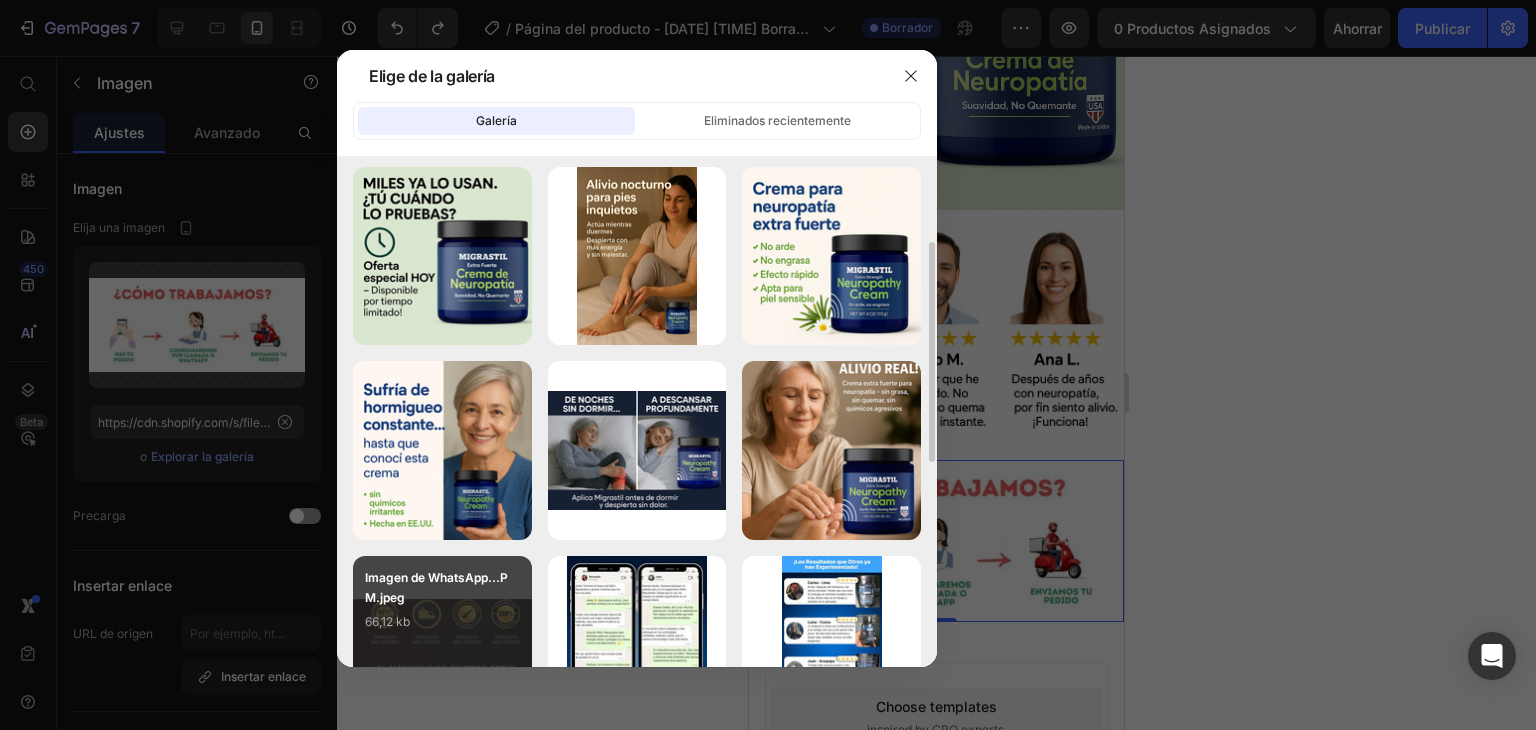 click on "66,12 kb" at bounding box center [442, 622] 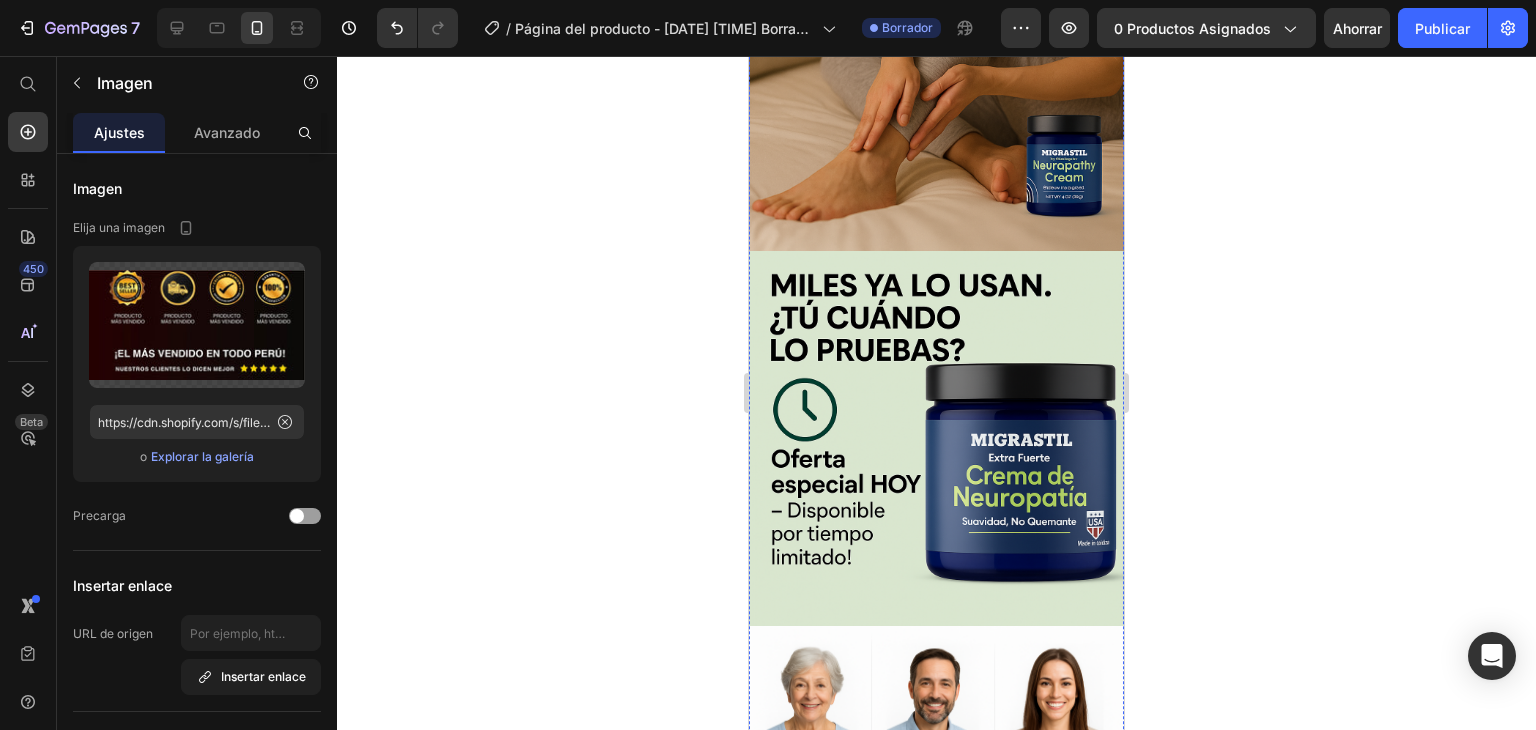 scroll, scrollTop: 1800, scrollLeft: 0, axis: vertical 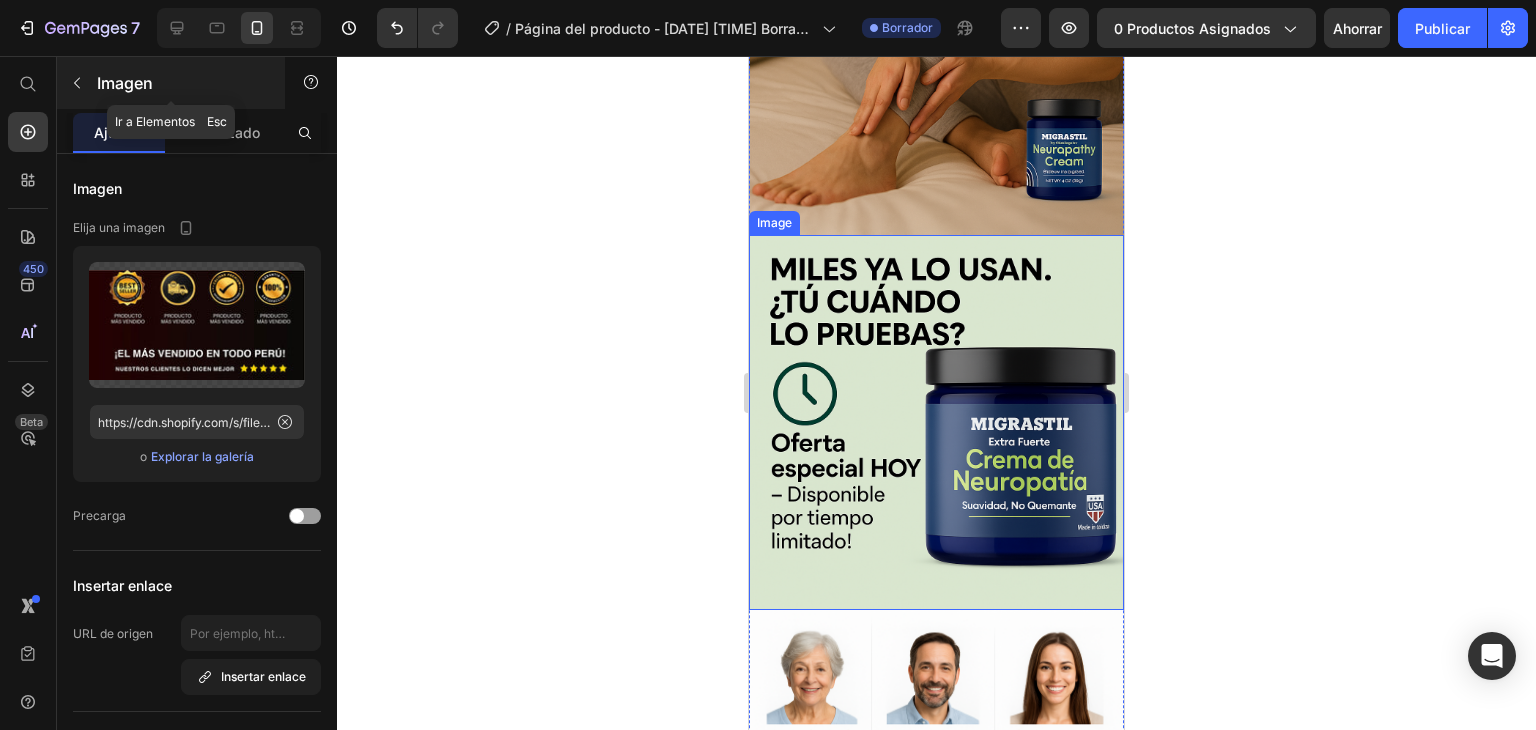 click at bounding box center [77, 83] 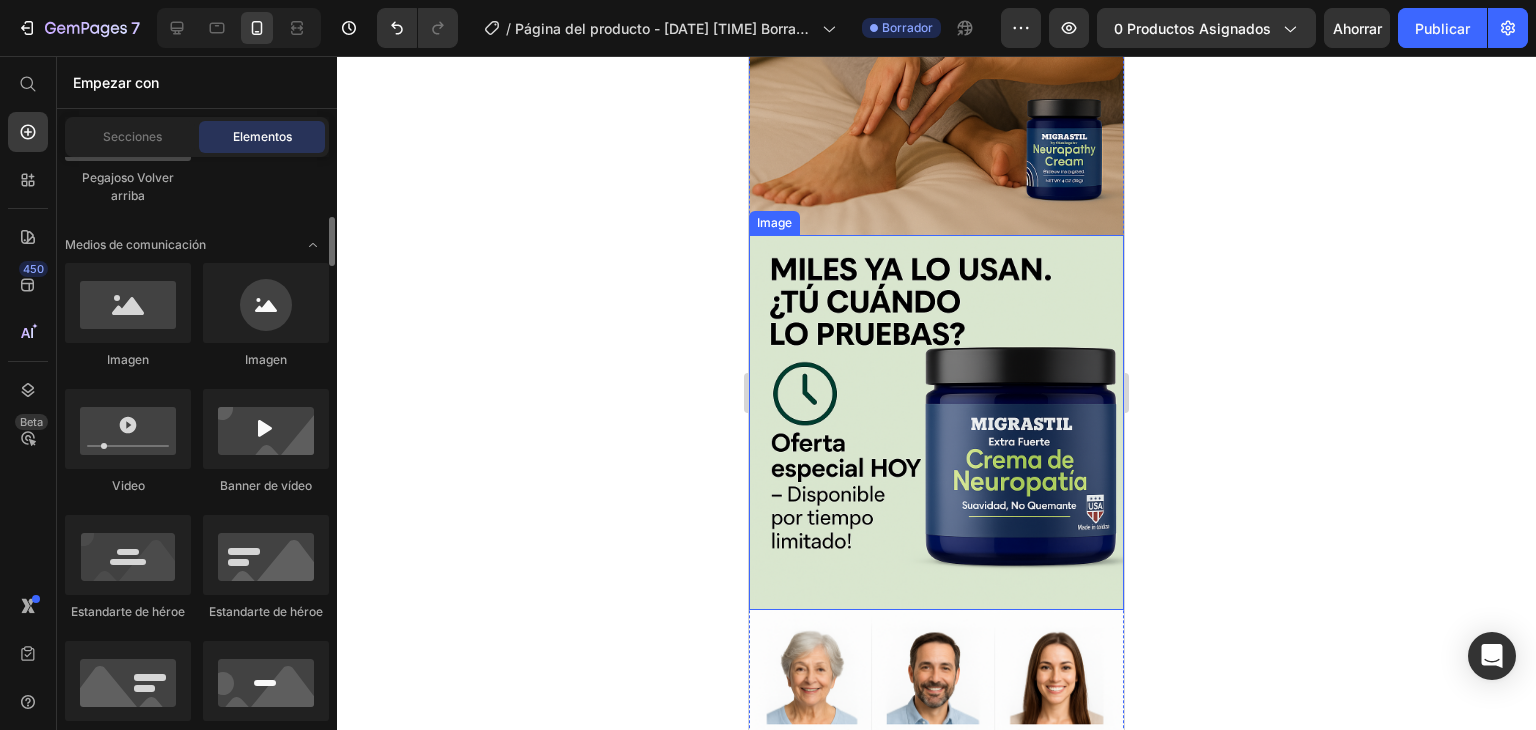 scroll, scrollTop: 1000, scrollLeft: 0, axis: vertical 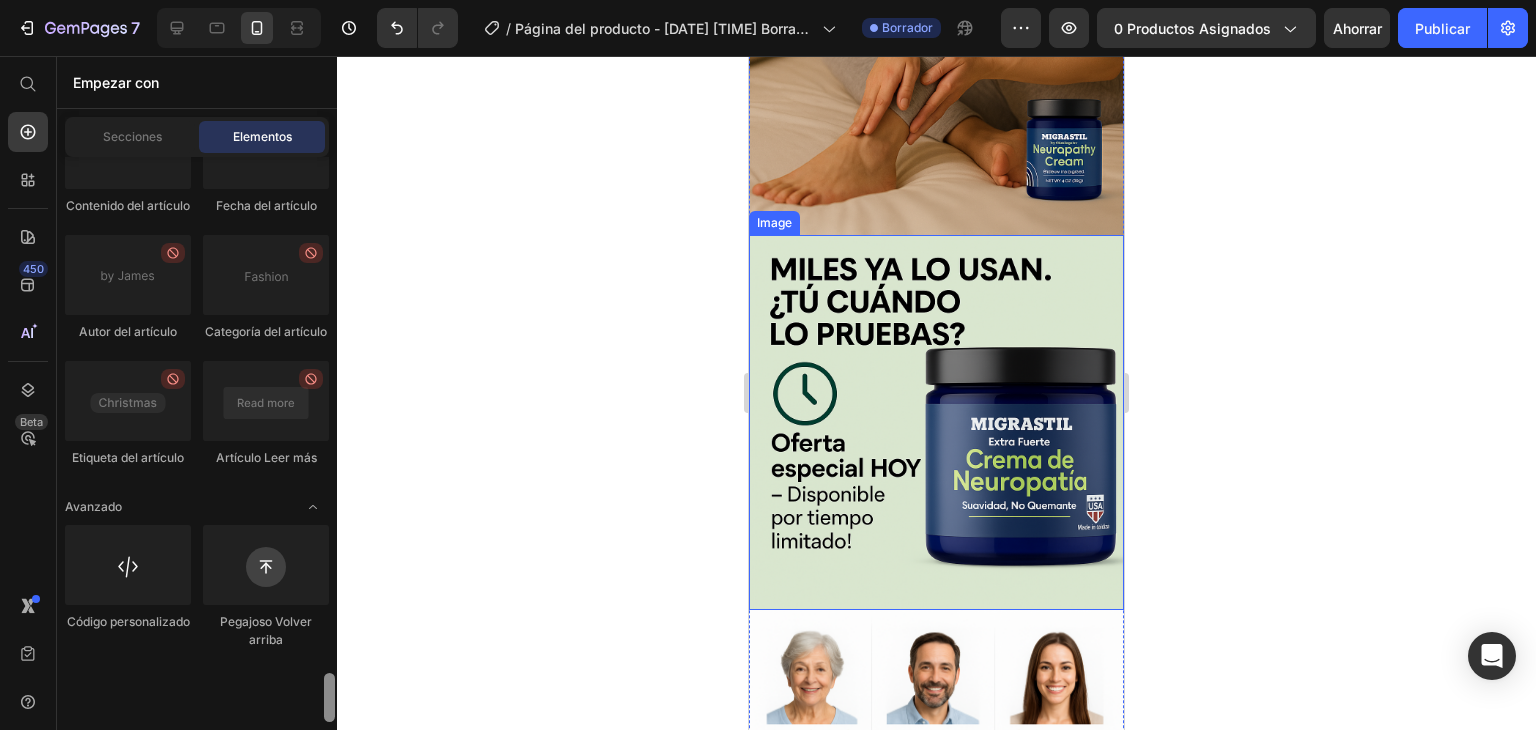 drag, startPoint x: 332, startPoint y: 266, endPoint x: 358, endPoint y: 711, distance: 445.7589 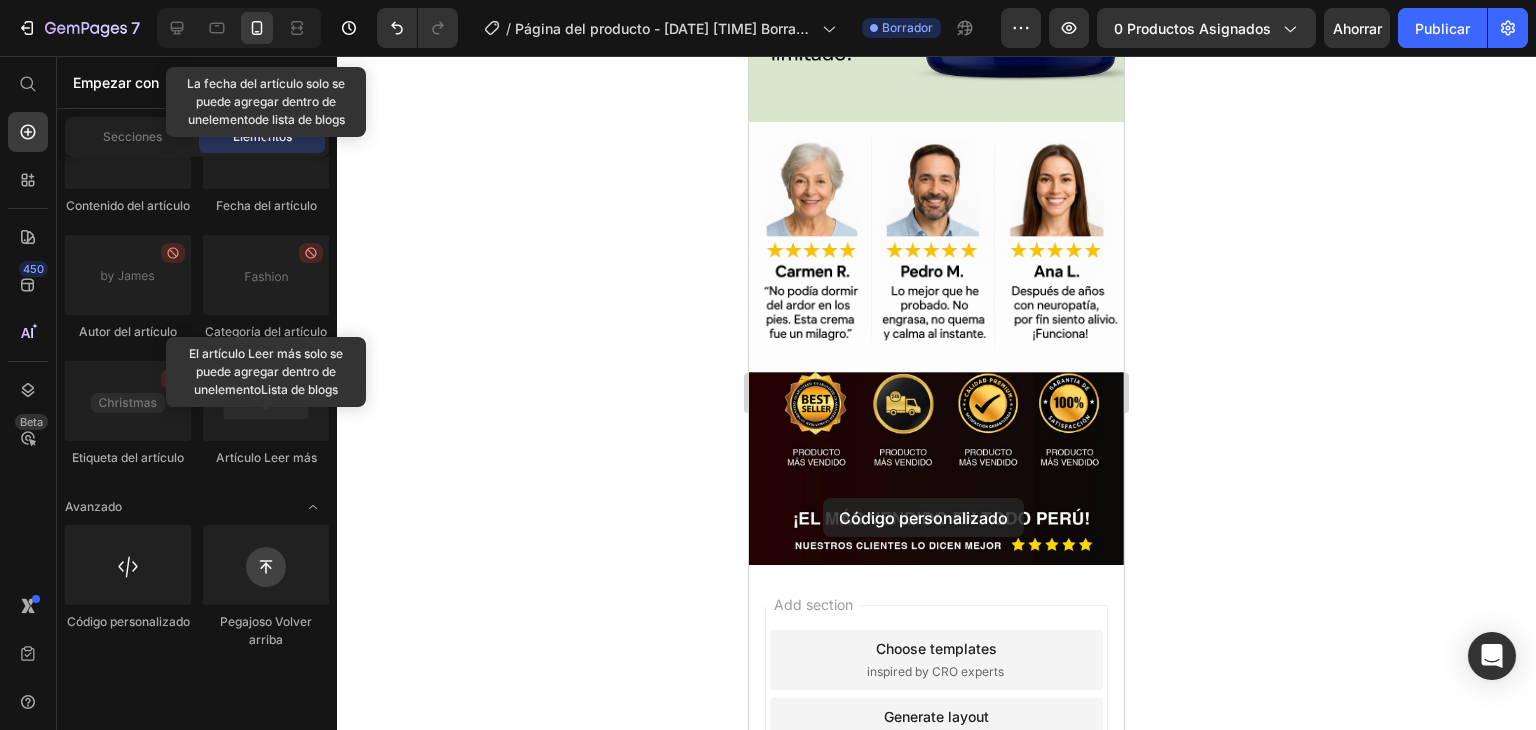 scroll, scrollTop: 2300, scrollLeft: 0, axis: vertical 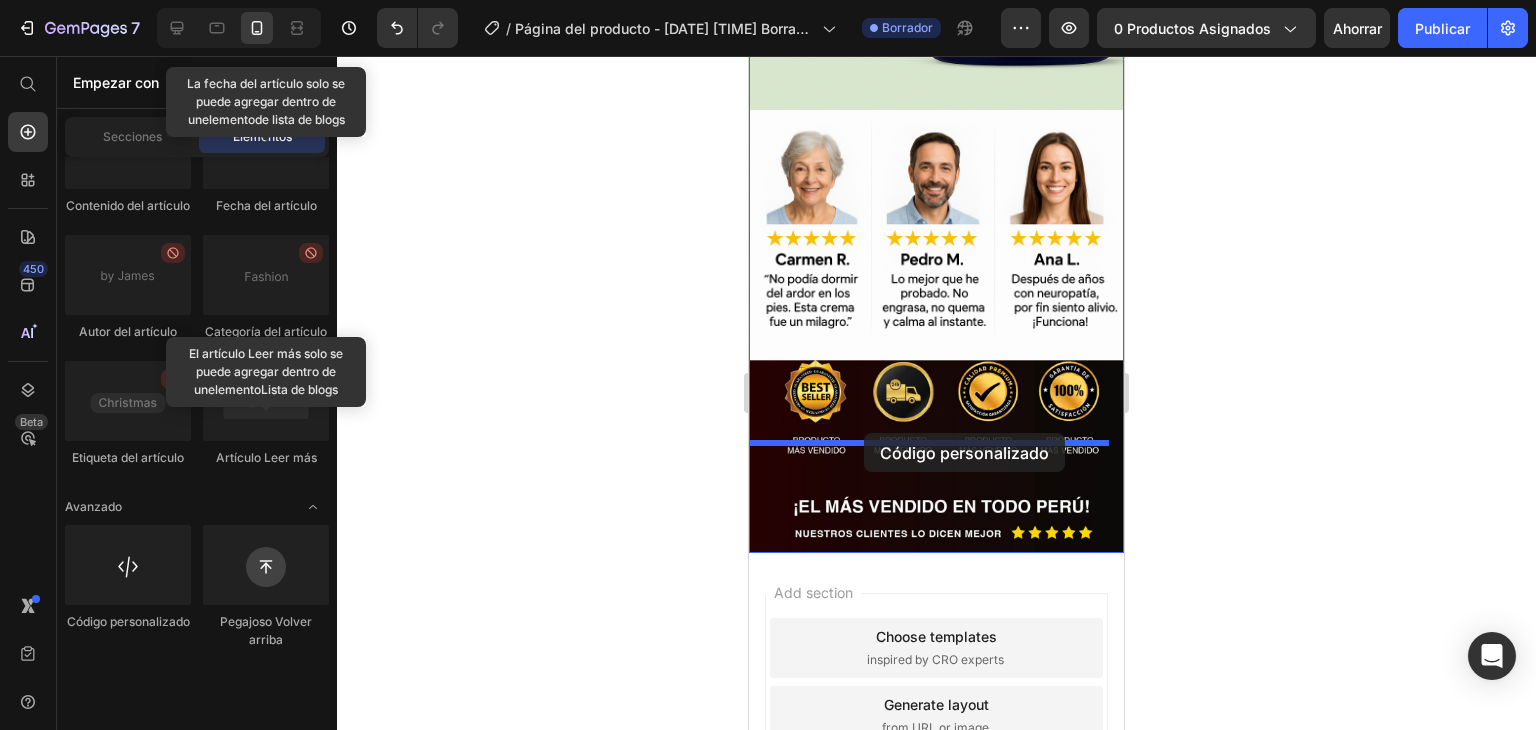drag, startPoint x: 830, startPoint y: 682, endPoint x: 863, endPoint y: 433, distance: 251.17723 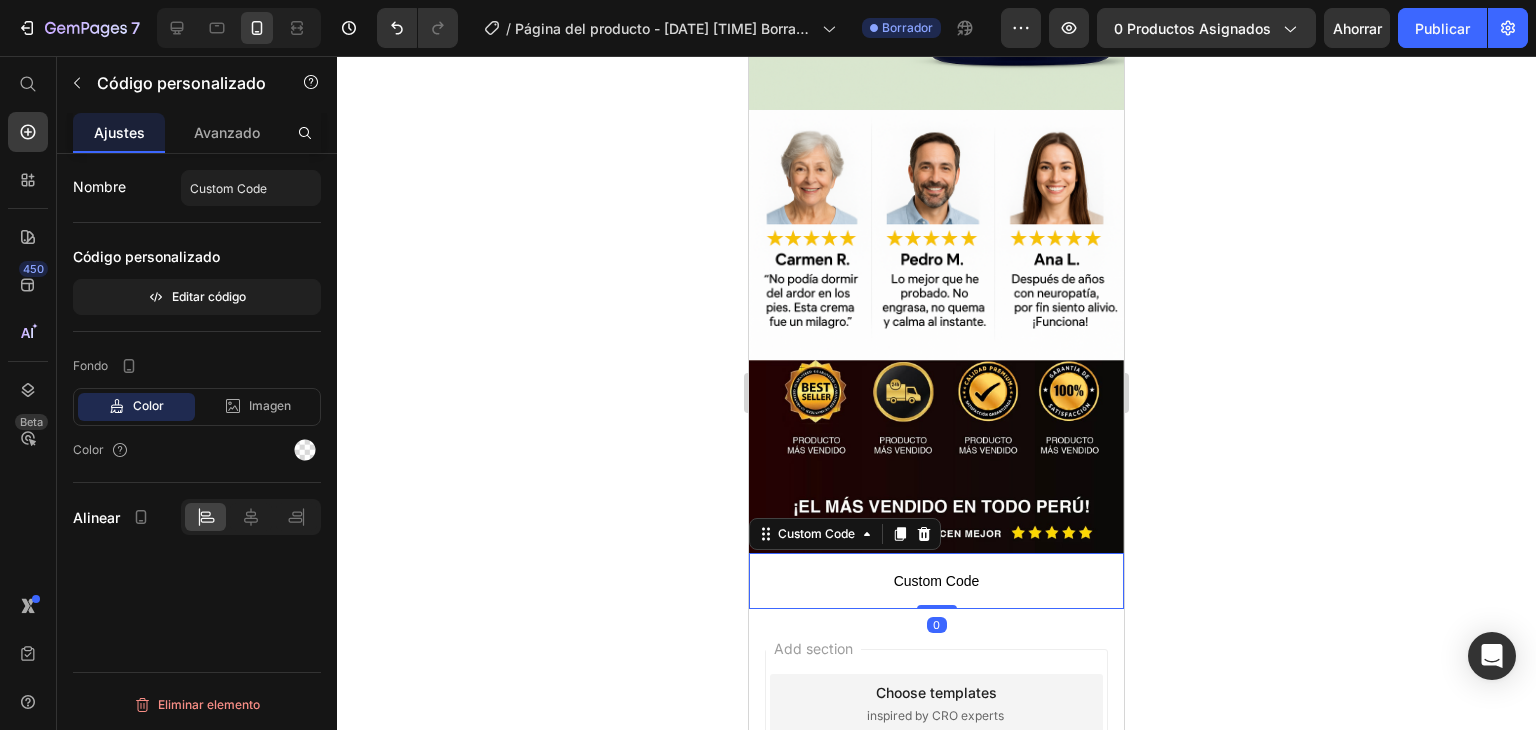 click on "Custom Code" at bounding box center [936, 581] 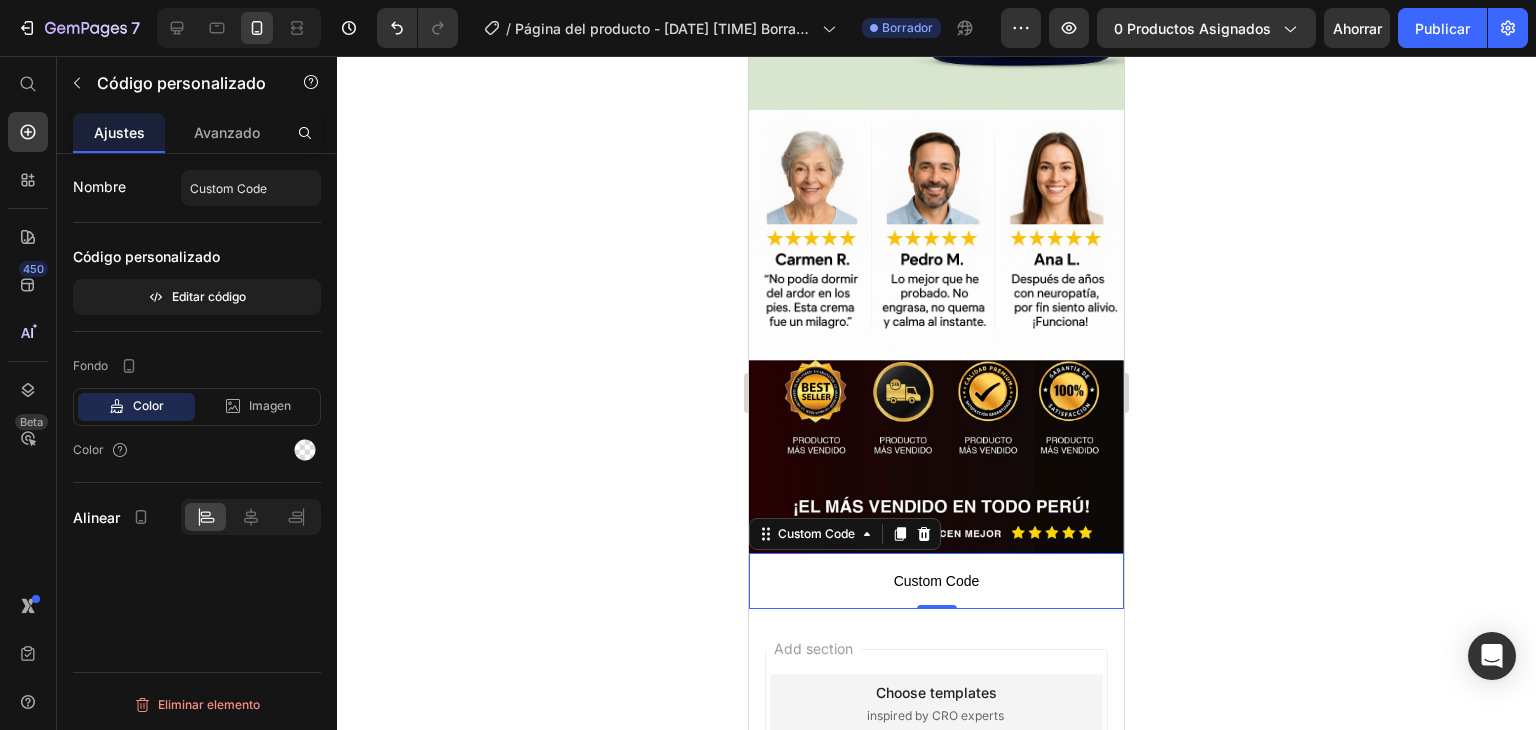 click on "Custom Code" at bounding box center [936, 581] 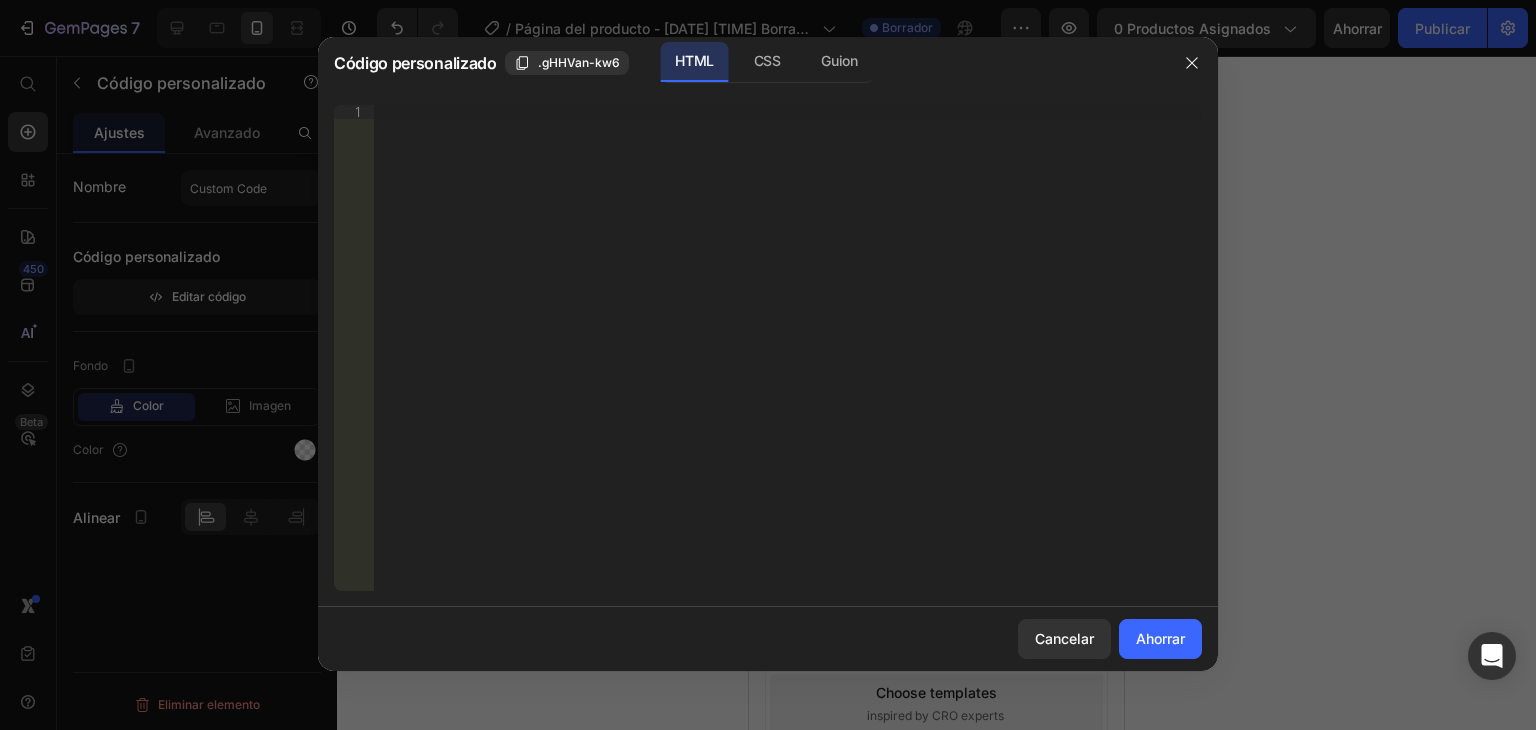 type 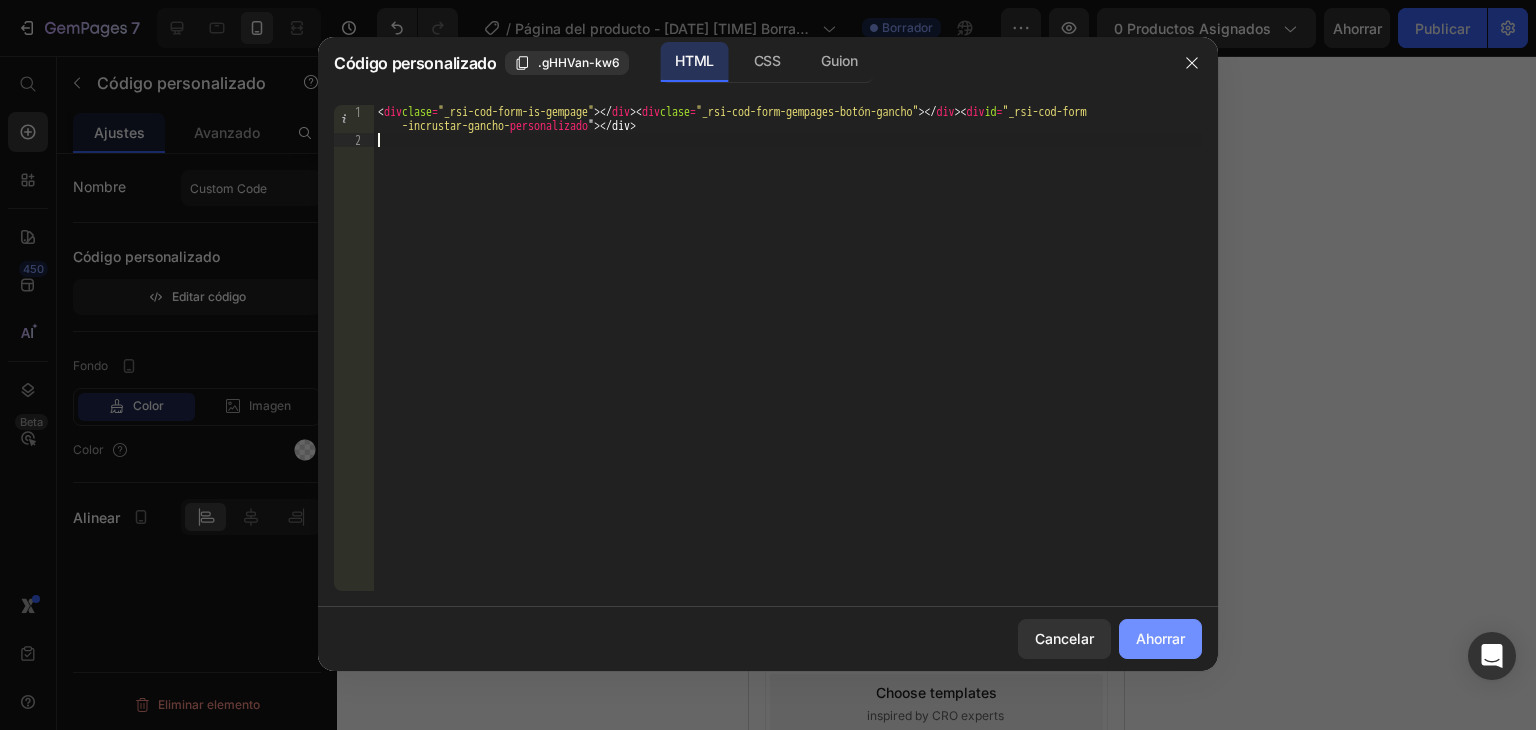 click on "Ahorrar" 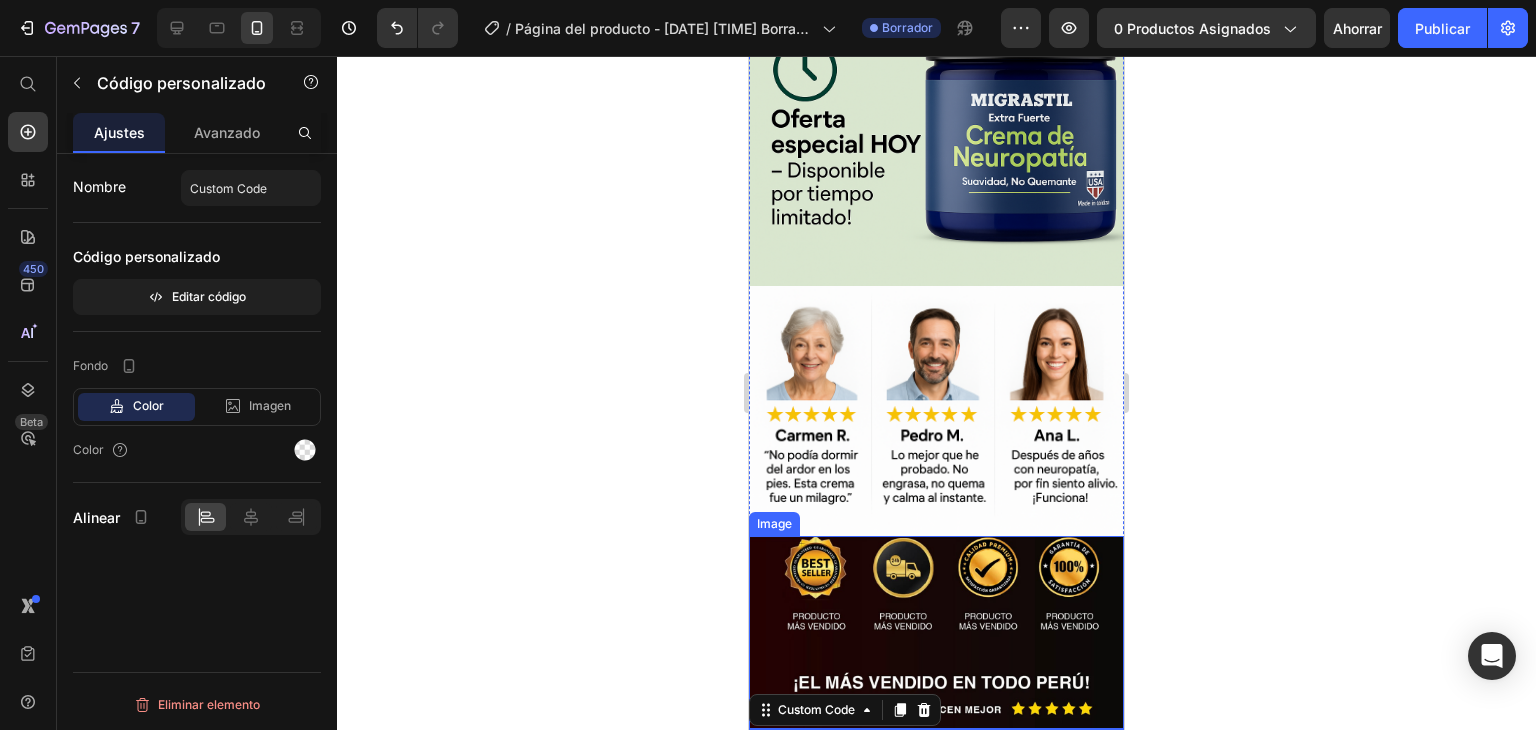 scroll, scrollTop: 2200, scrollLeft: 0, axis: vertical 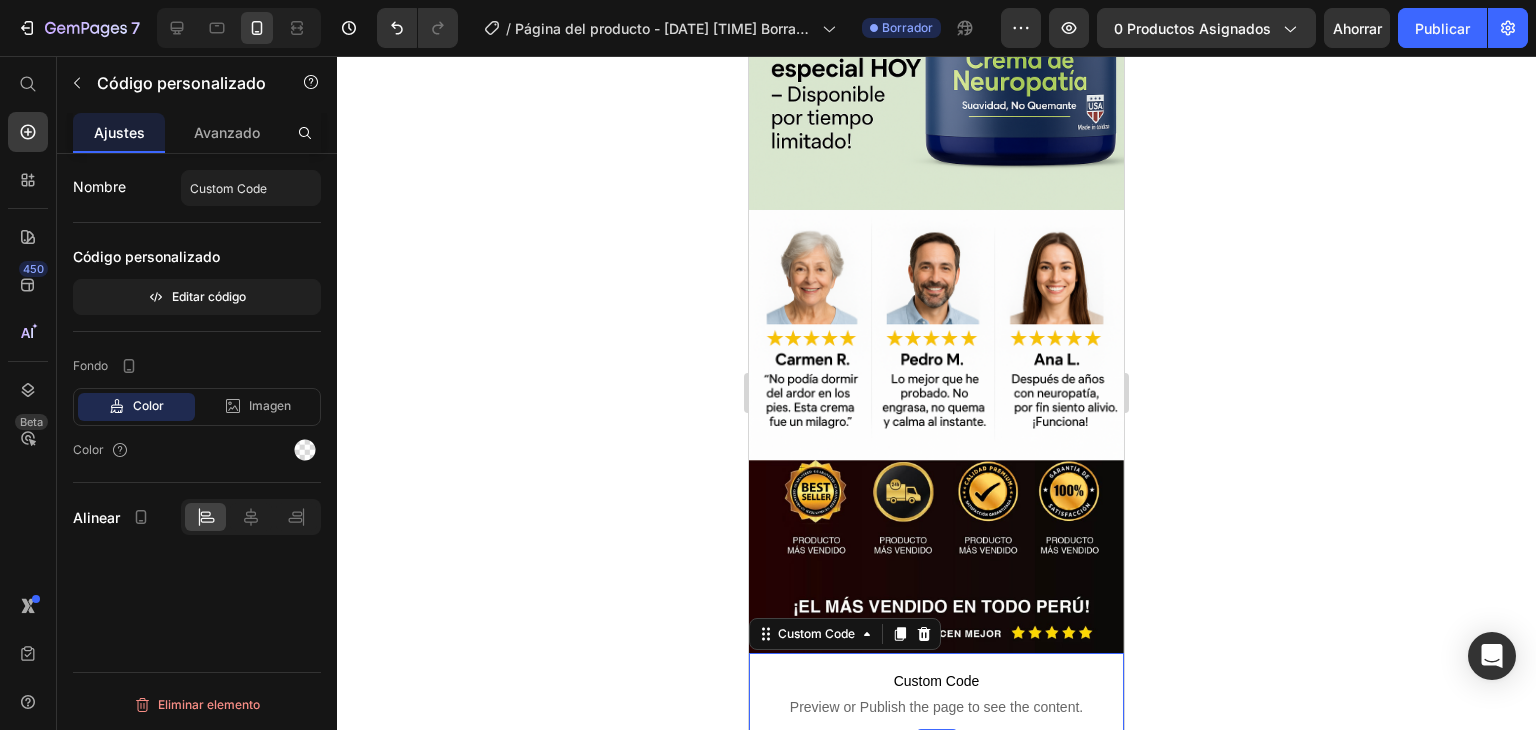 click on "Custom Code" at bounding box center [936, 681] 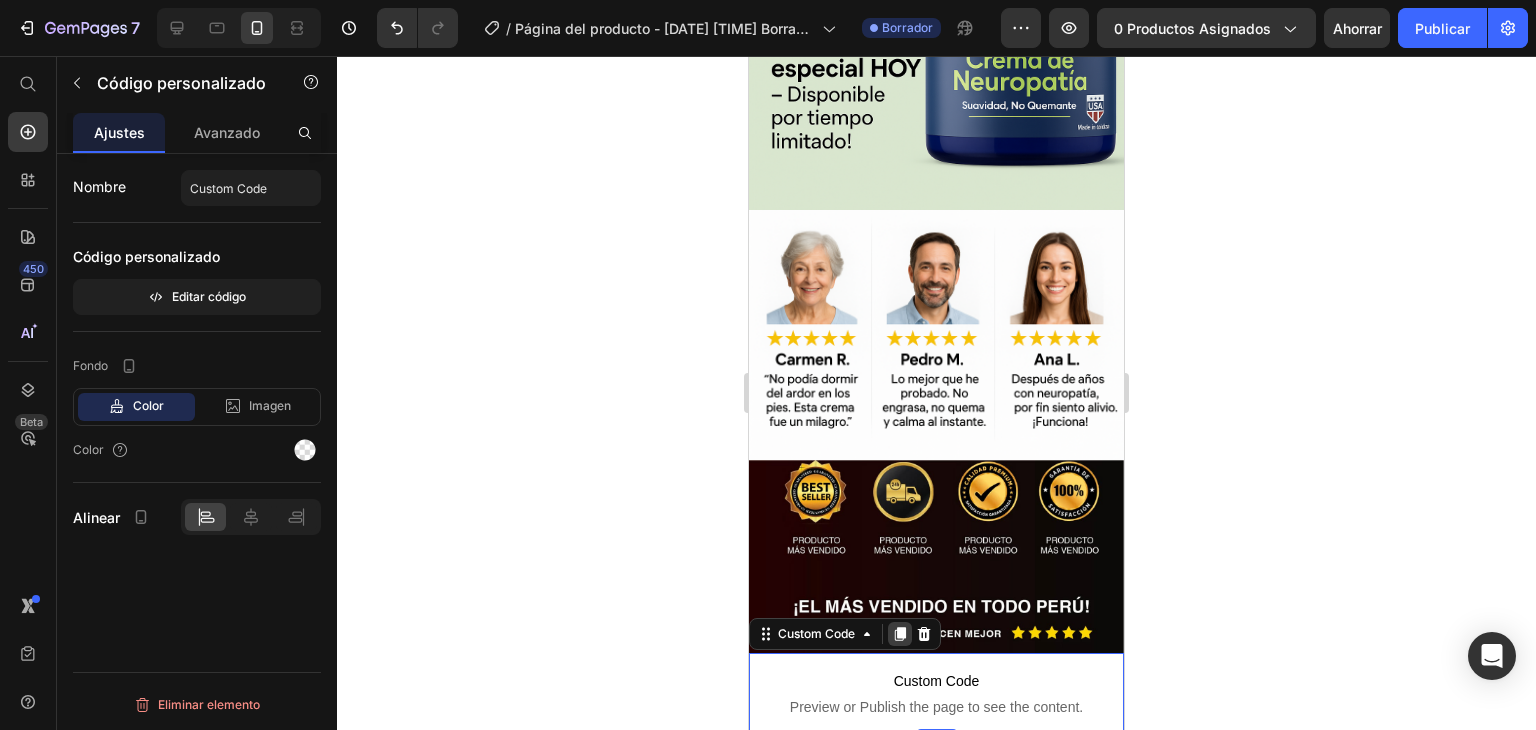 click 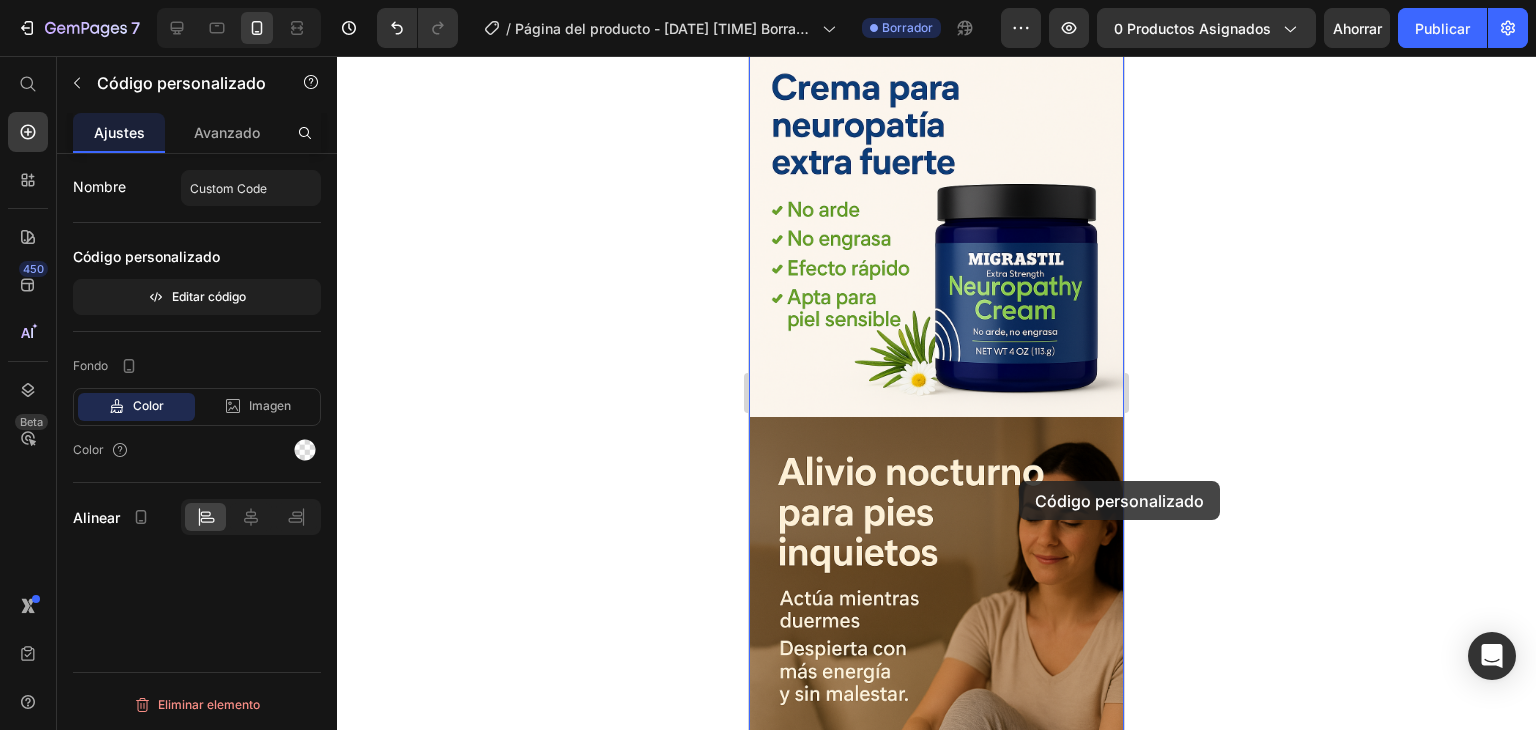 scroll, scrollTop: 1000, scrollLeft: 0, axis: vertical 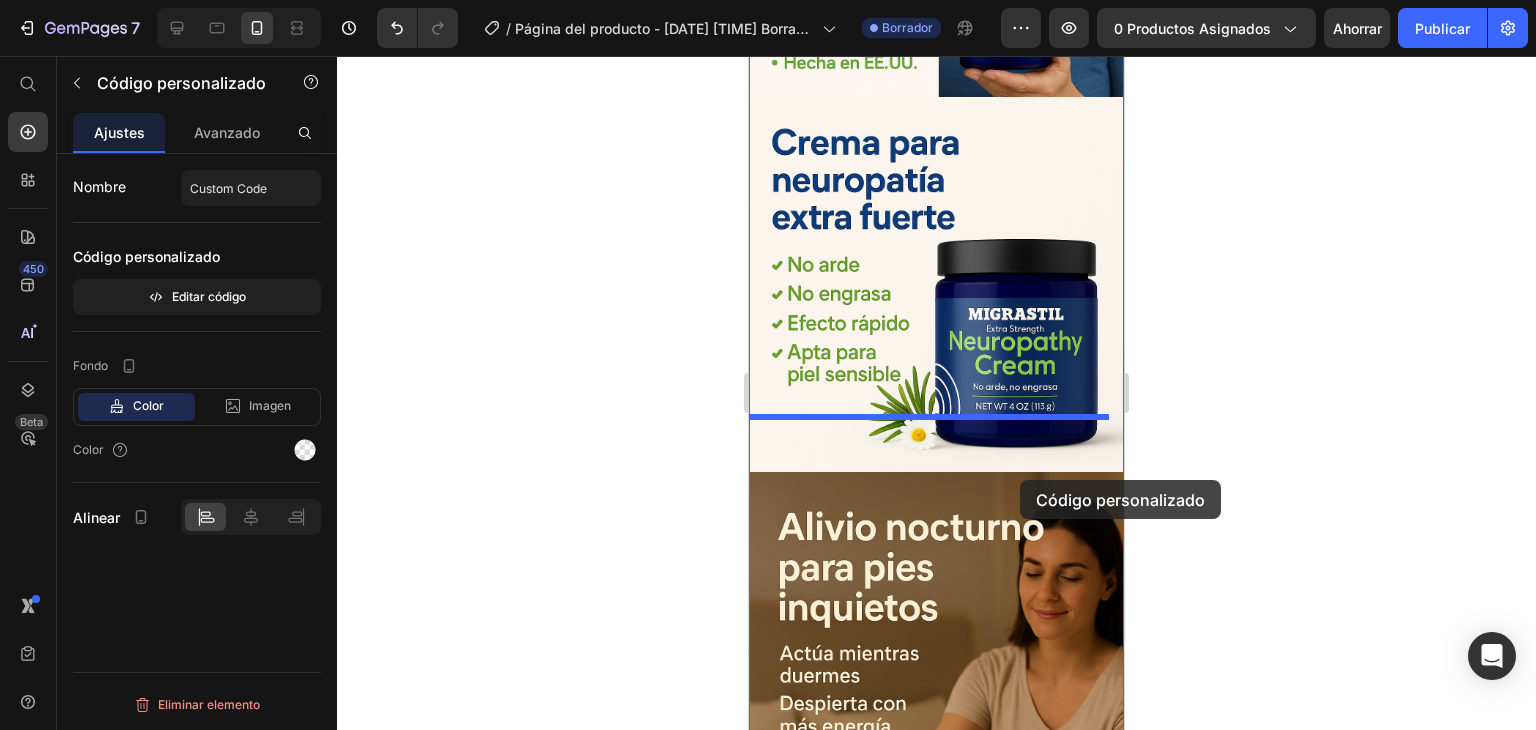 drag, startPoint x: 994, startPoint y: 583, endPoint x: 1020, endPoint y: 480, distance: 106.23088 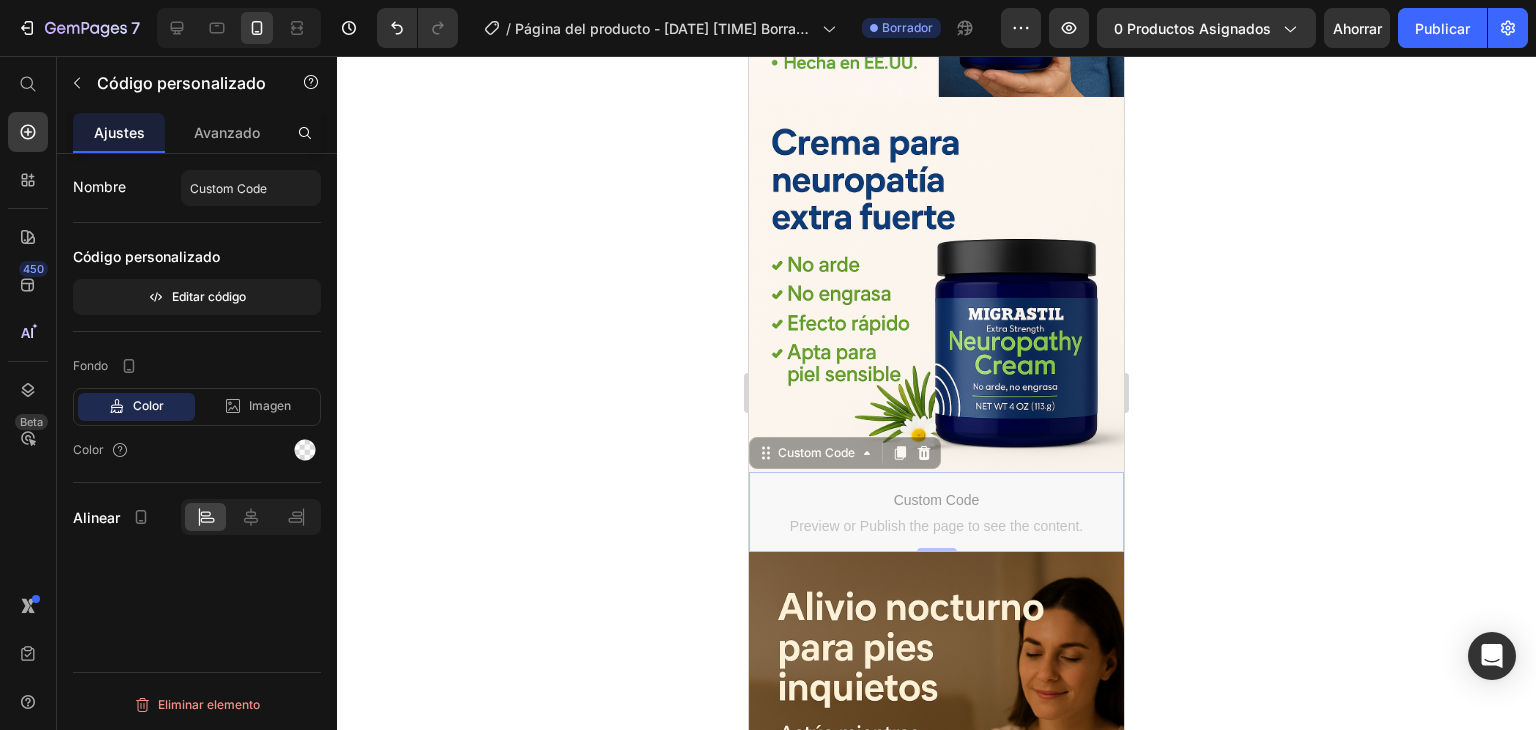 click on "Preview or Publish the page to see the content." at bounding box center (749, 56) 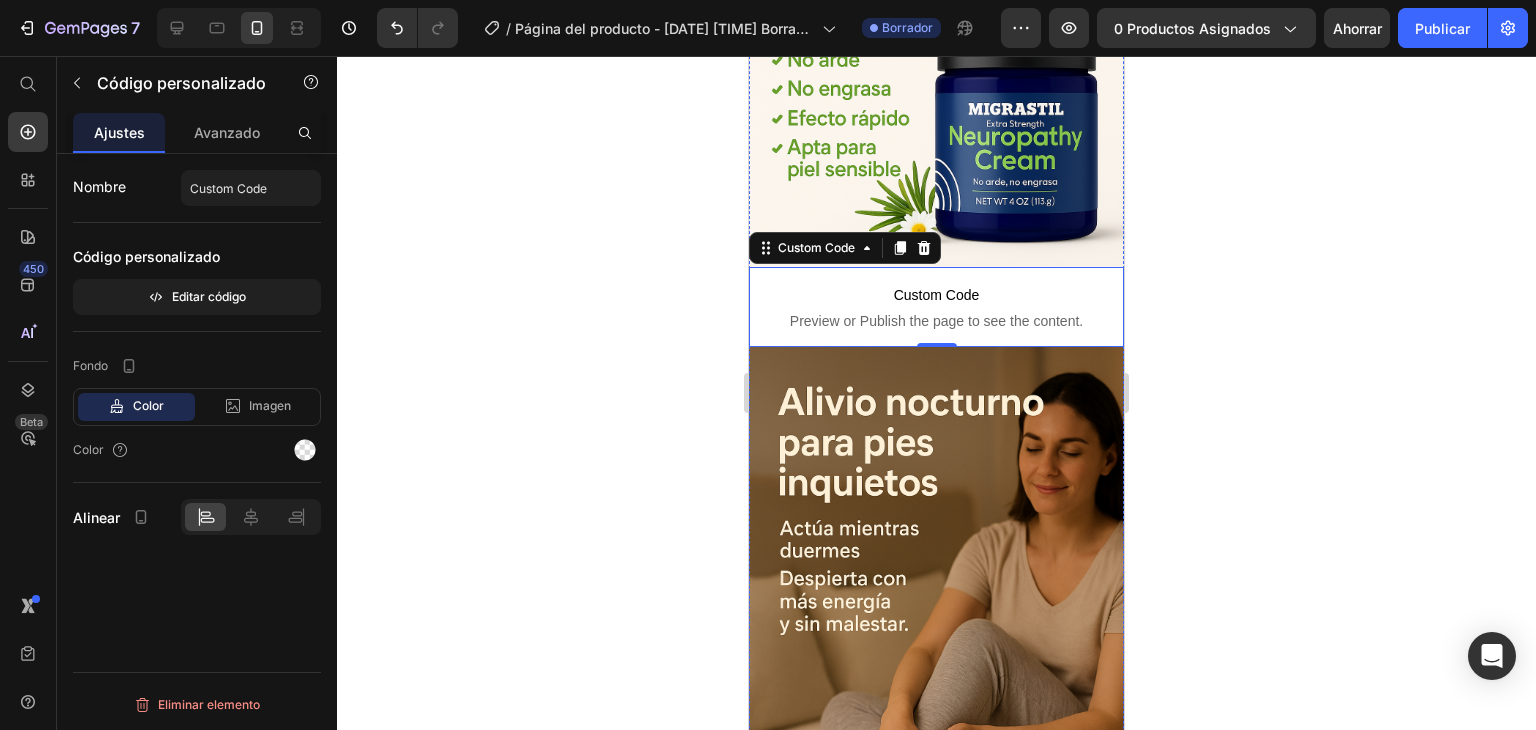 scroll, scrollTop: 1160, scrollLeft: 0, axis: vertical 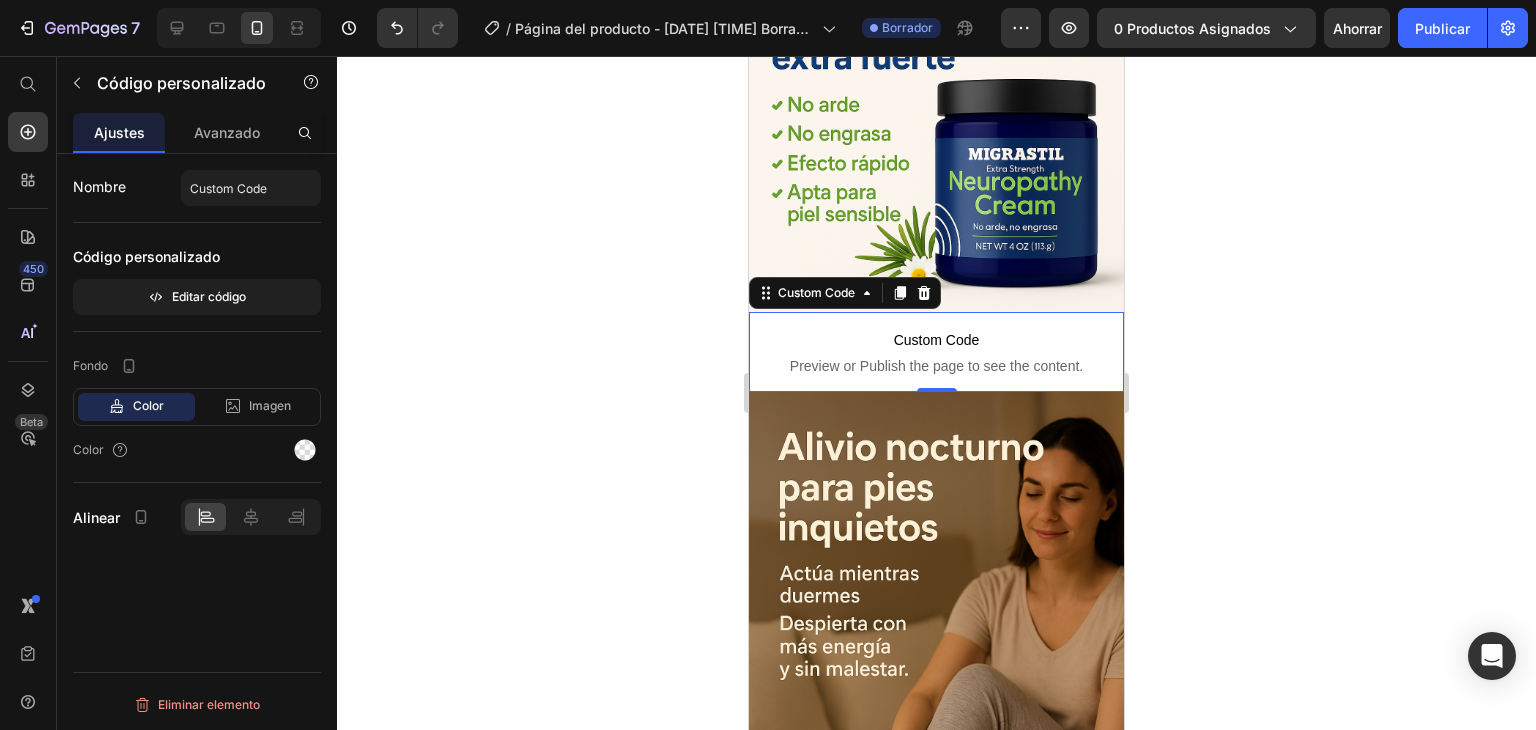 click on "Custom Code" at bounding box center [936, 340] 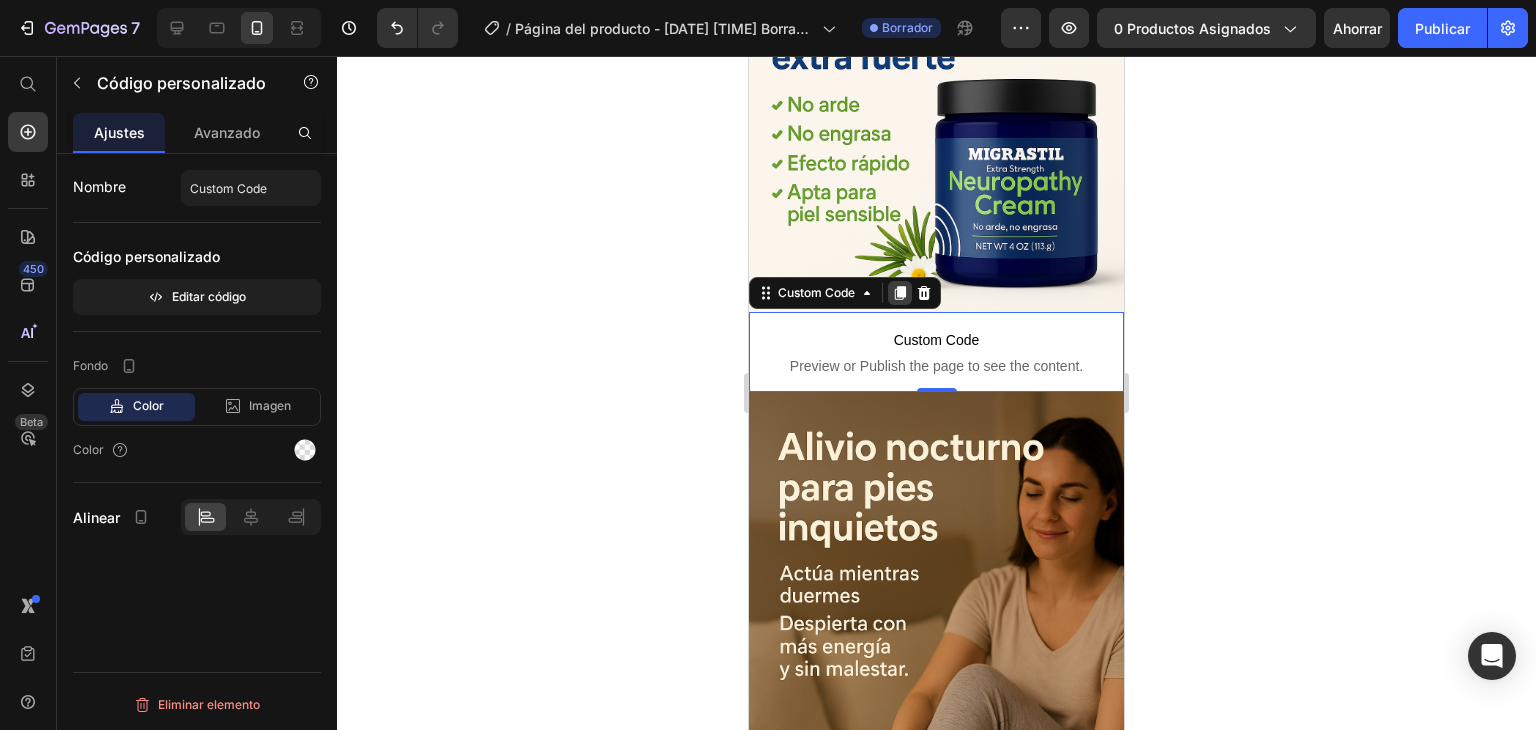 click 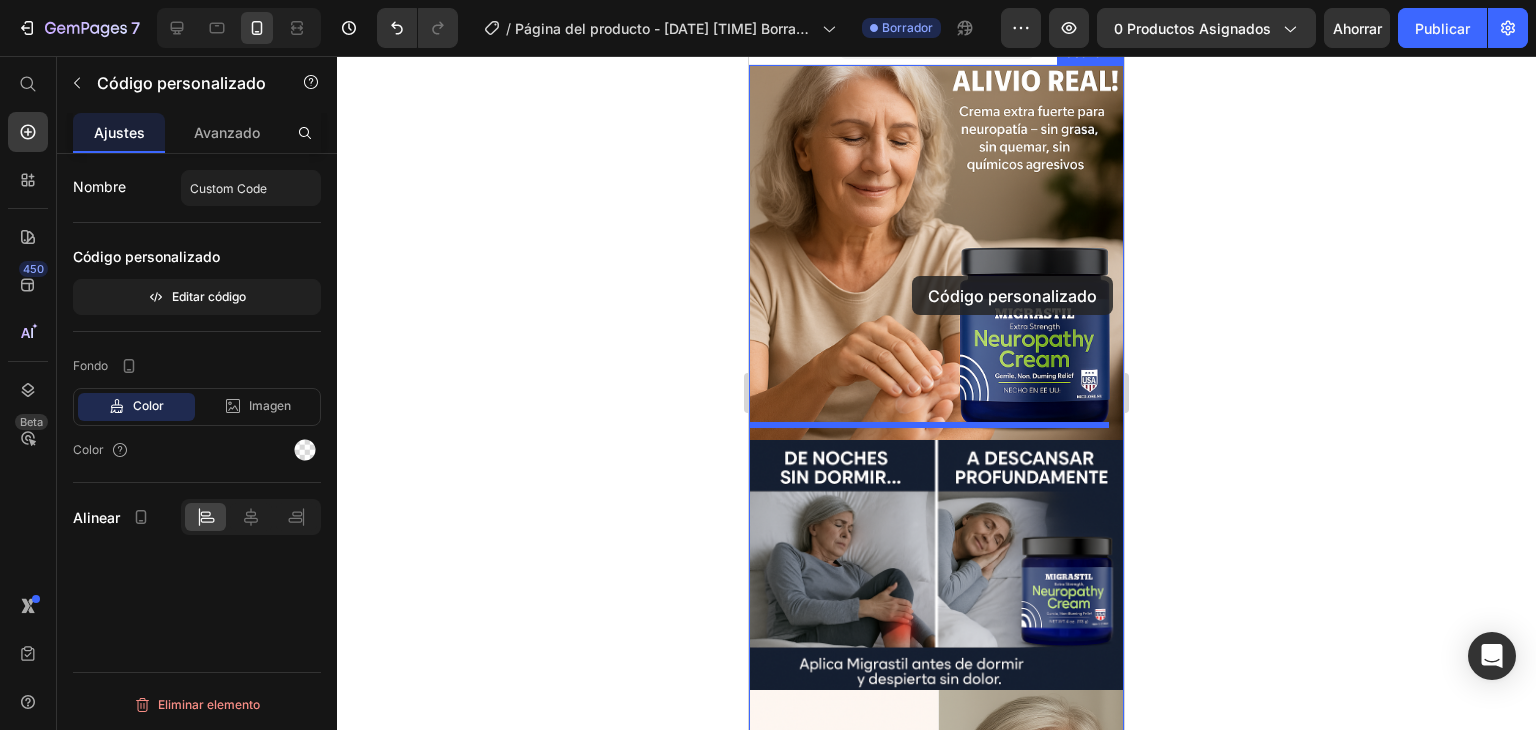scroll, scrollTop: 0, scrollLeft: 0, axis: both 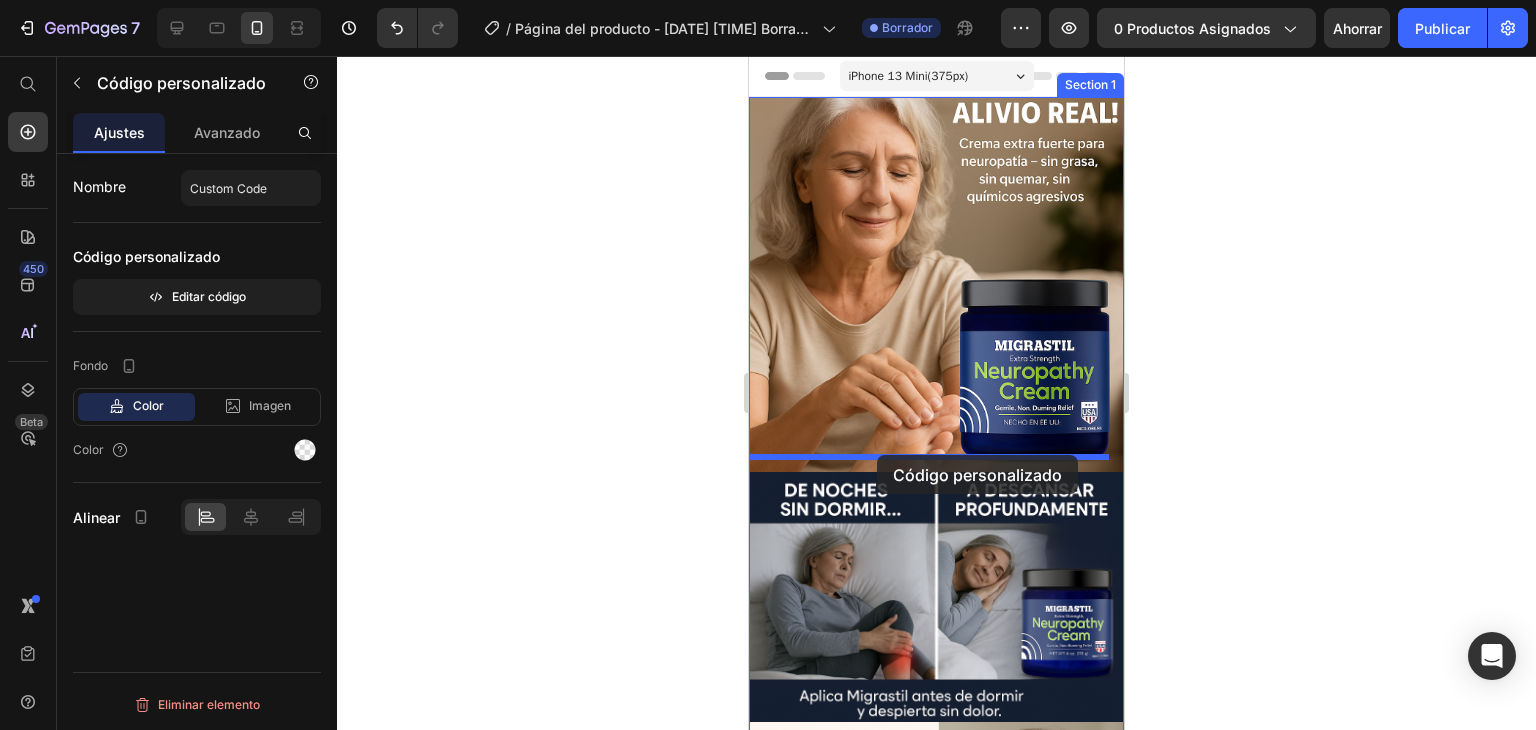 drag, startPoint x: 952, startPoint y: 363, endPoint x: 877, endPoint y: 455, distance: 118.69709 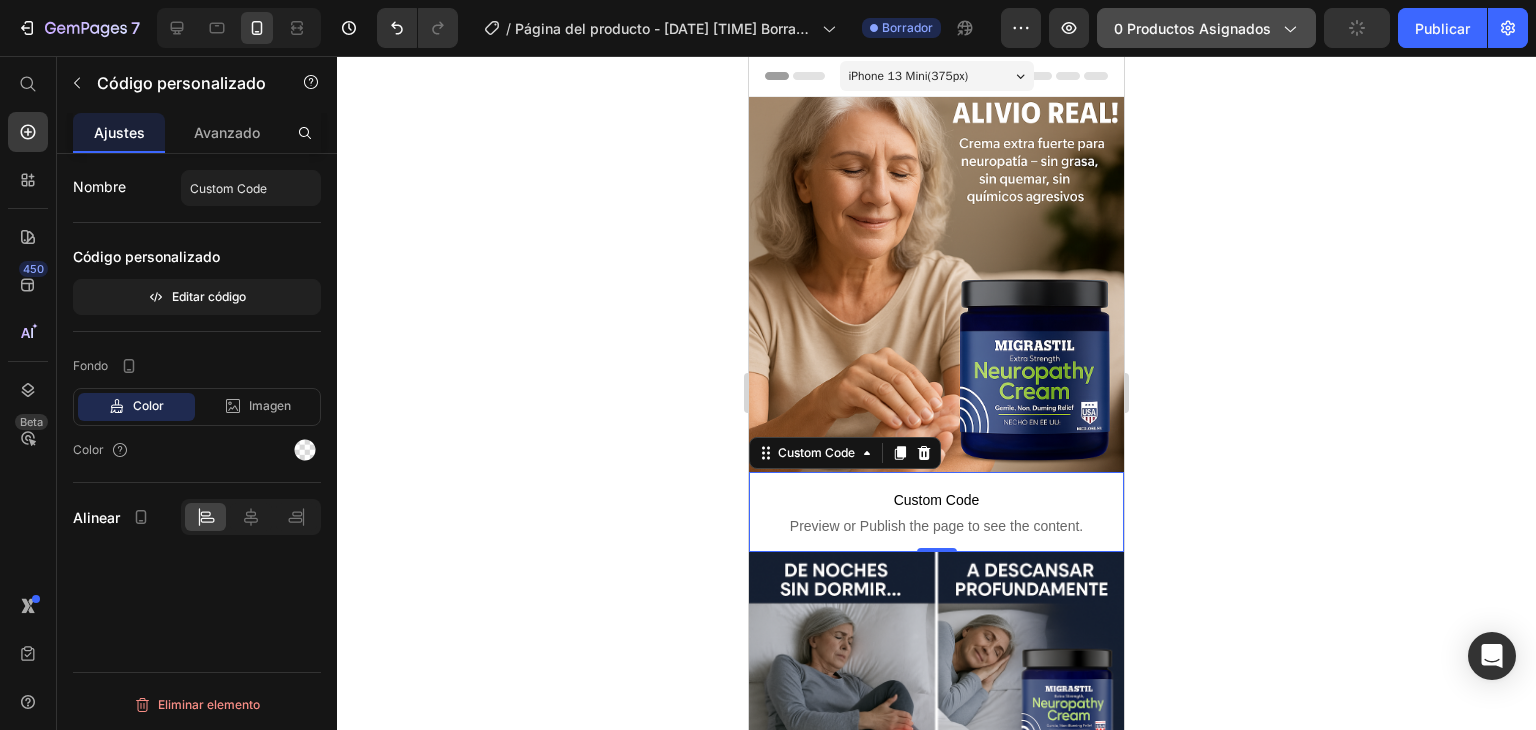 click on "0 productos asignados" at bounding box center (1206, 28) 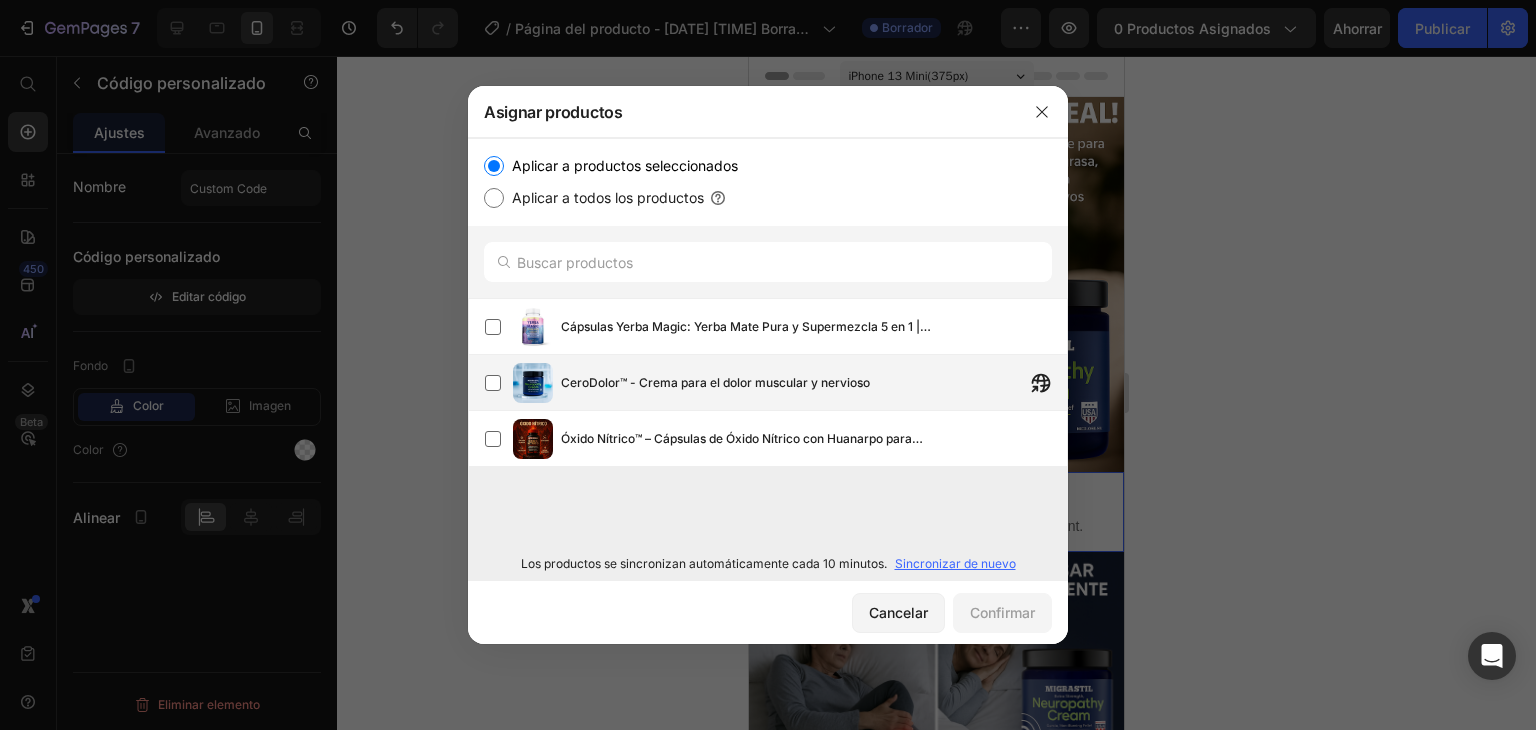 click on "CeroDolor™ - Crema para el dolor muscular y nervioso" at bounding box center (715, 382) 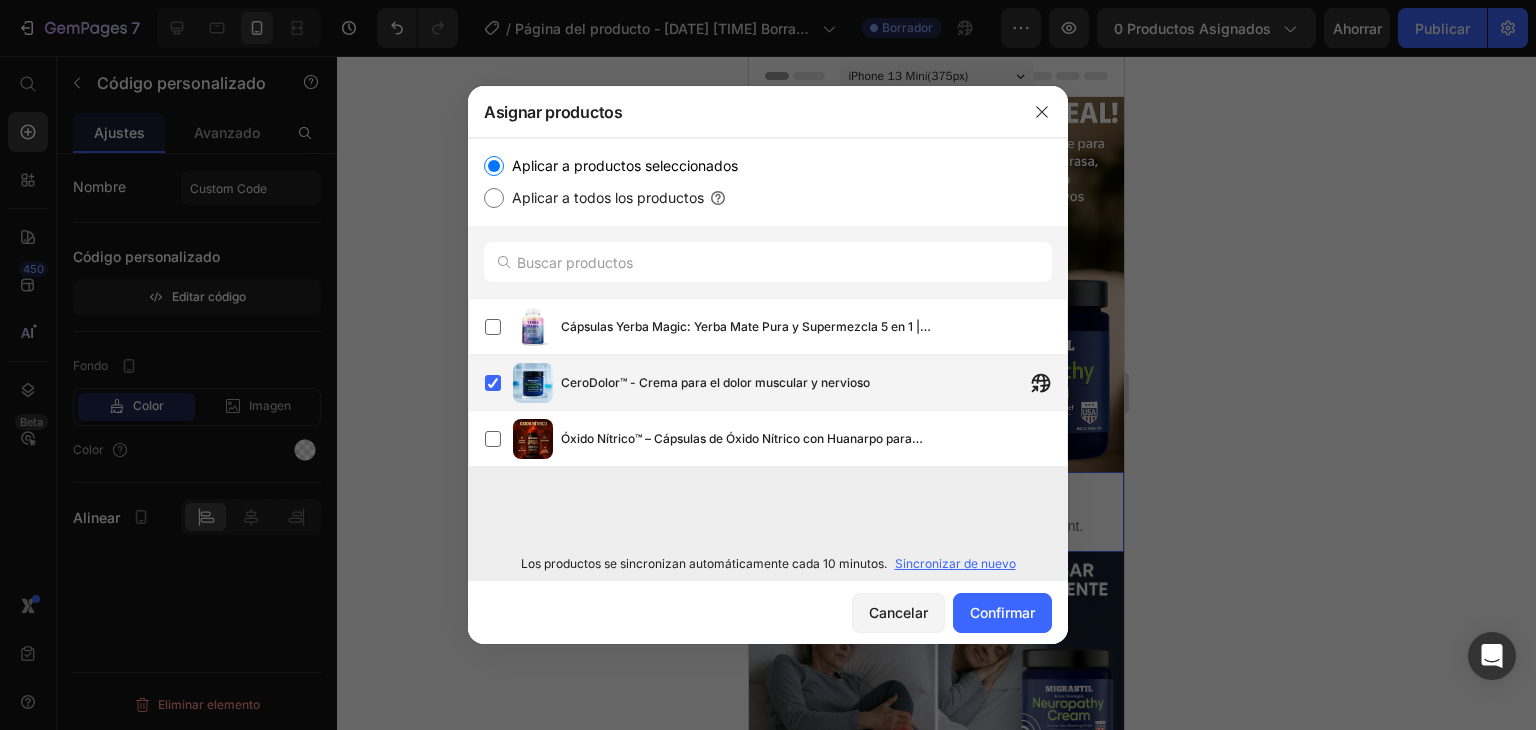 click on "CeroDolor™ - Crema para el dolor muscular y nervioso" at bounding box center [715, 382] 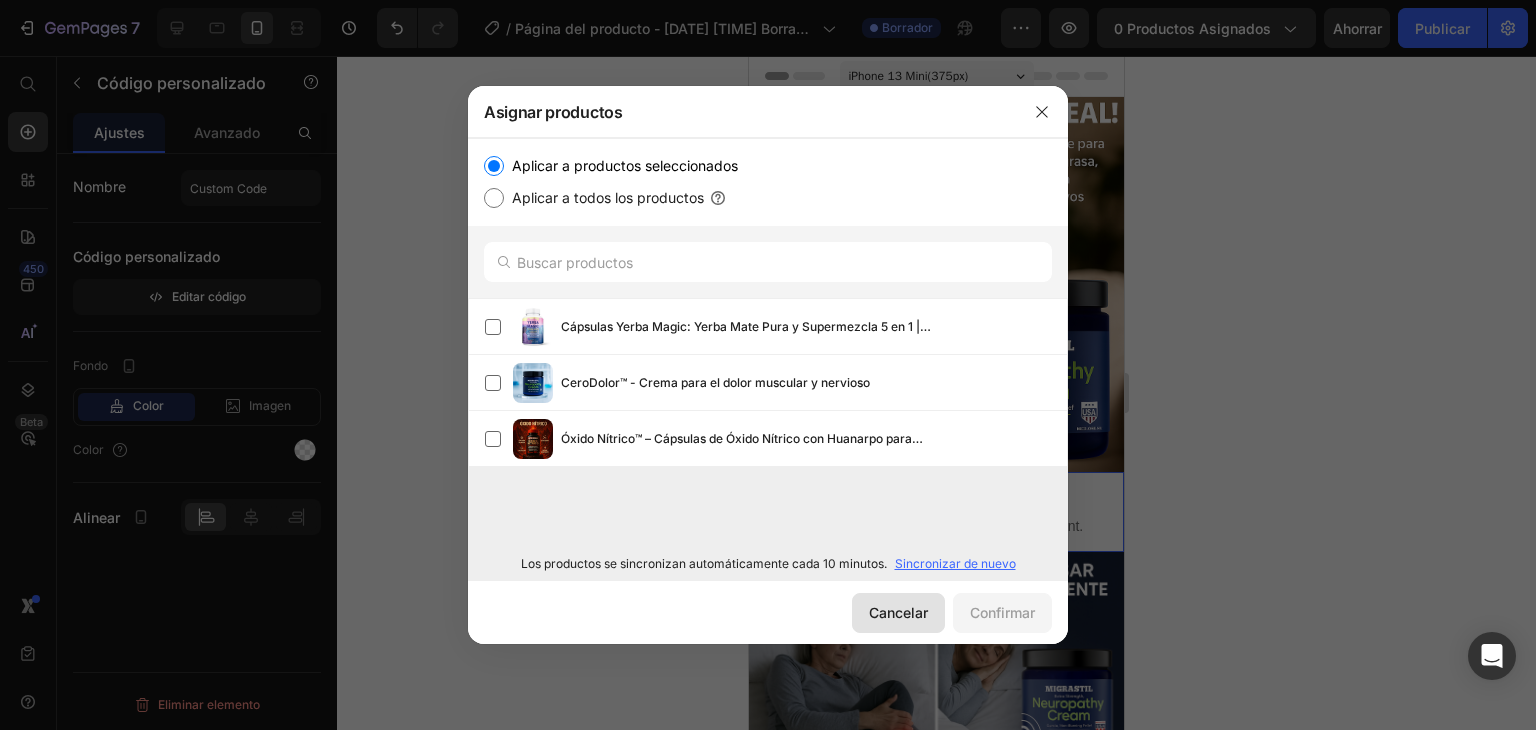 click on "Cancelar" at bounding box center (898, 612) 